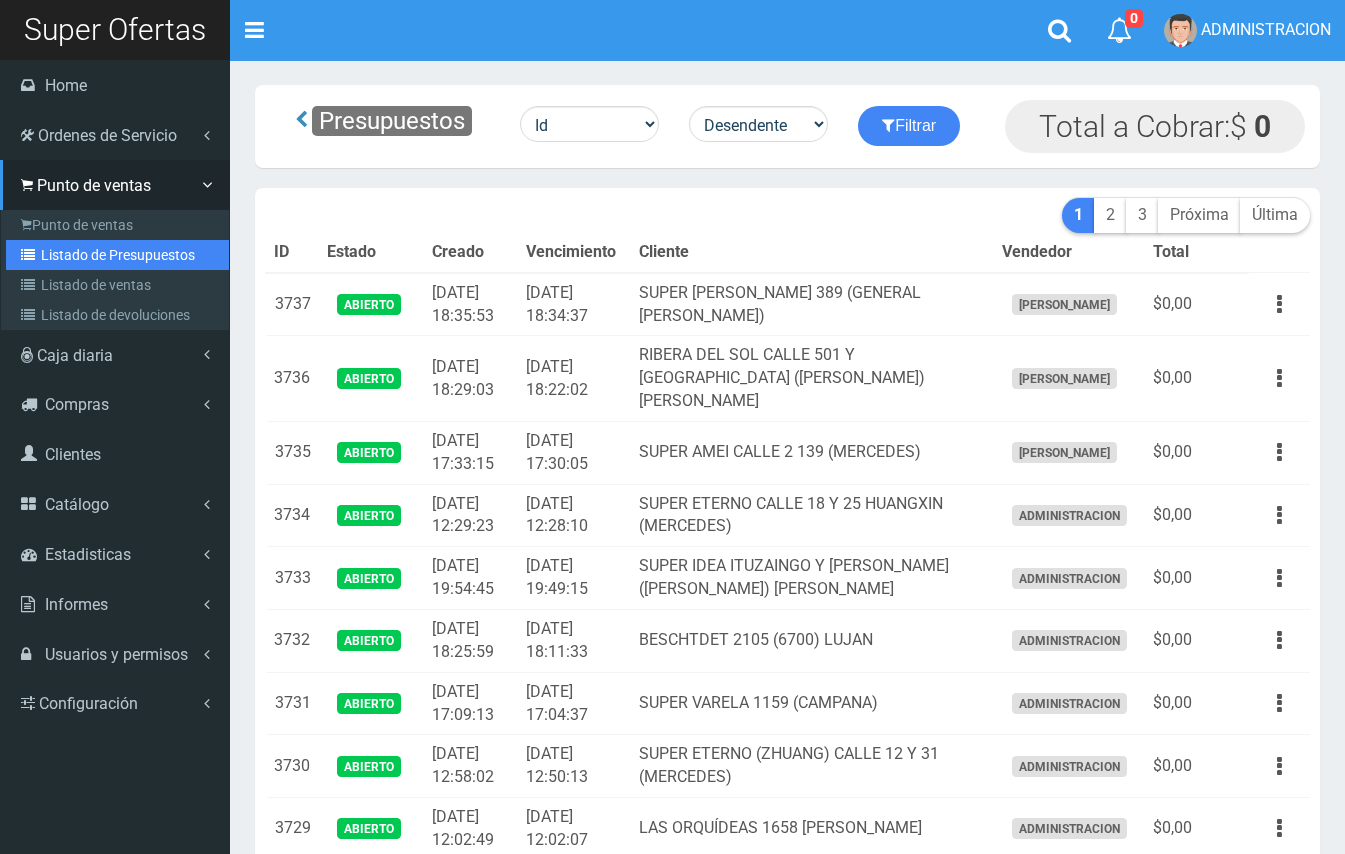 scroll, scrollTop: 0, scrollLeft: 0, axis: both 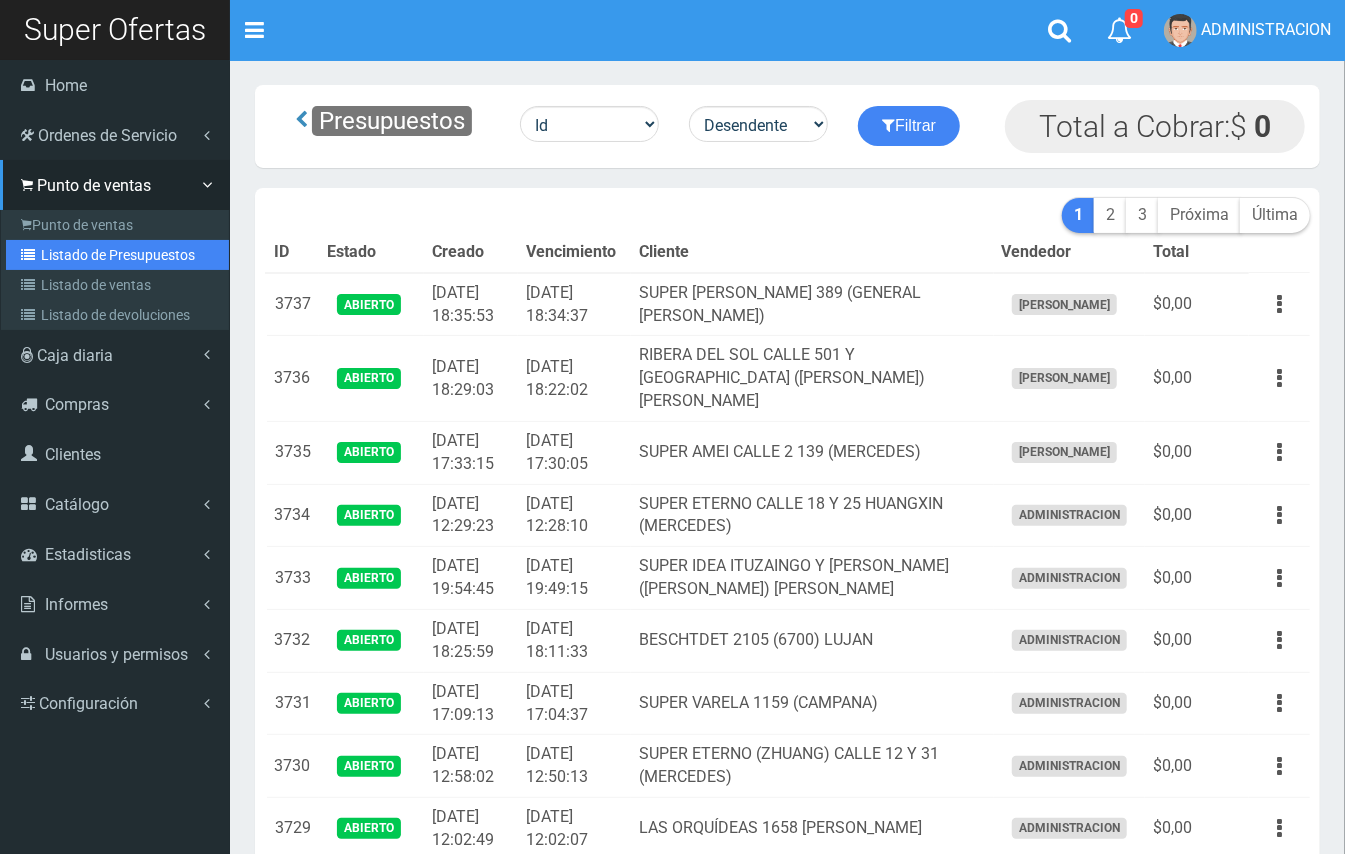 click on "Listado de Presupuestos" at bounding box center [117, 255] 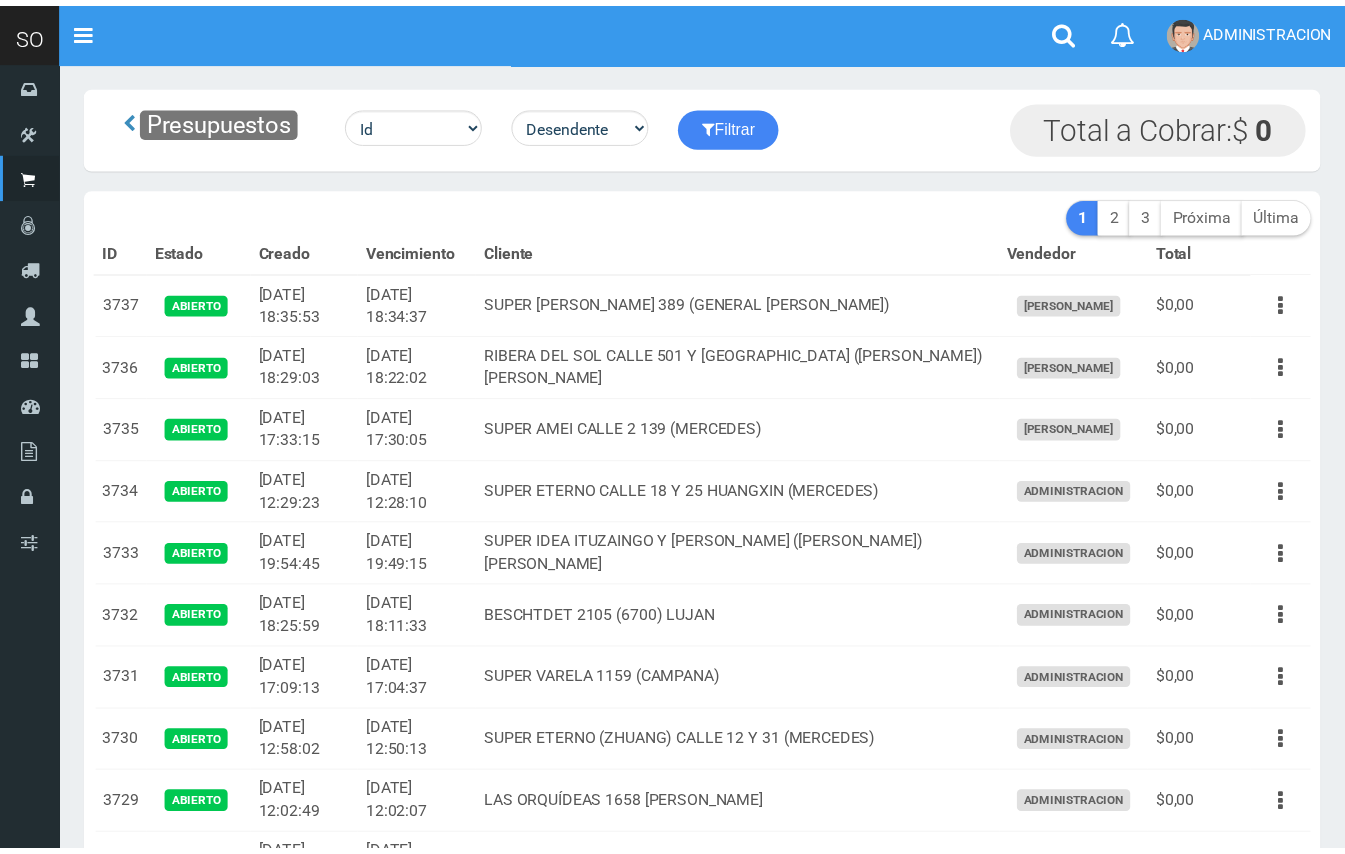 scroll, scrollTop: 0, scrollLeft: 0, axis: both 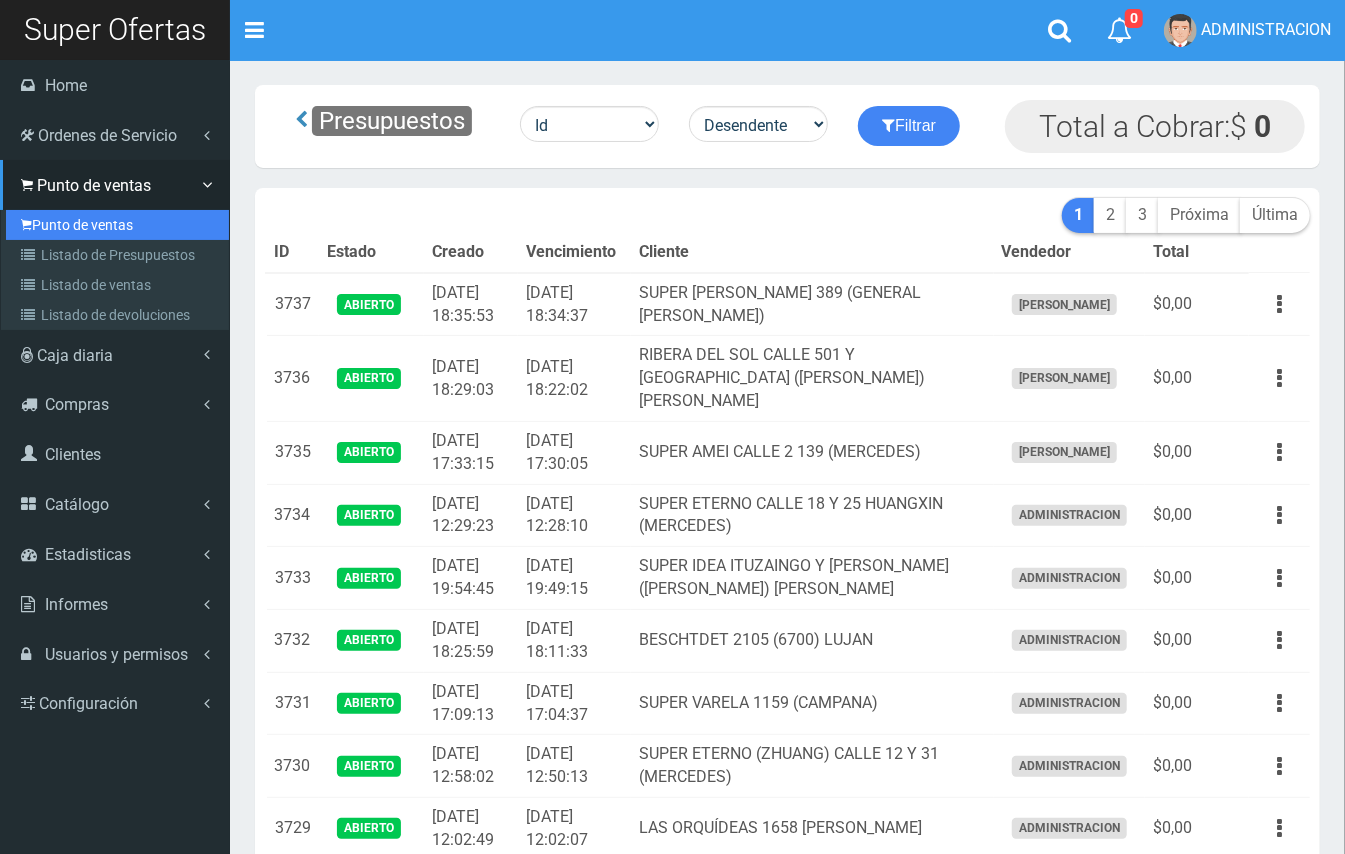 click on "Punto de ventas" at bounding box center [117, 225] 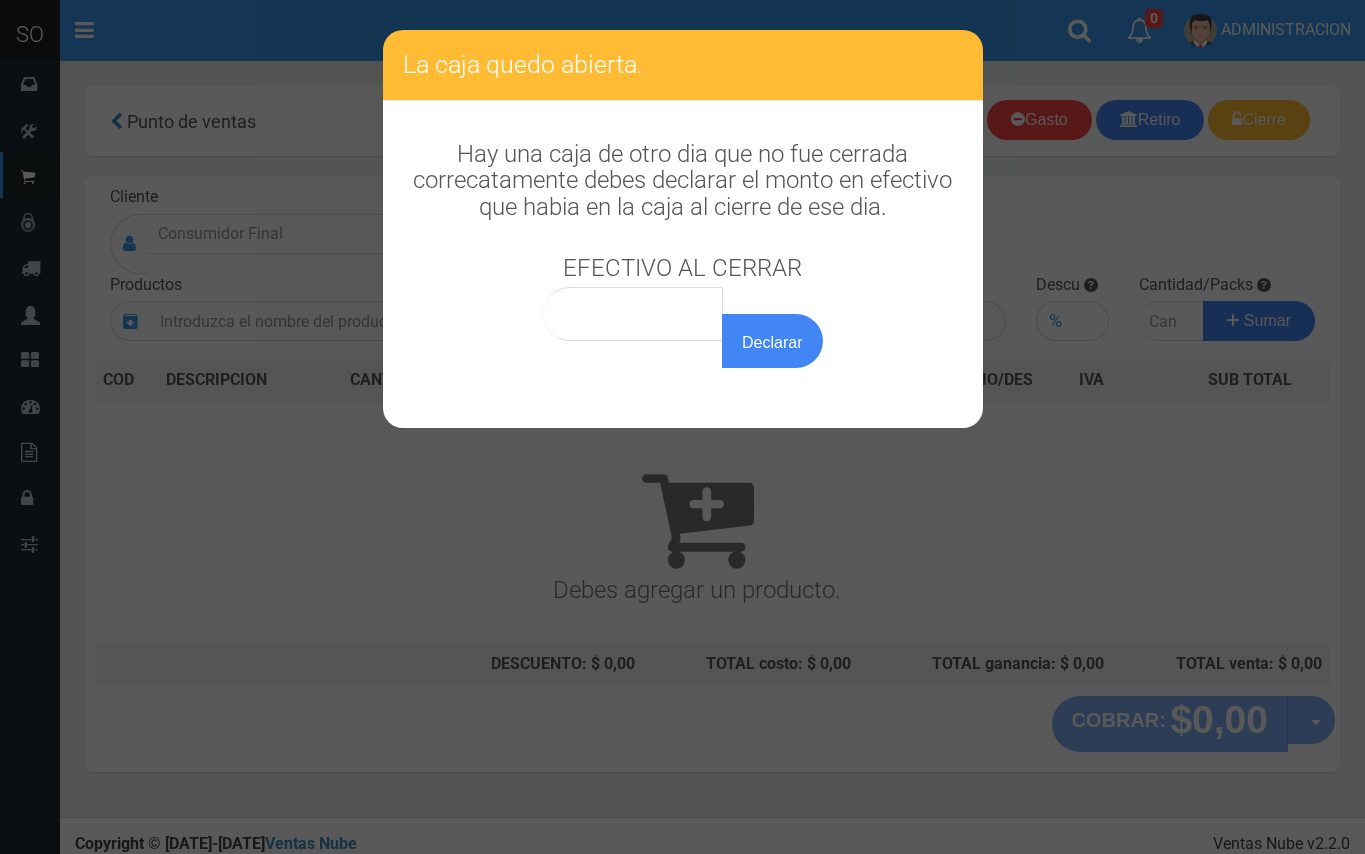 scroll, scrollTop: 0, scrollLeft: 0, axis: both 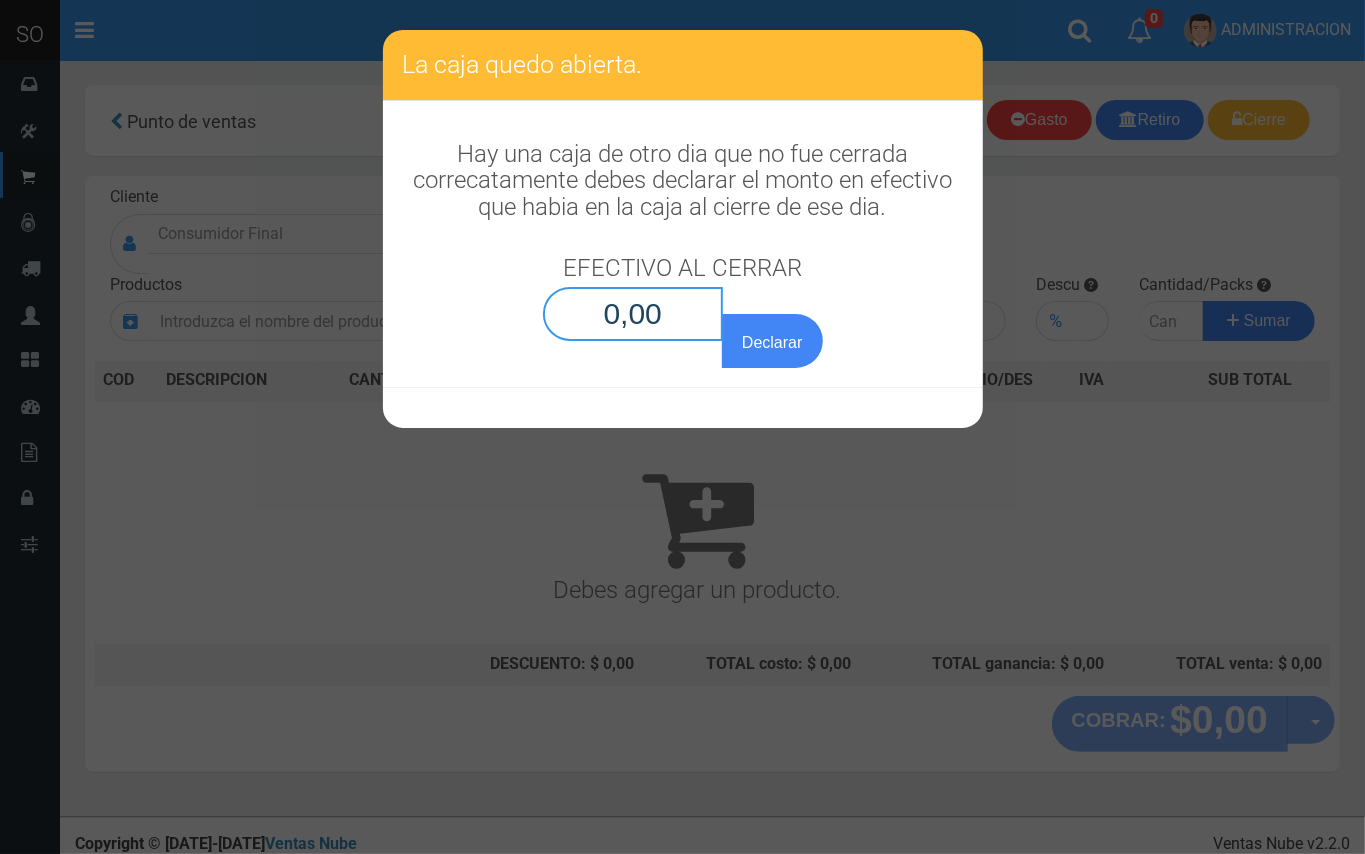 click on "0,00" at bounding box center (633, 314) 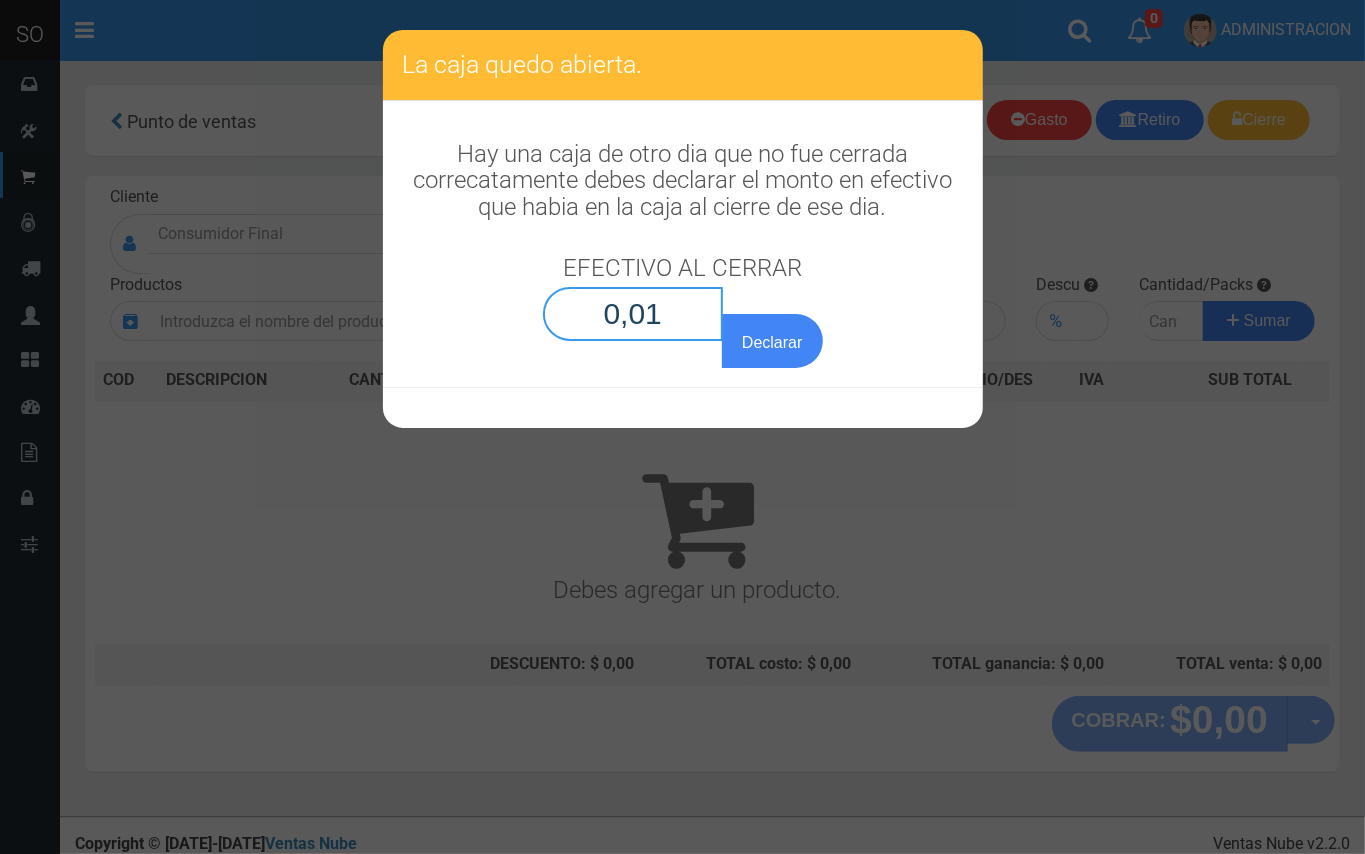 click on "Declarar" at bounding box center [772, 341] 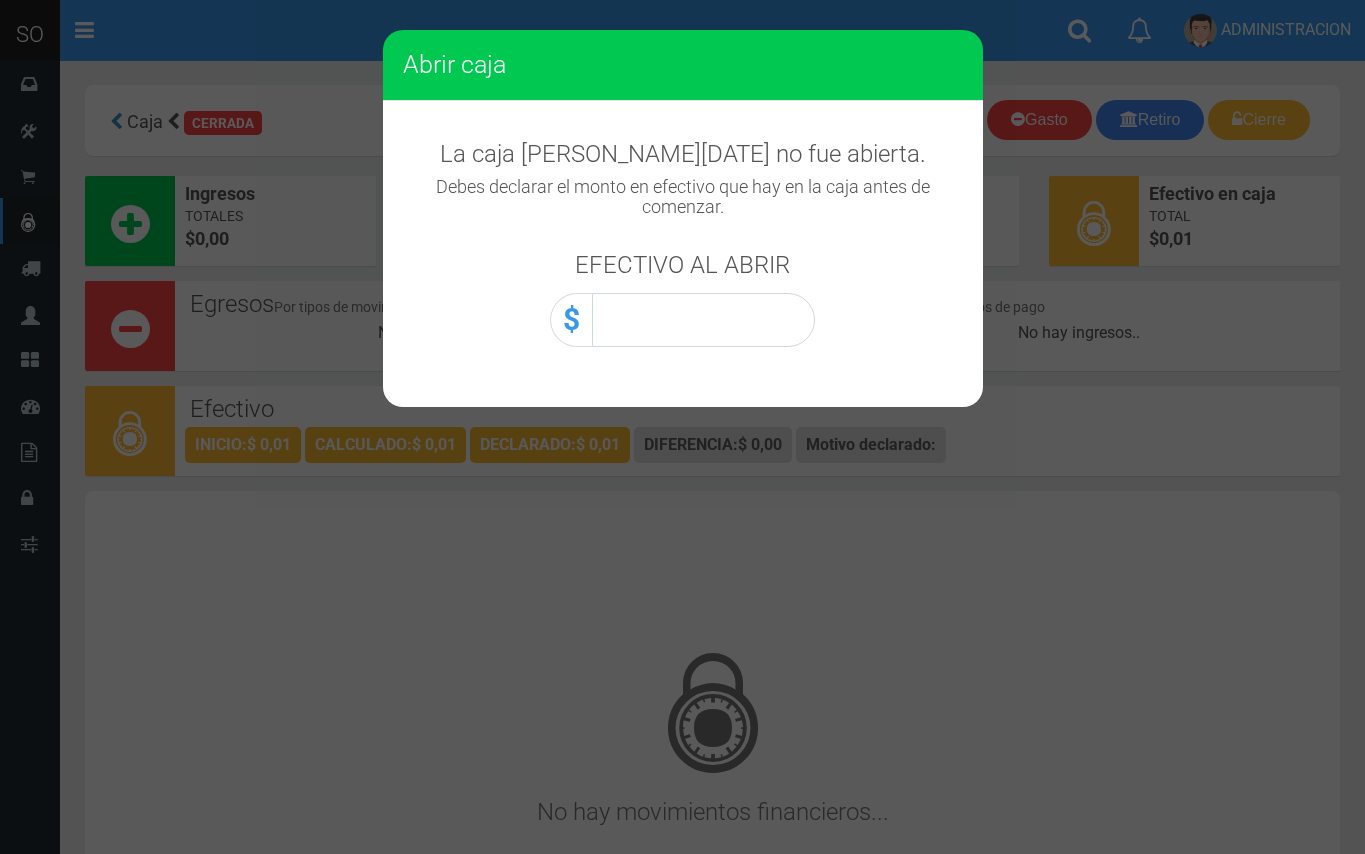 scroll, scrollTop: 0, scrollLeft: 0, axis: both 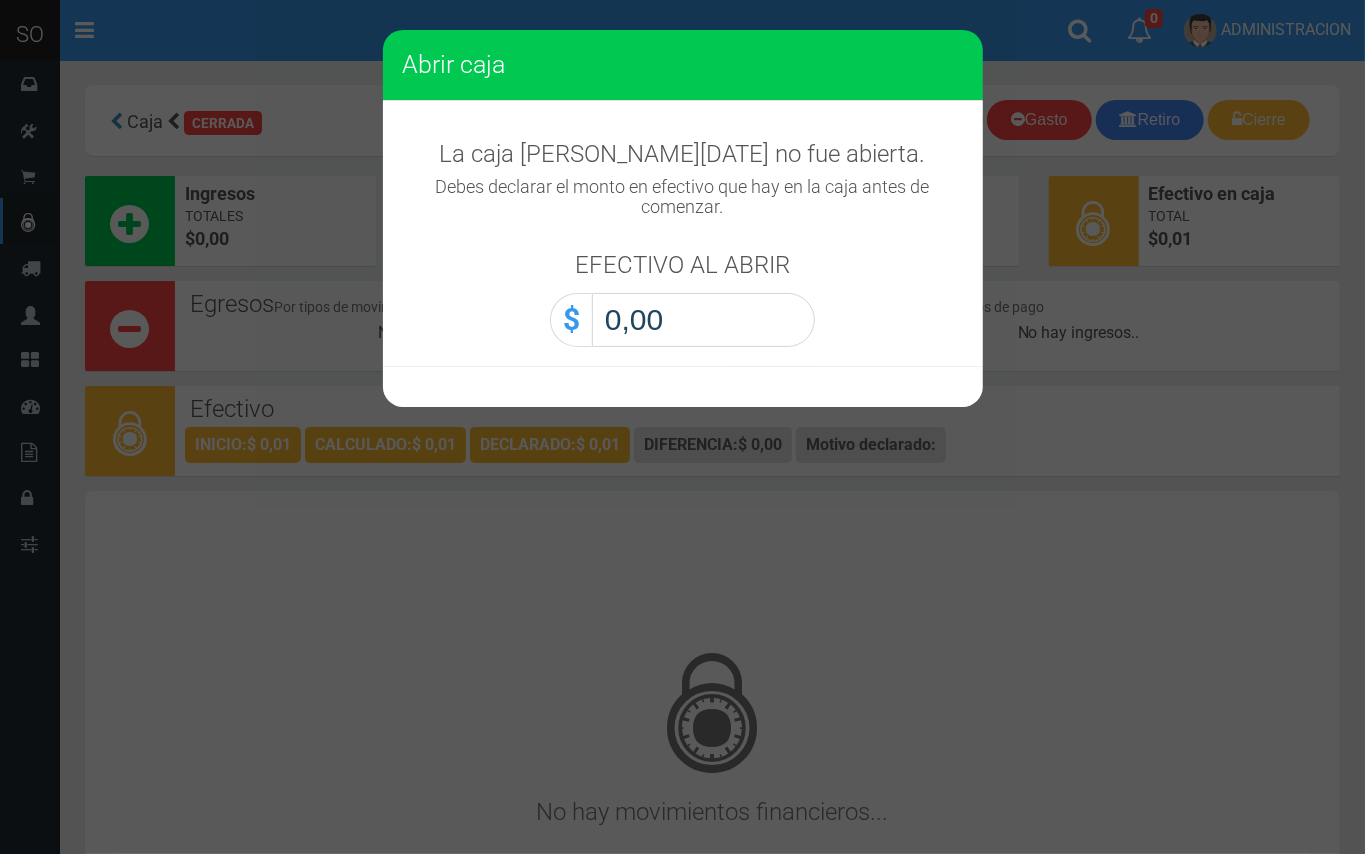 click on "0,00" at bounding box center (703, 320) 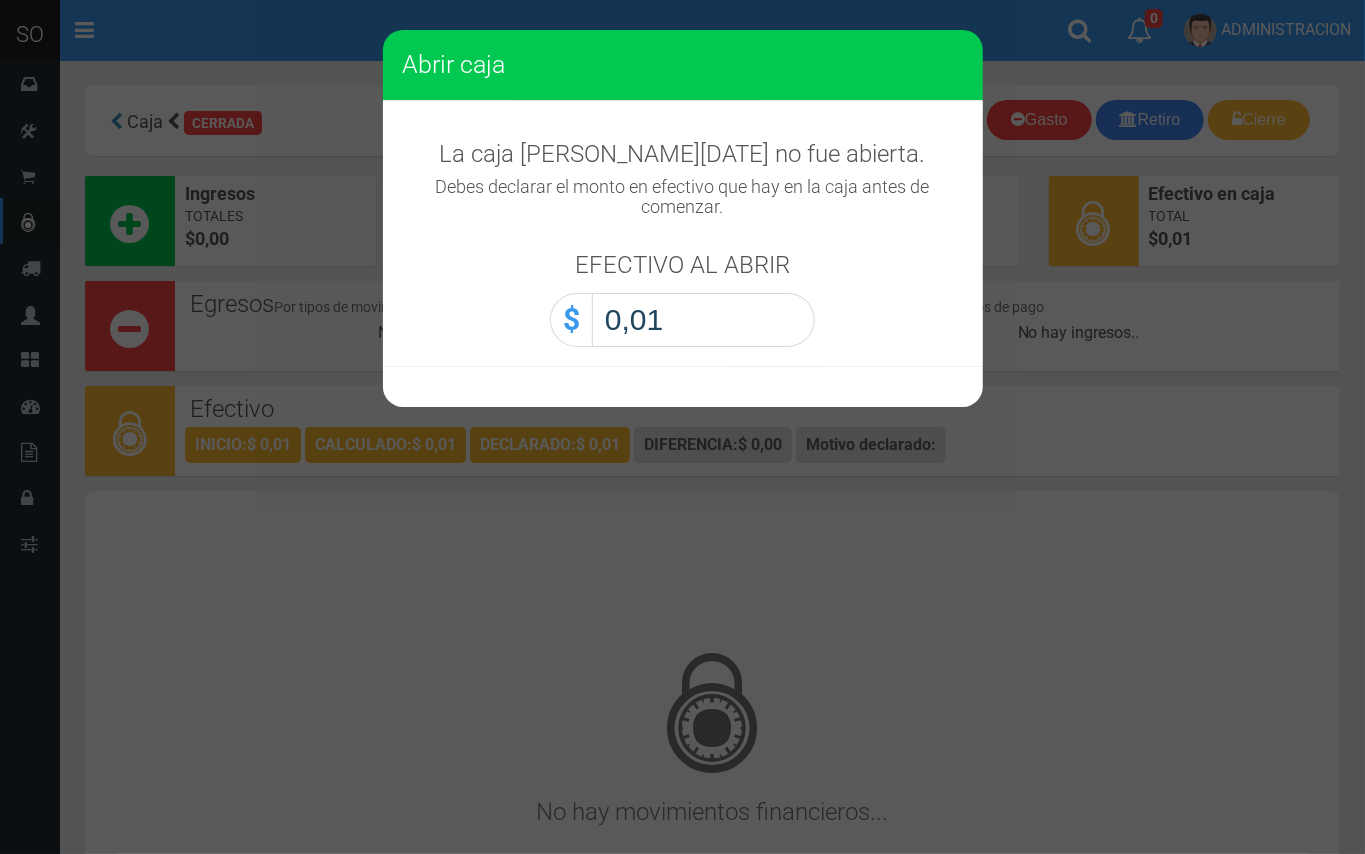 click on "Abrir caja" at bounding box center [0, 0] 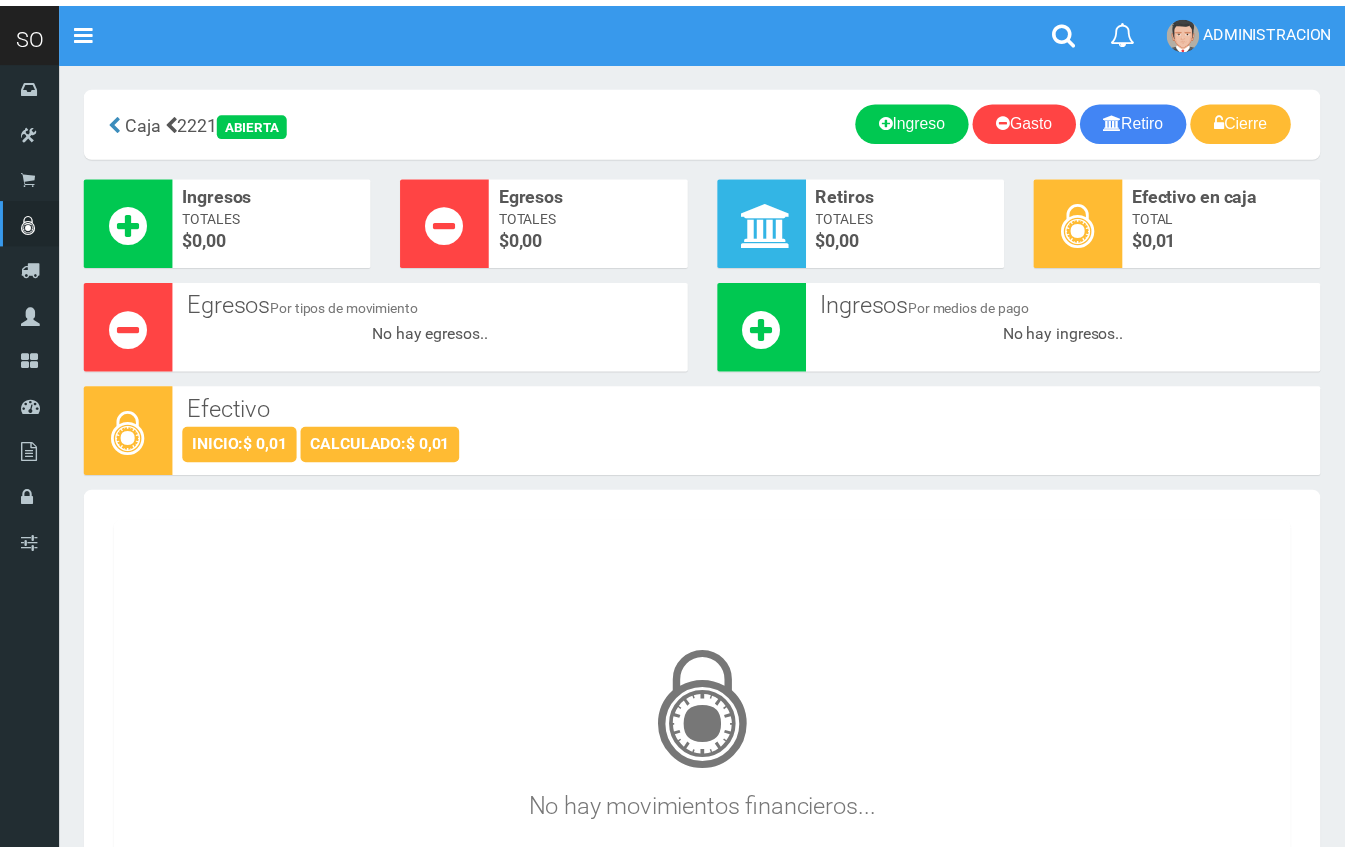 scroll, scrollTop: 0, scrollLeft: 0, axis: both 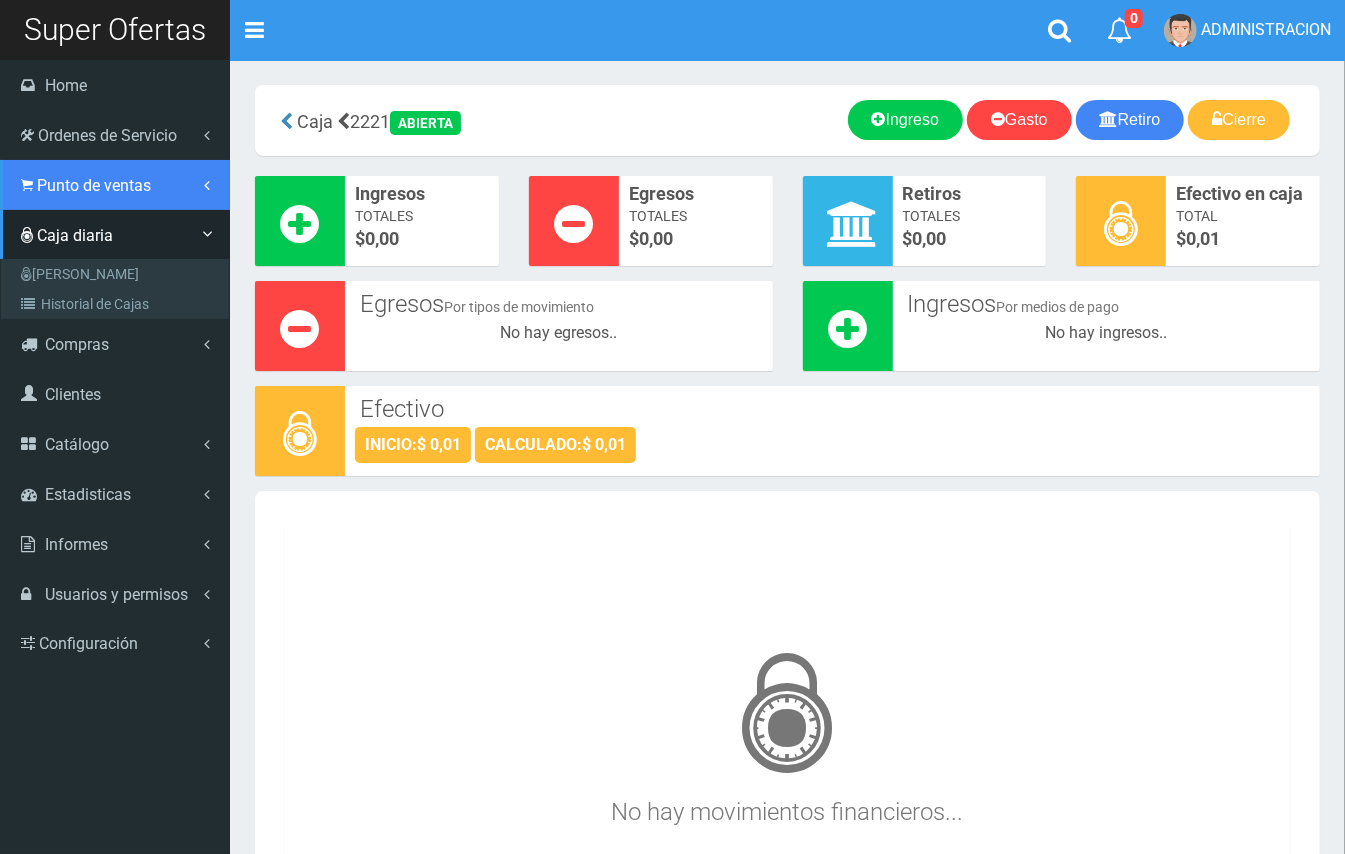 click on "Punto de ventas" at bounding box center [94, 185] 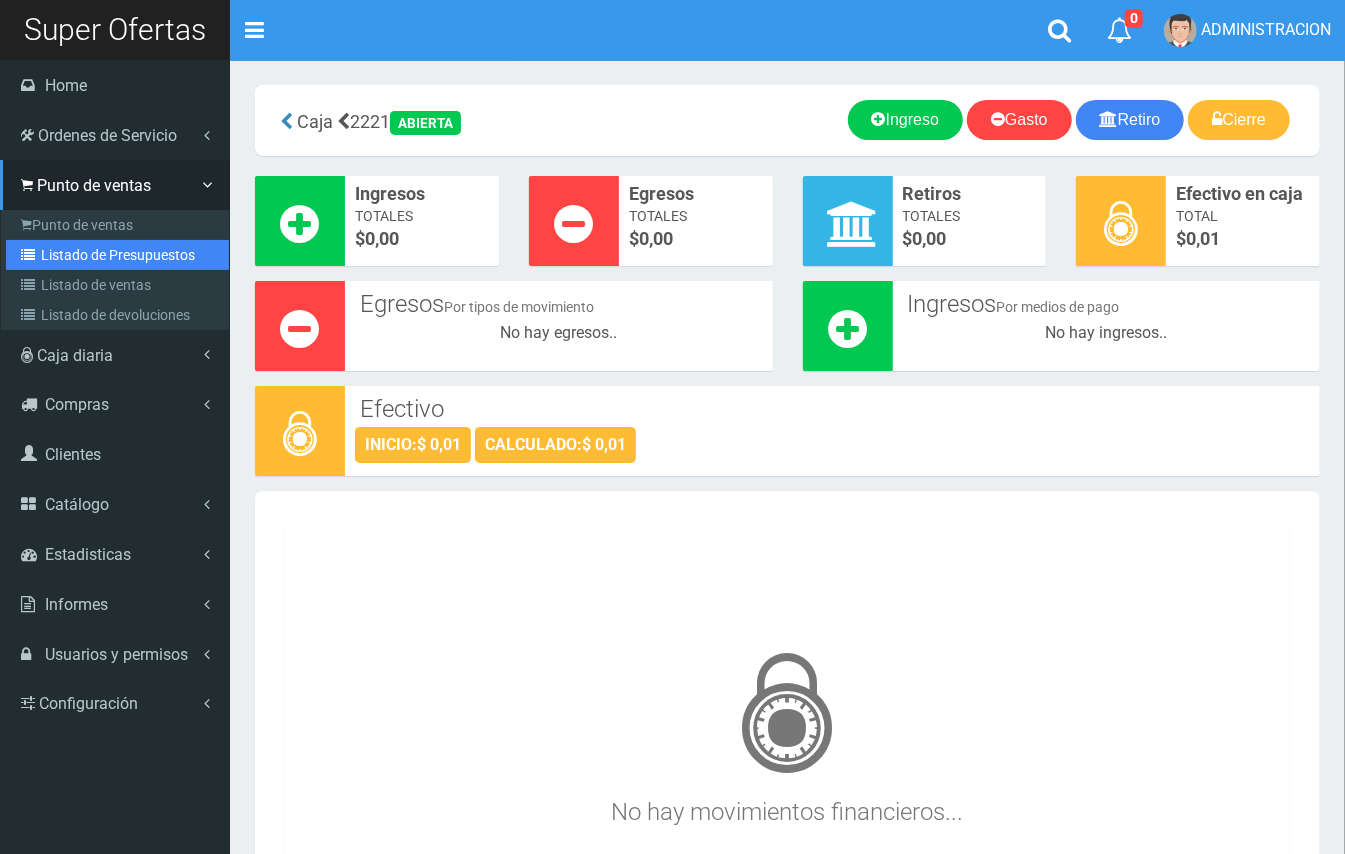 click on "Listado de Presupuestos" at bounding box center (117, 255) 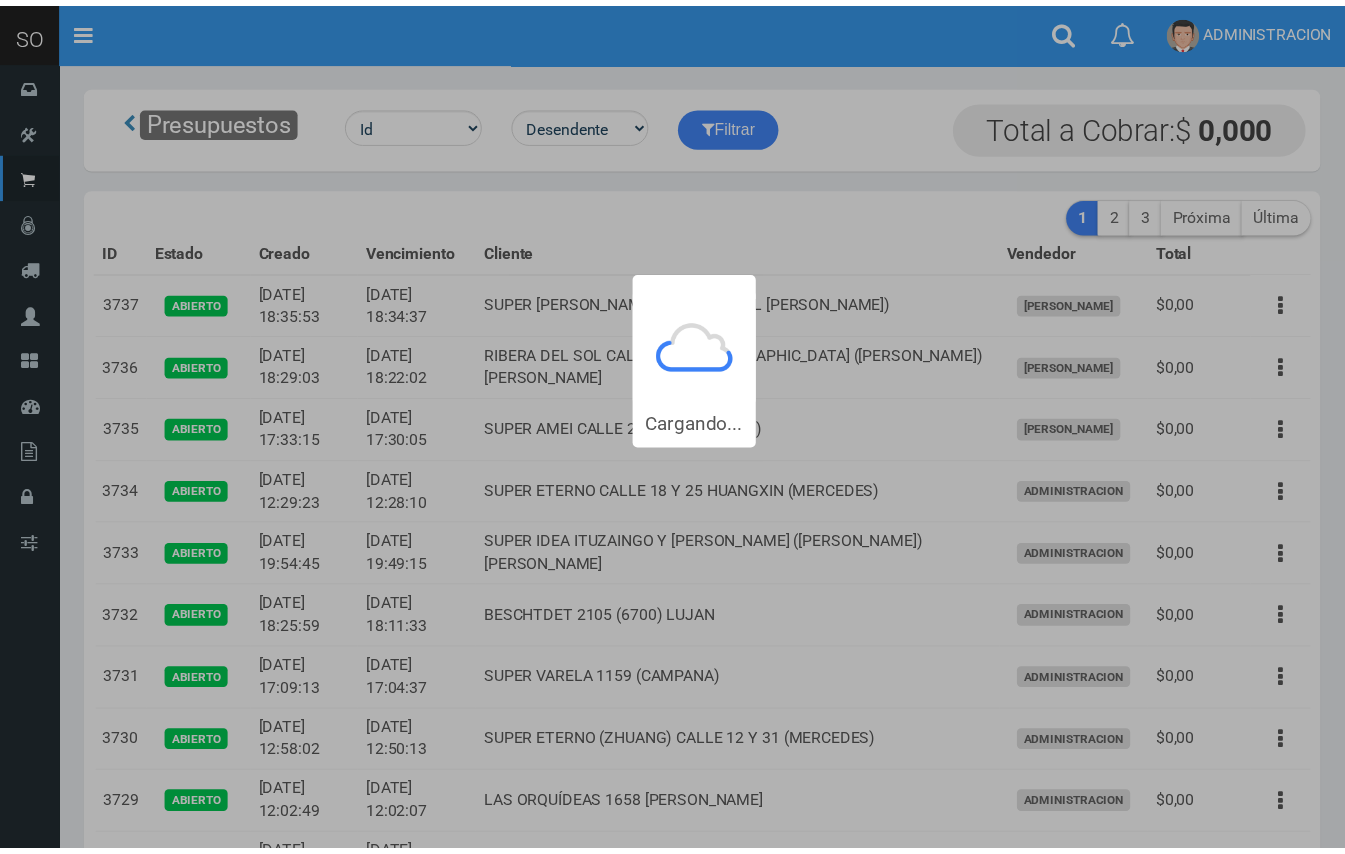 scroll, scrollTop: 0, scrollLeft: 0, axis: both 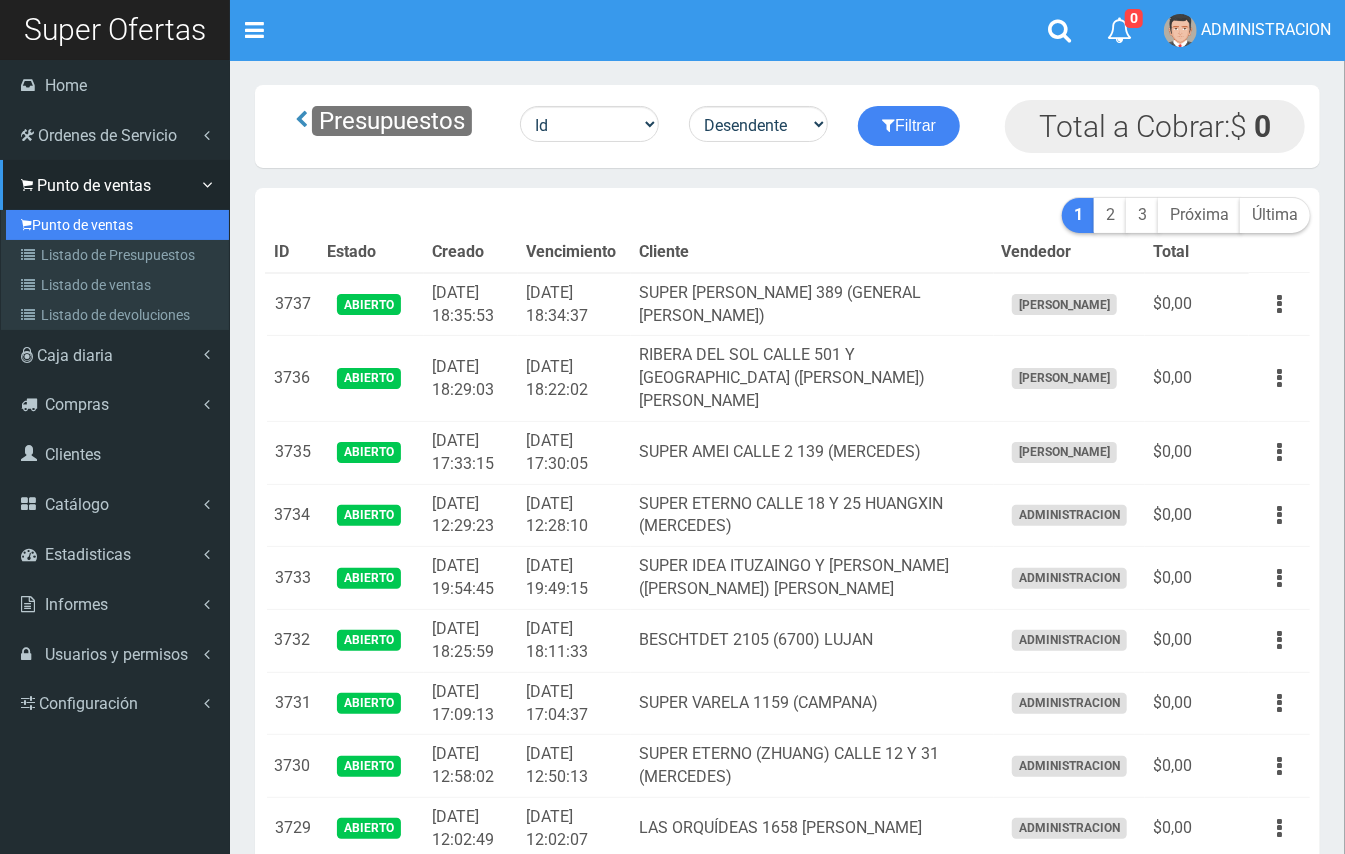 click on "Punto de ventas" at bounding box center [117, 225] 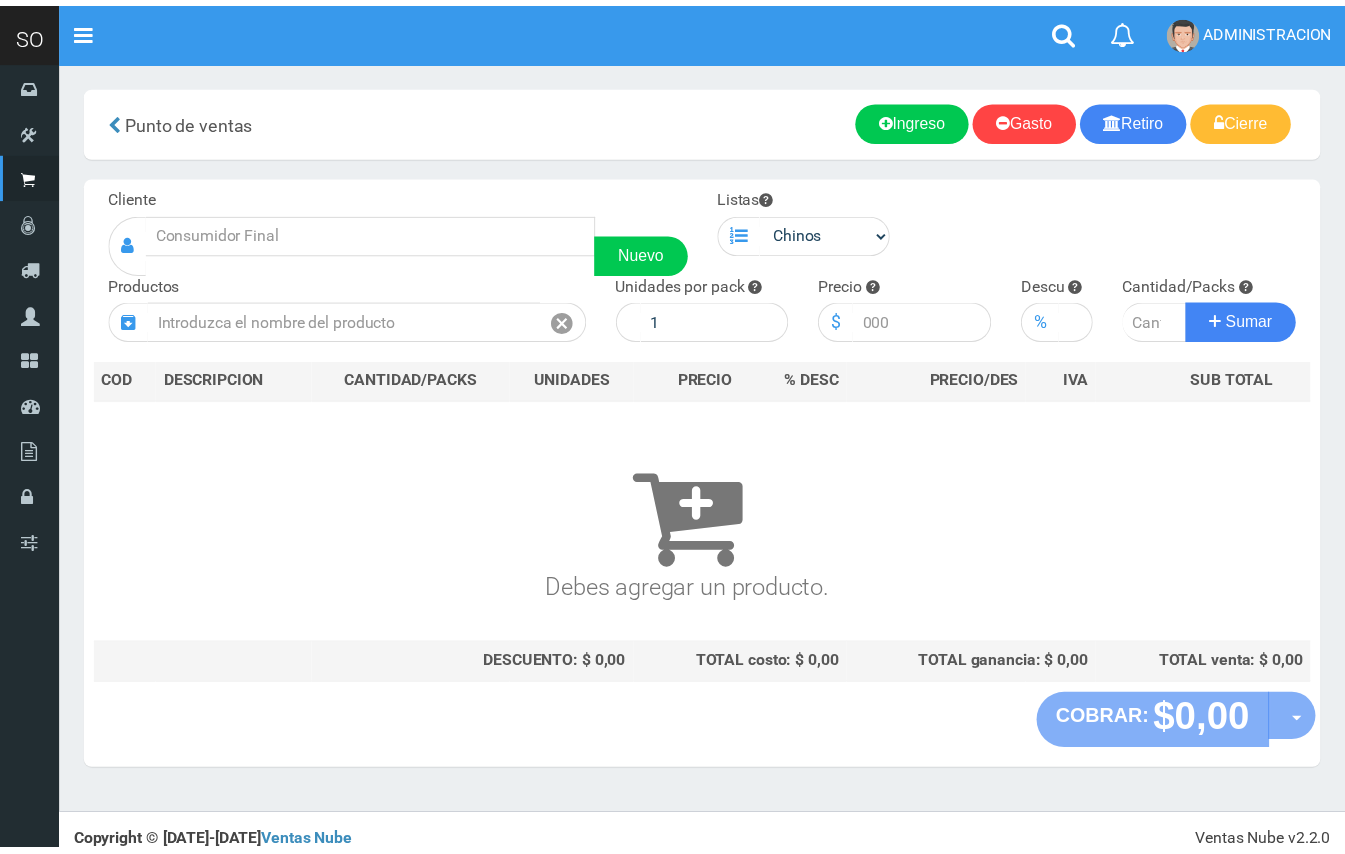 scroll, scrollTop: 0, scrollLeft: 0, axis: both 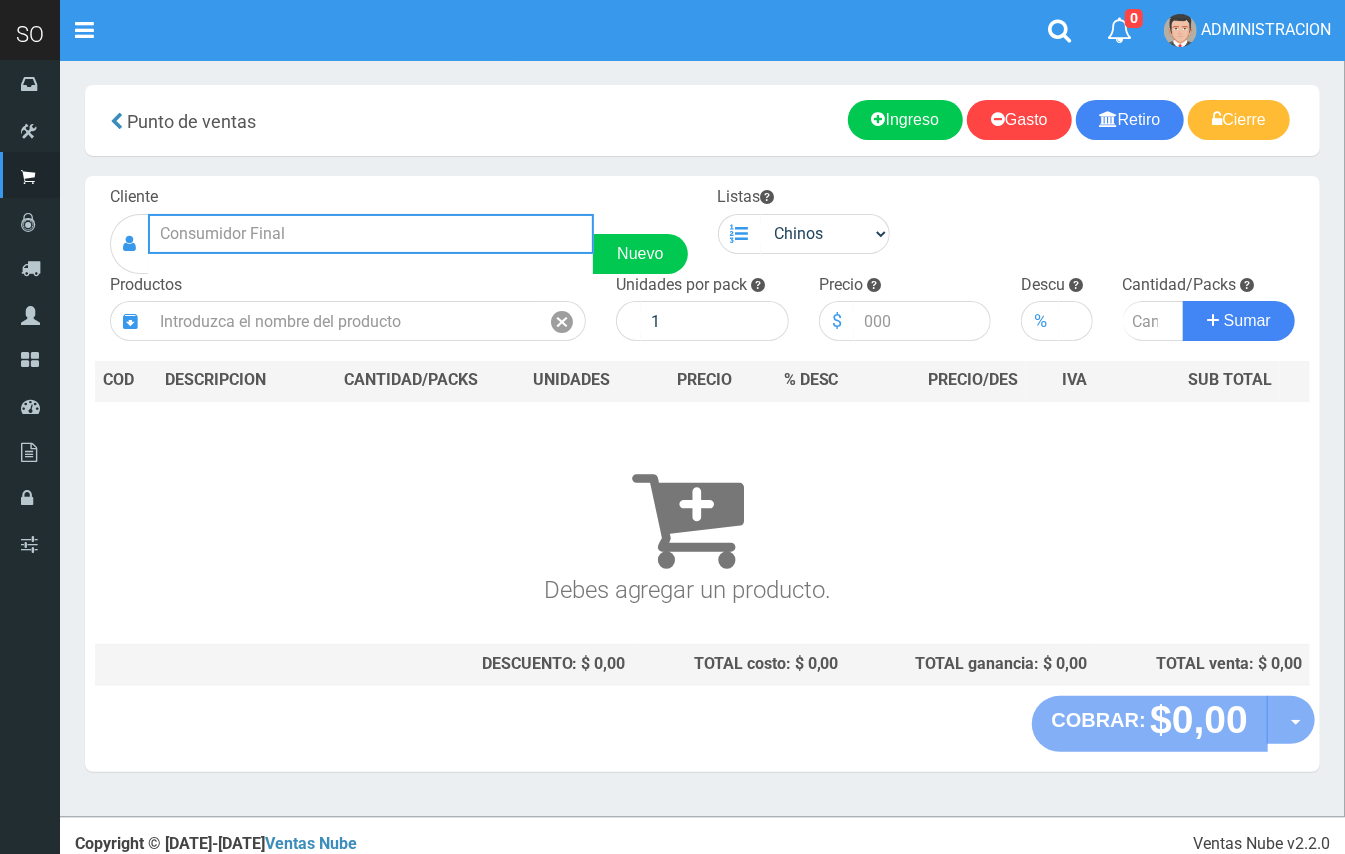click at bounding box center [371, 234] 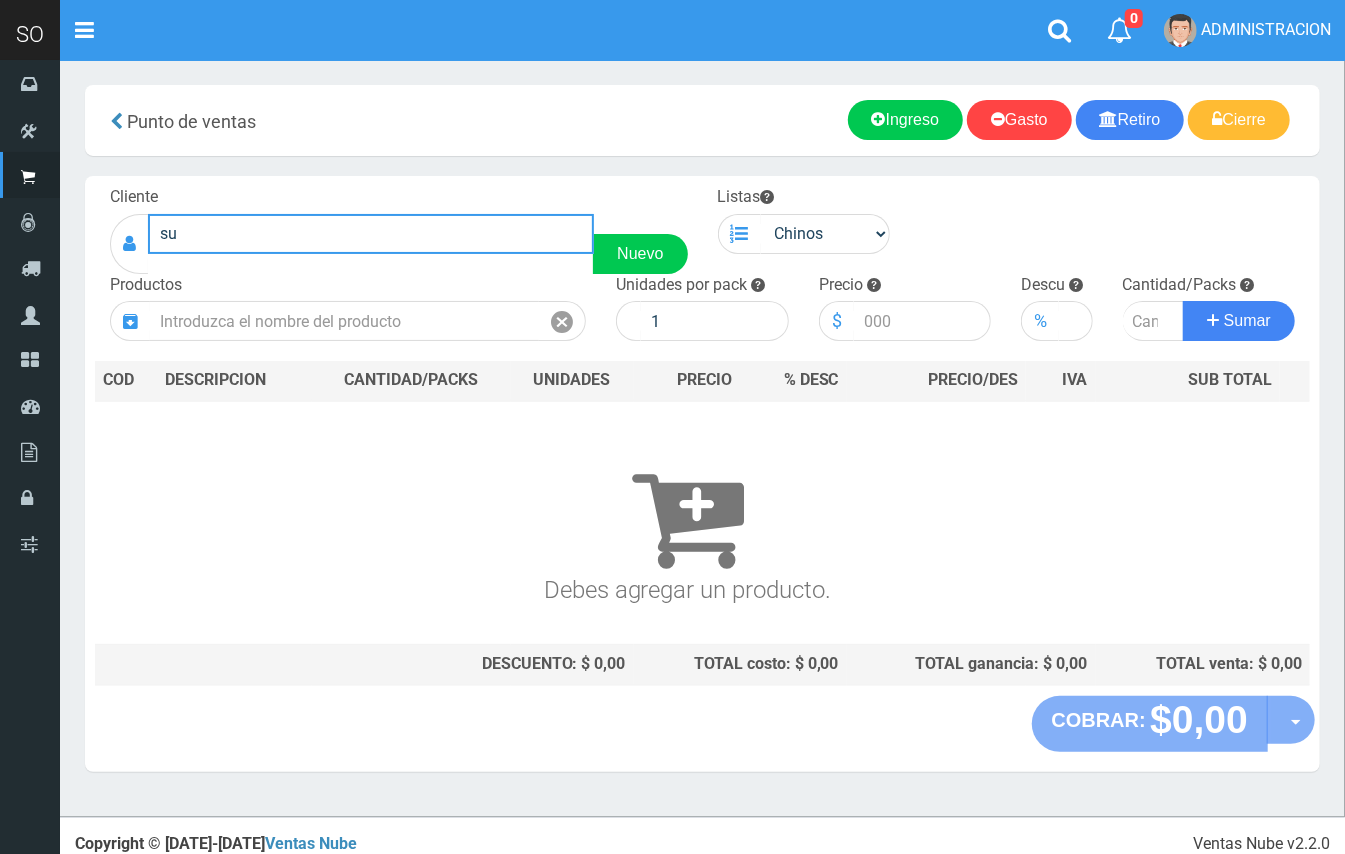 type on "s" 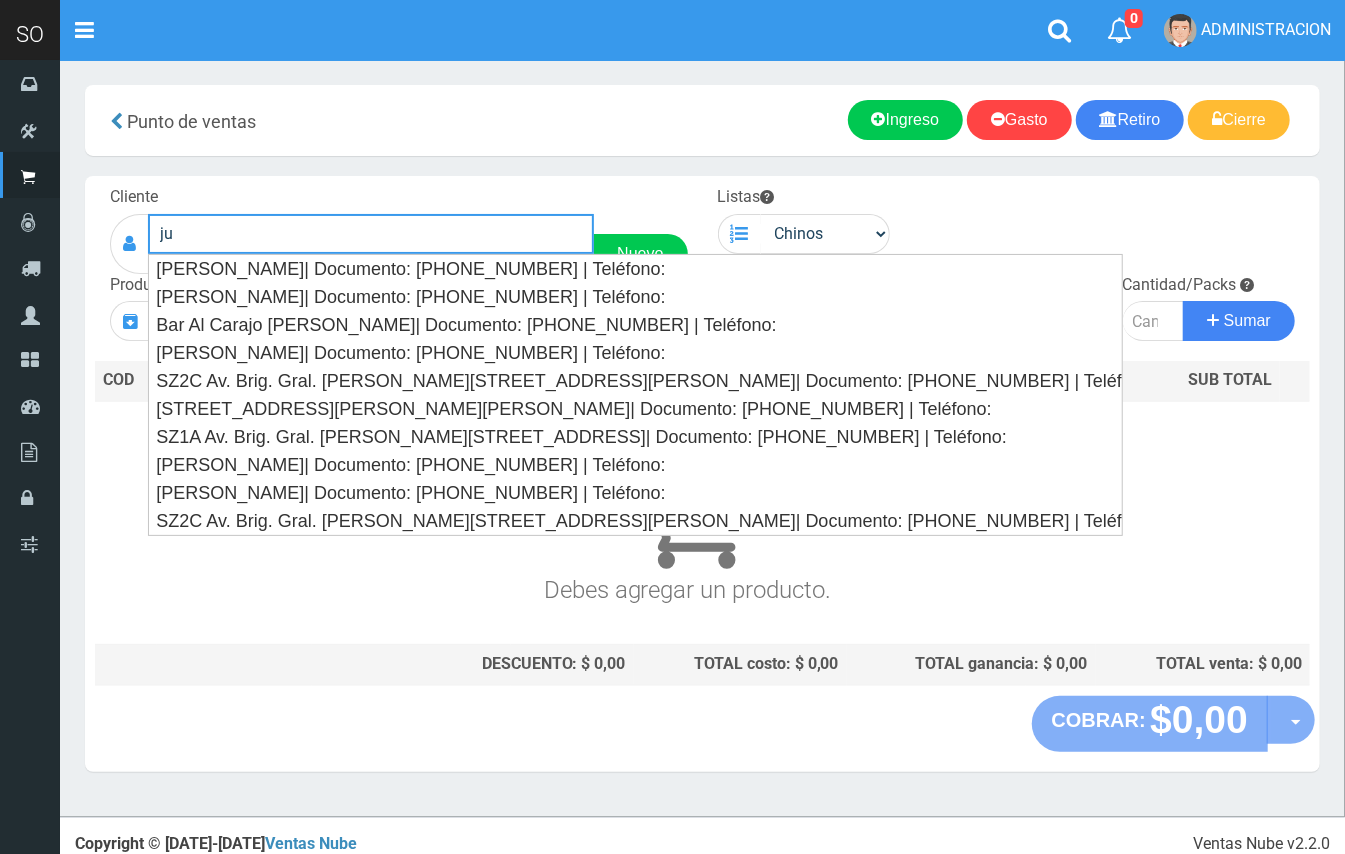 type on "j" 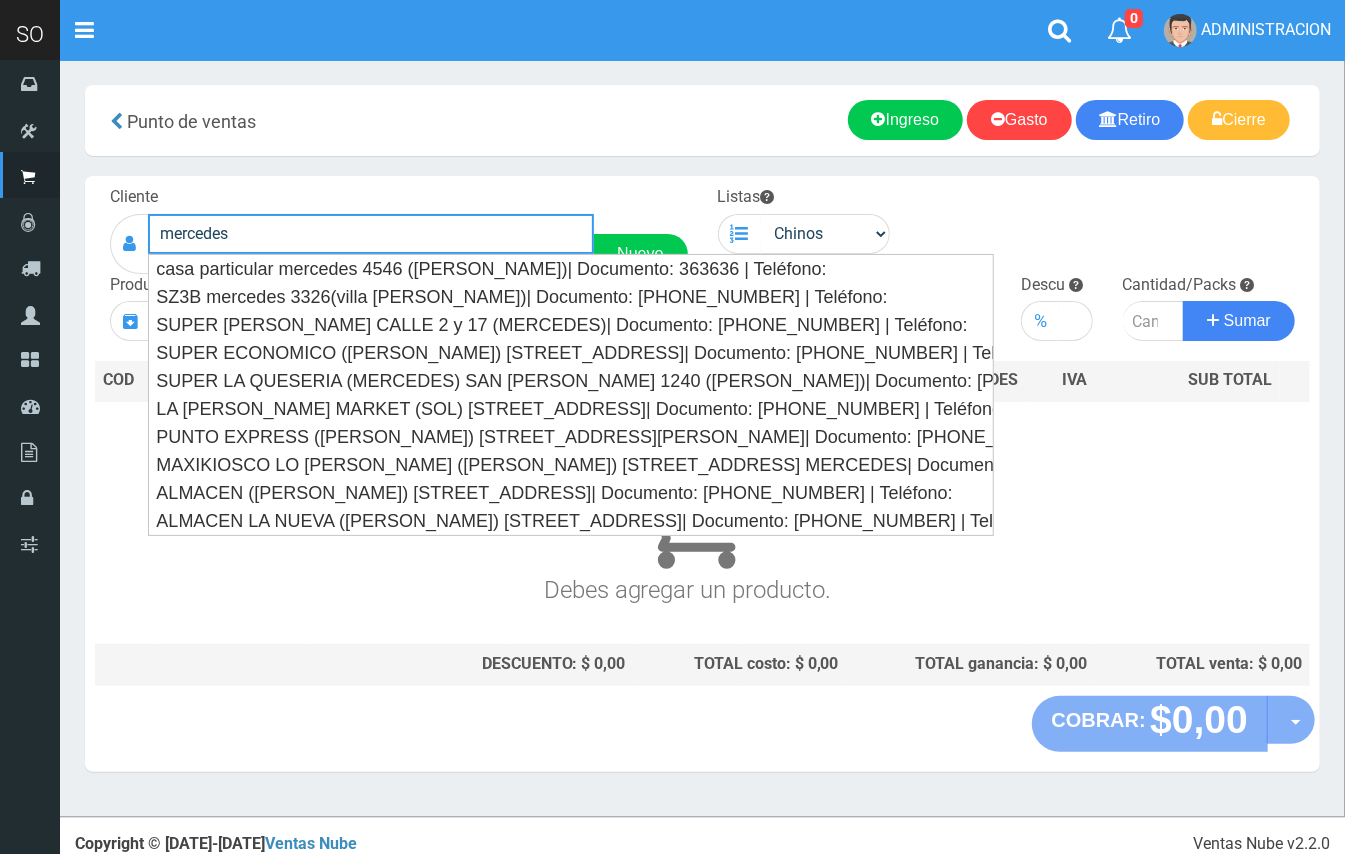 type on "mercedes" 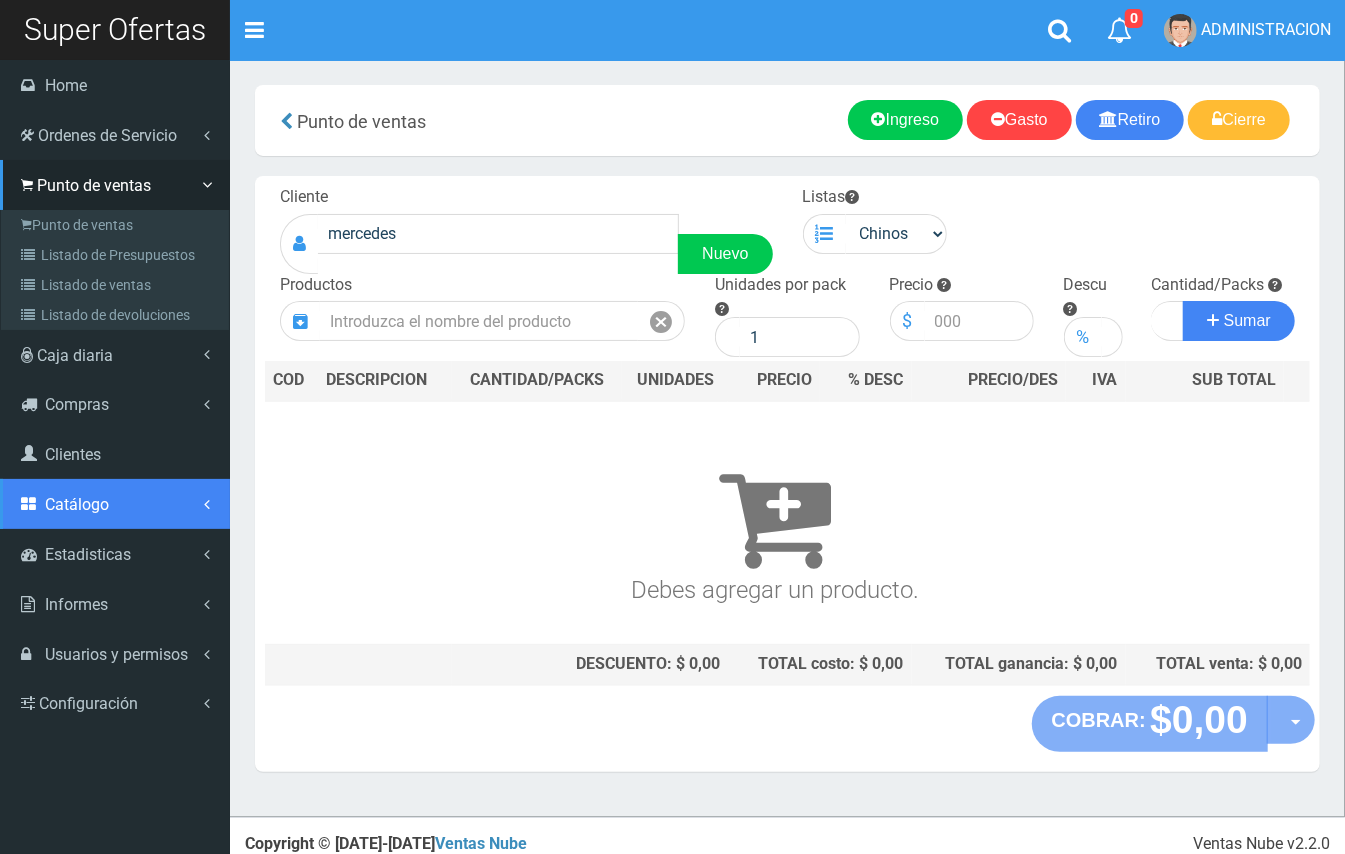 click on "Catálogo" at bounding box center (115, 504) 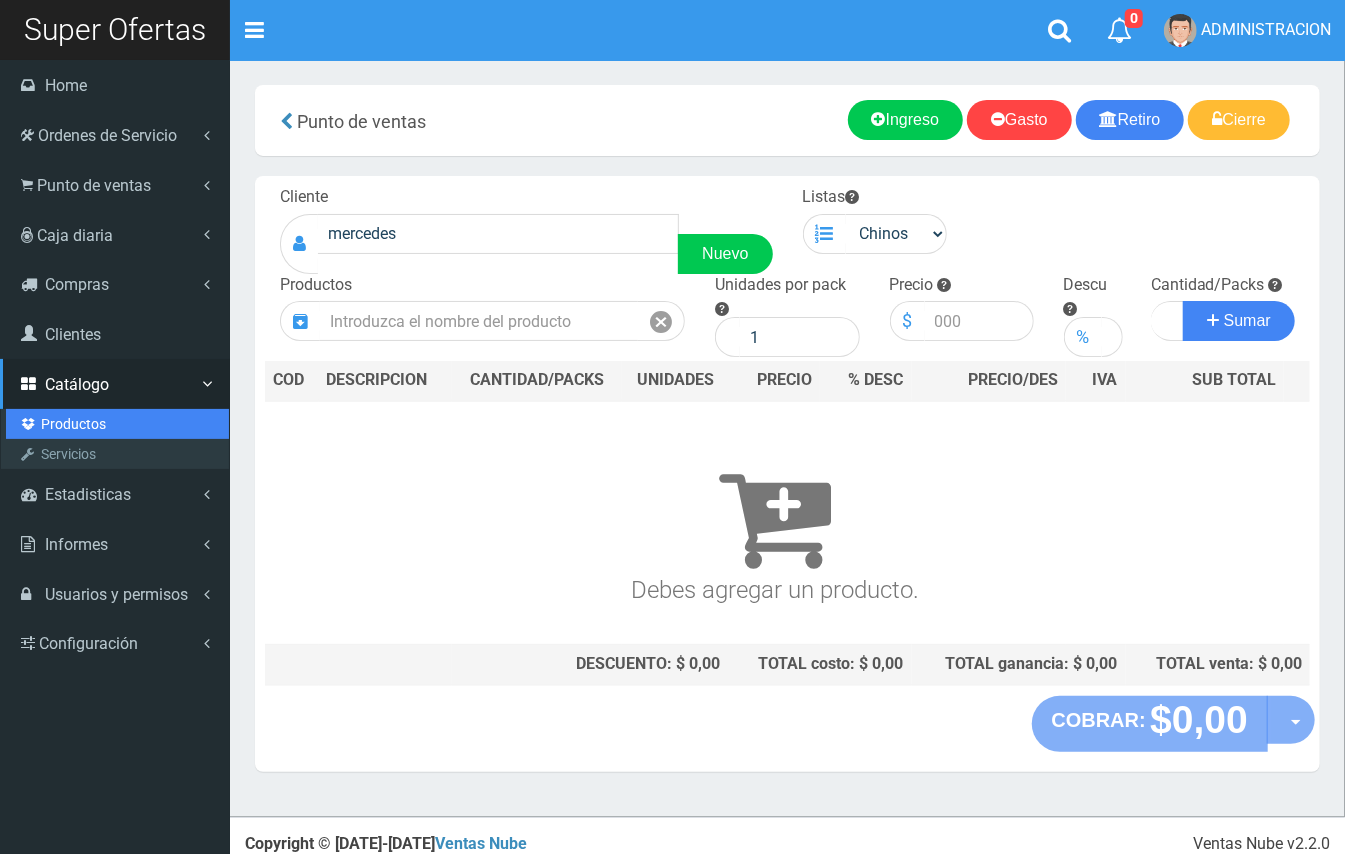 click on "Productos" at bounding box center [117, 424] 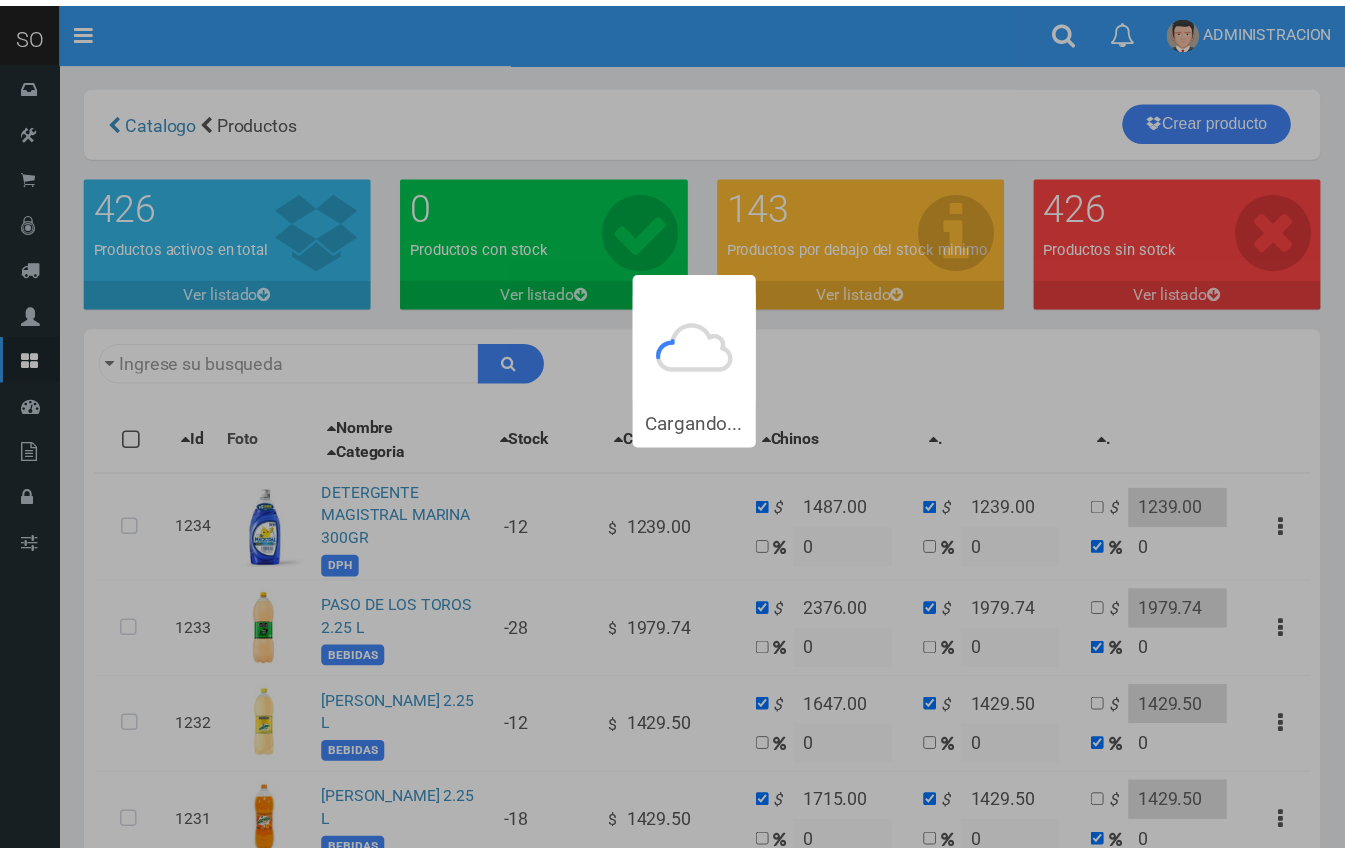 scroll, scrollTop: 0, scrollLeft: 0, axis: both 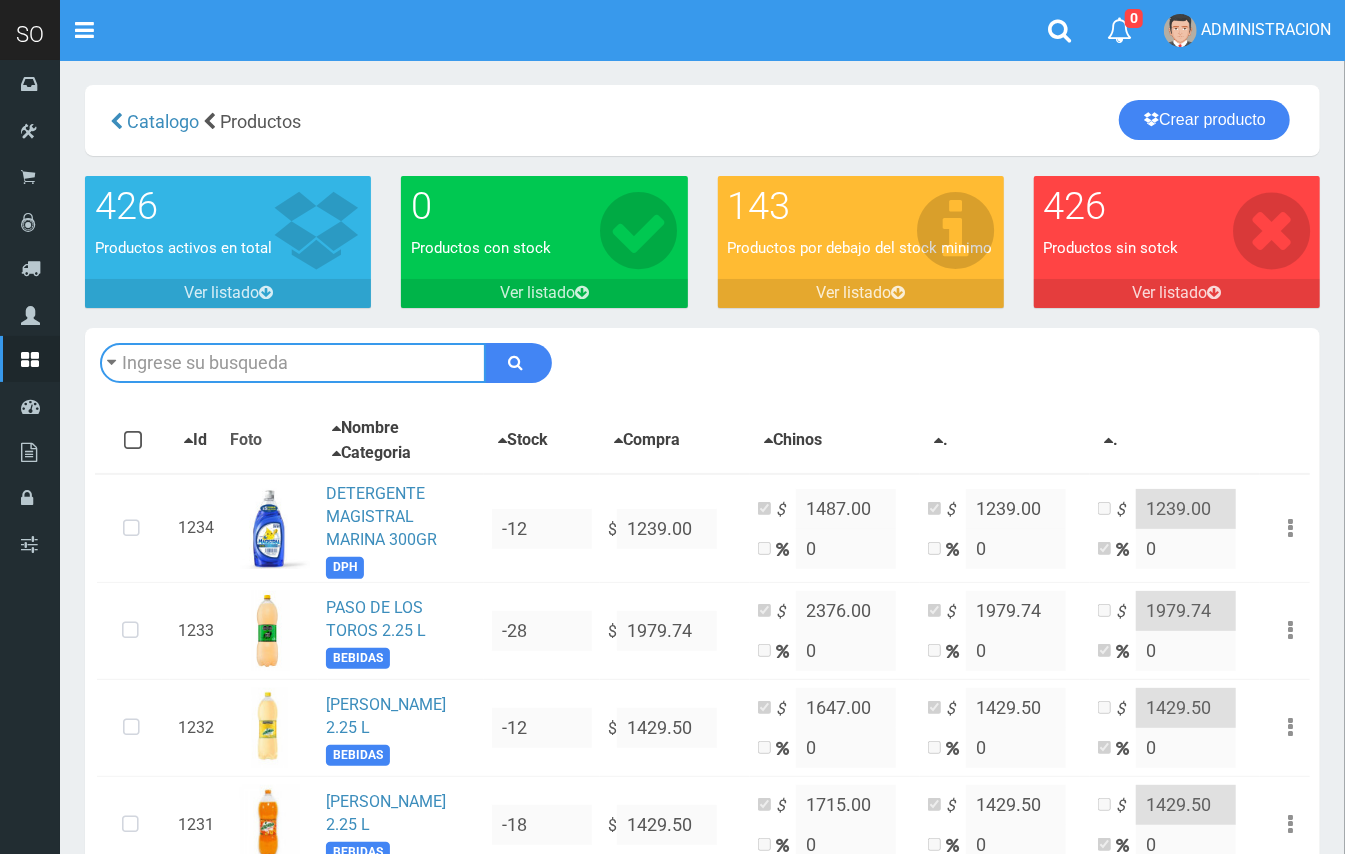 click at bounding box center (293, 363) 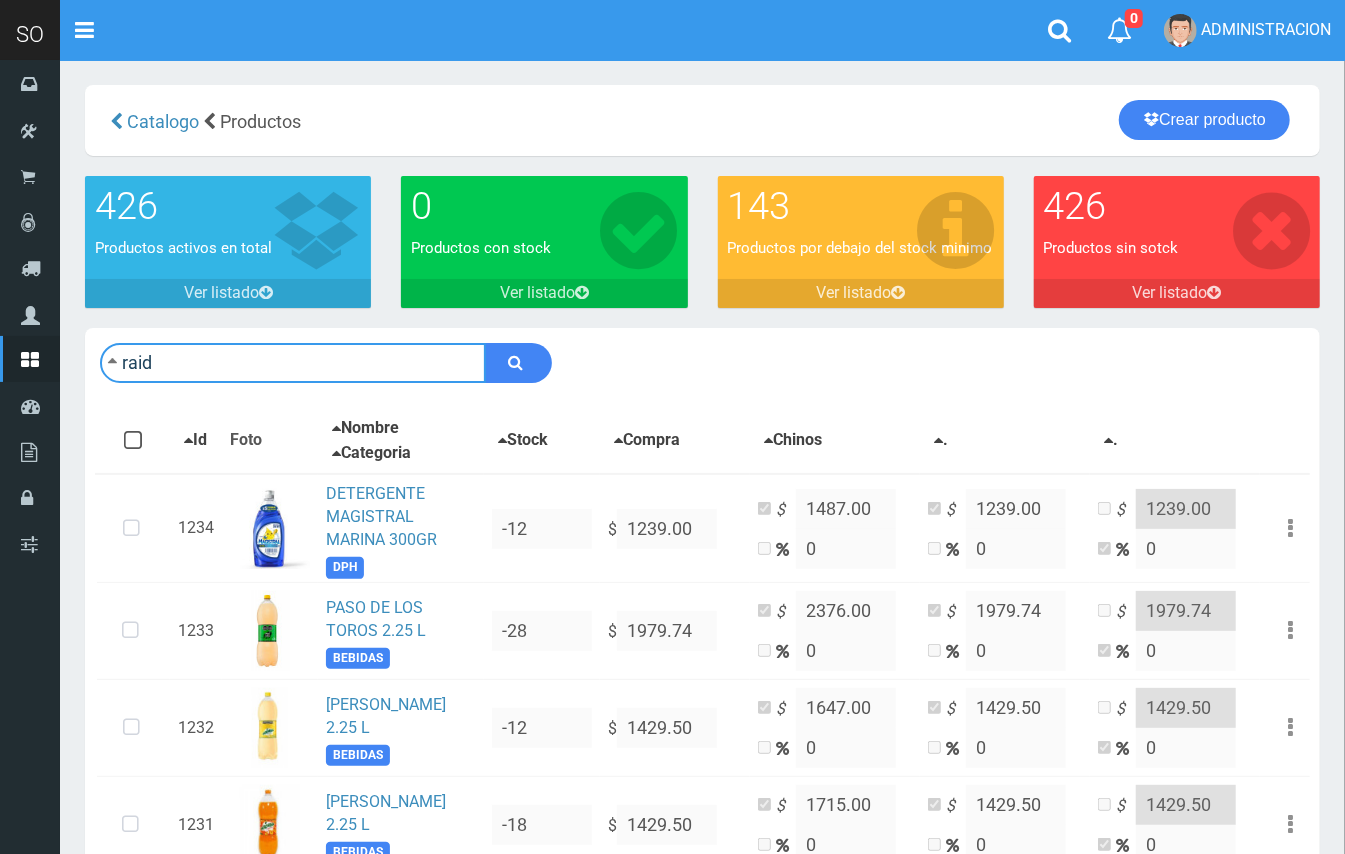 type on "raid" 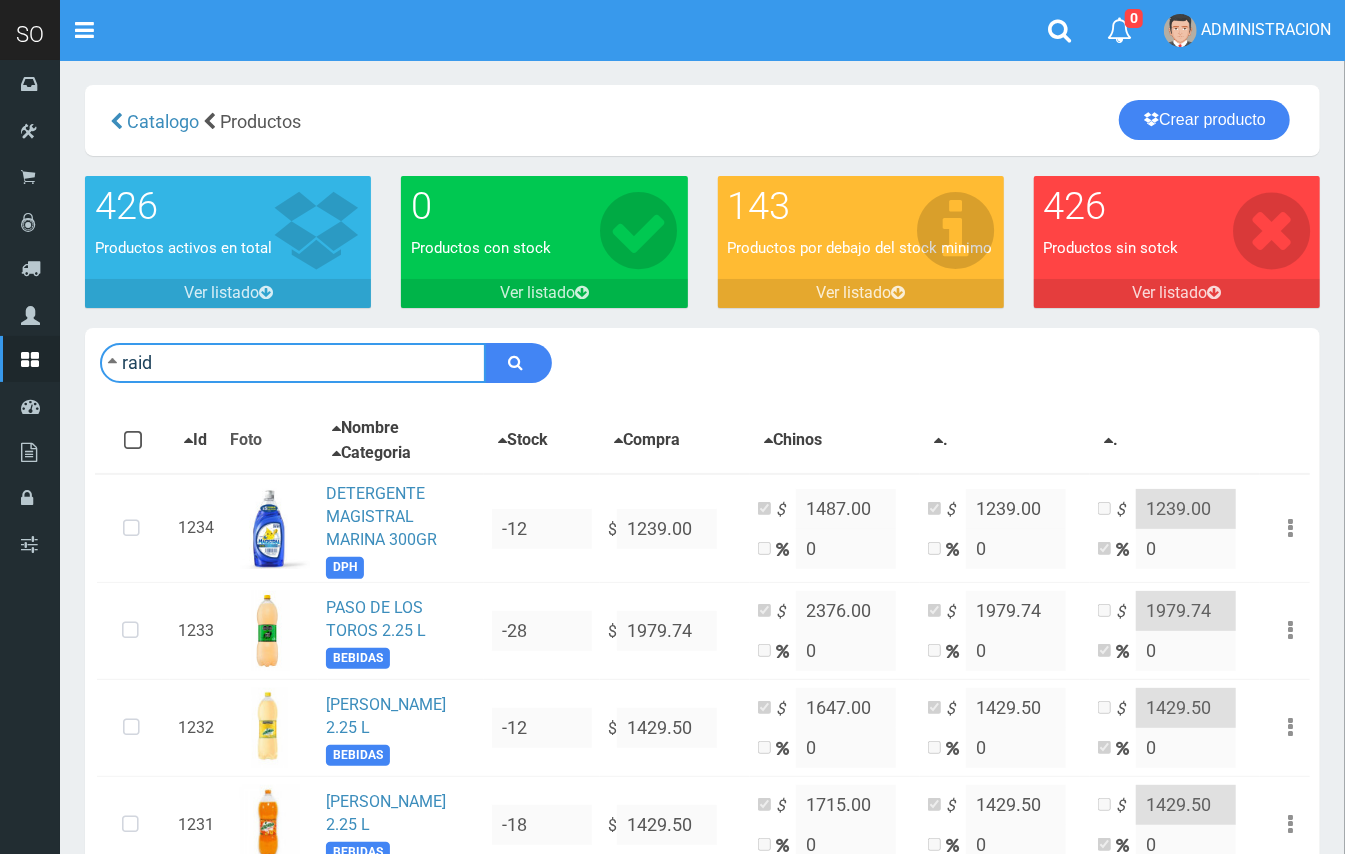 click at bounding box center (518, 363) 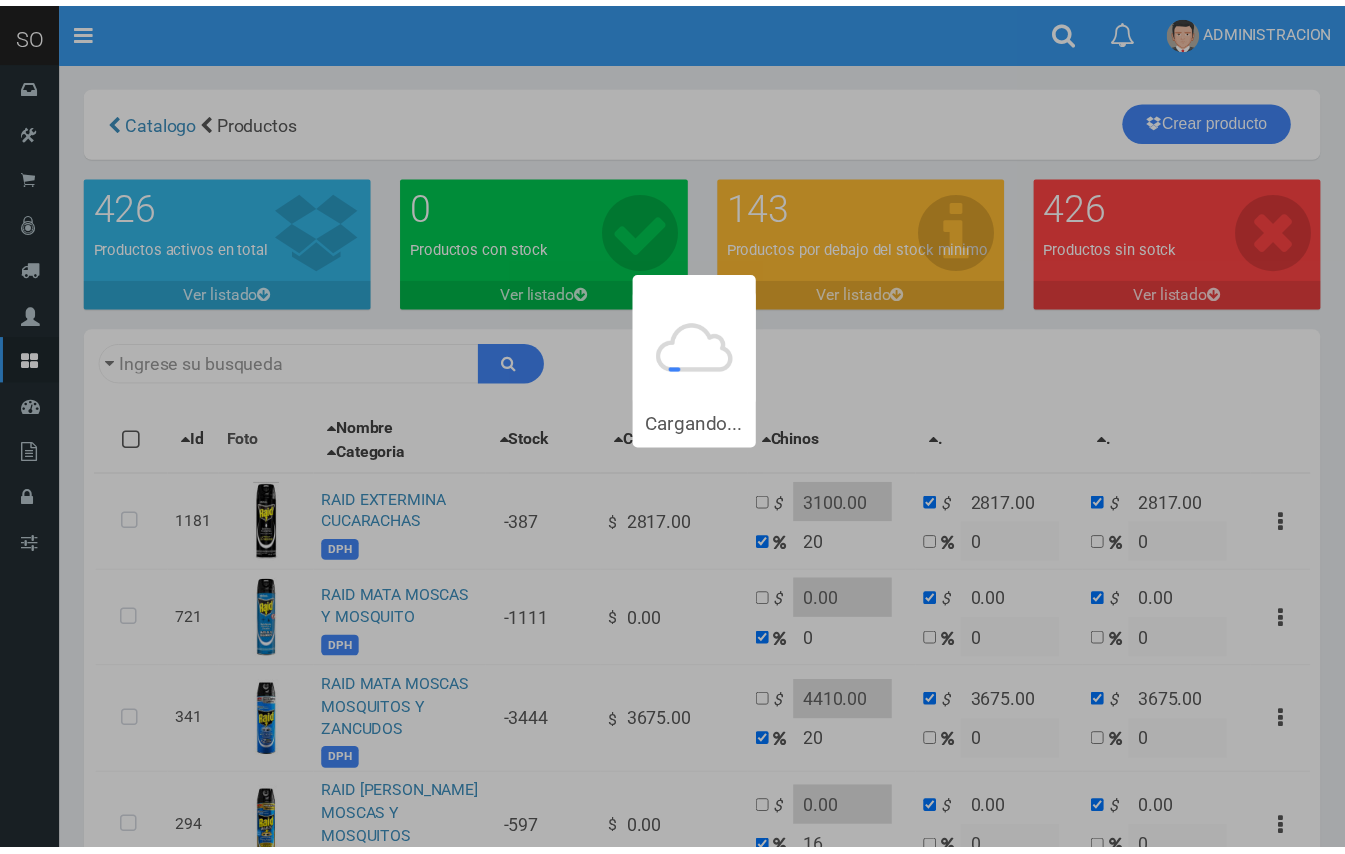 scroll, scrollTop: 0, scrollLeft: 0, axis: both 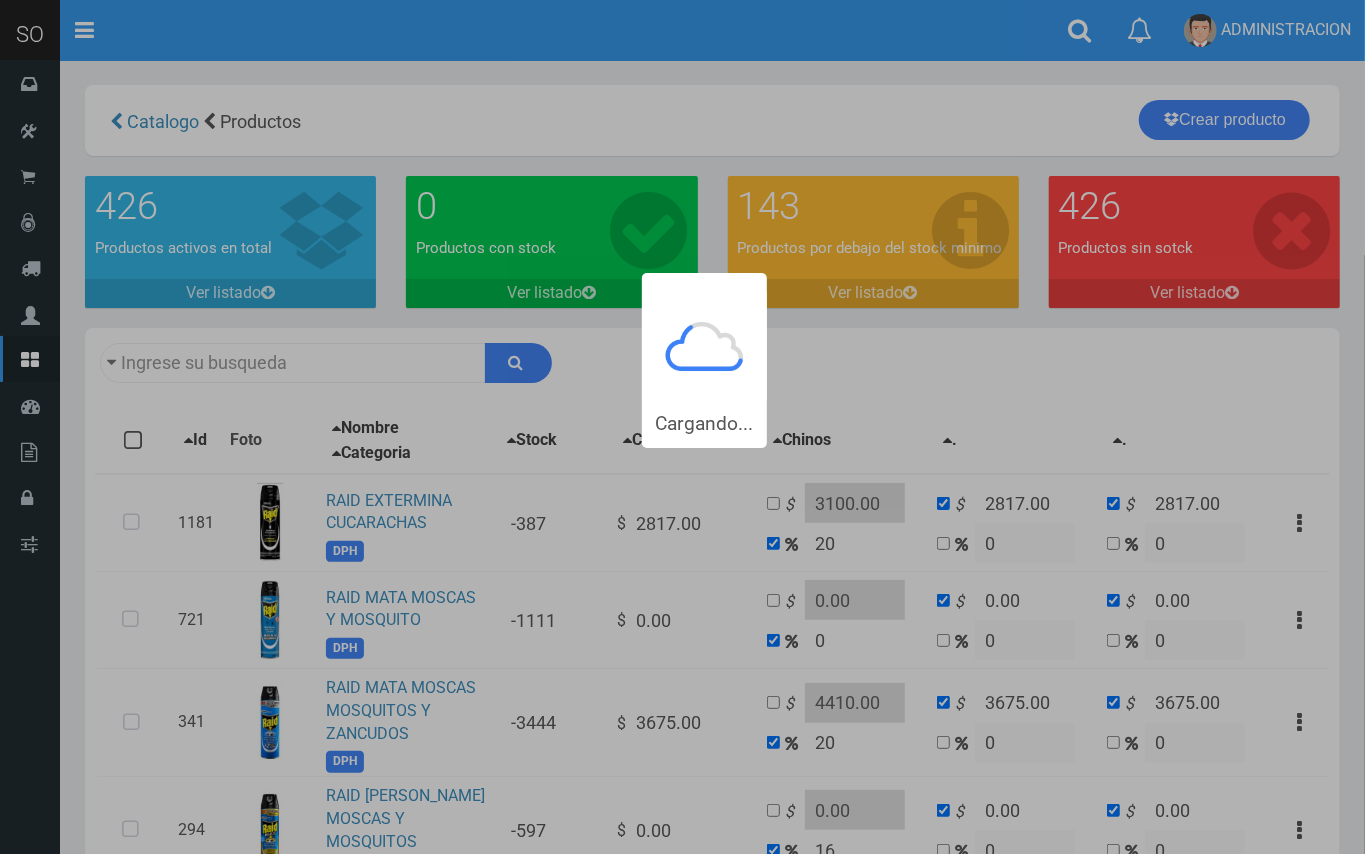 type on "raid" 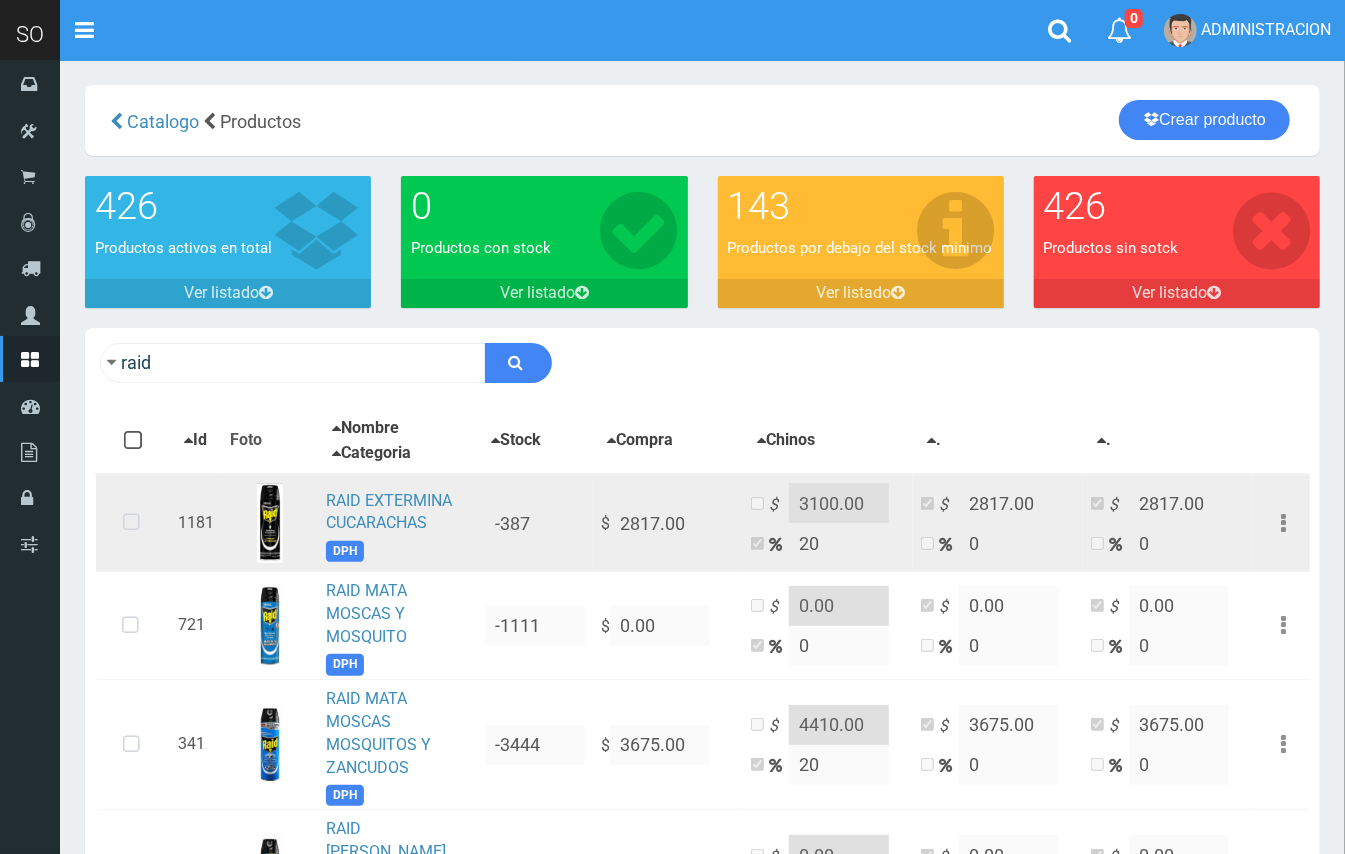 click at bounding box center [270, 523] 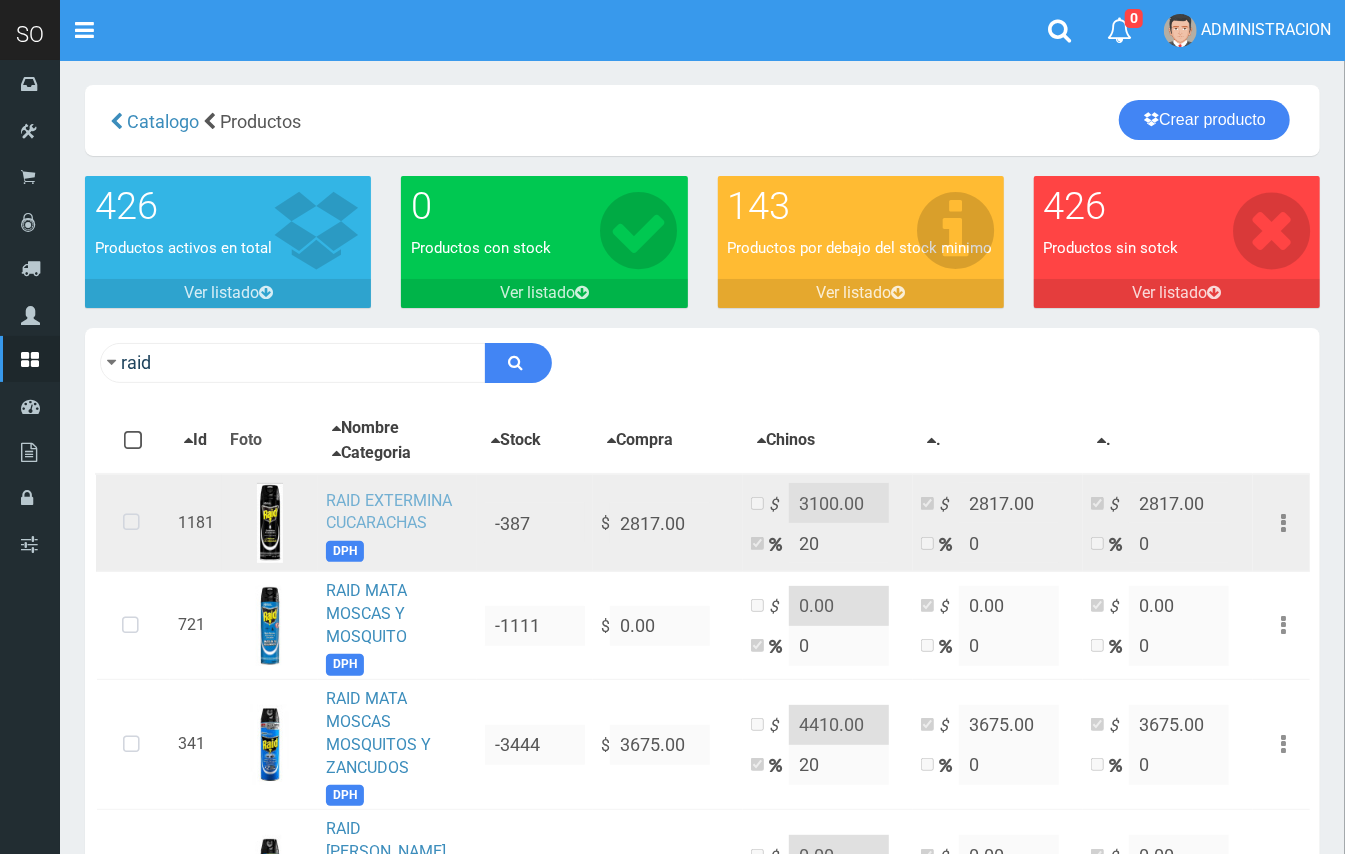 click on "RAID EXTERMINA CUCARACHAS" at bounding box center (389, 512) 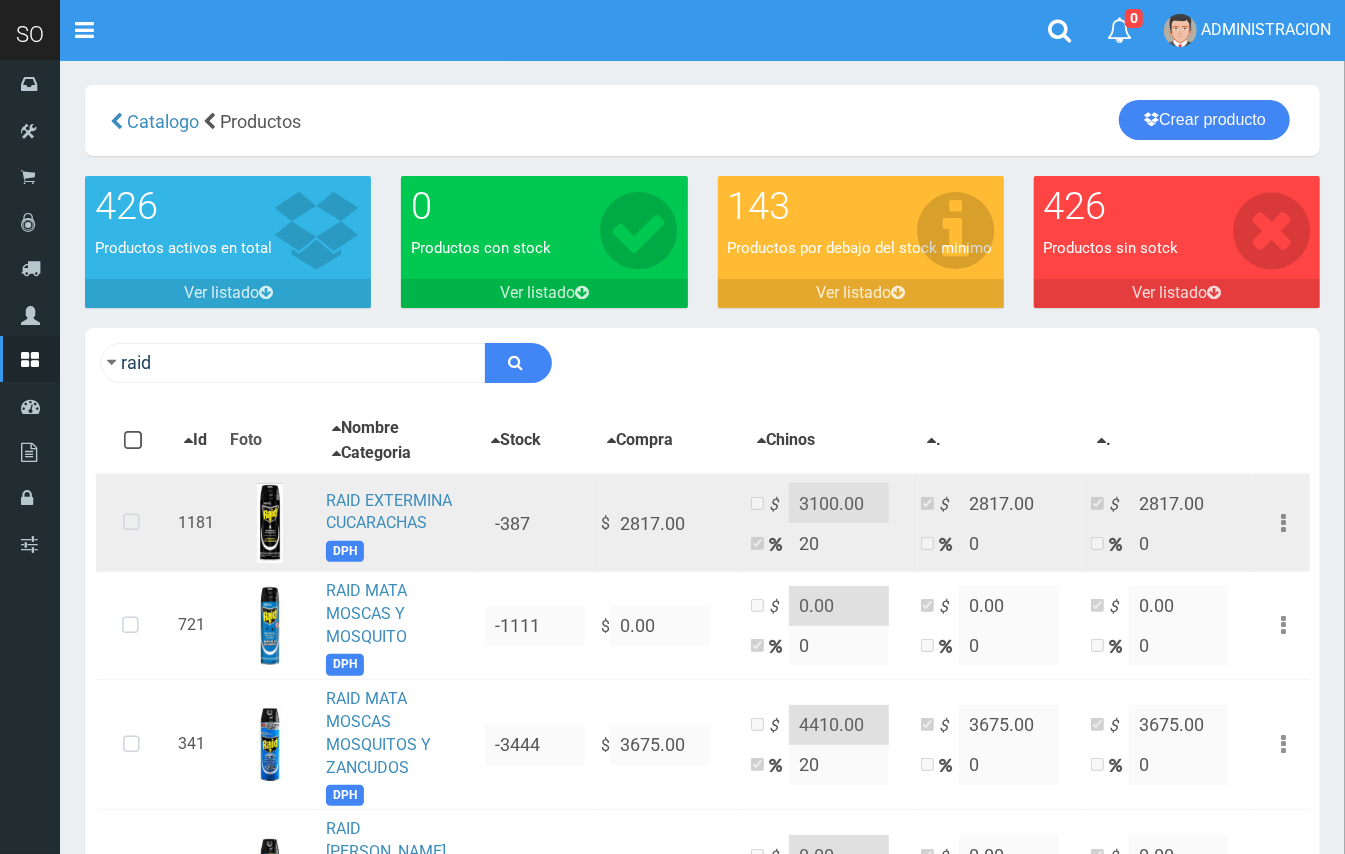 click at bounding box center (131, 523) 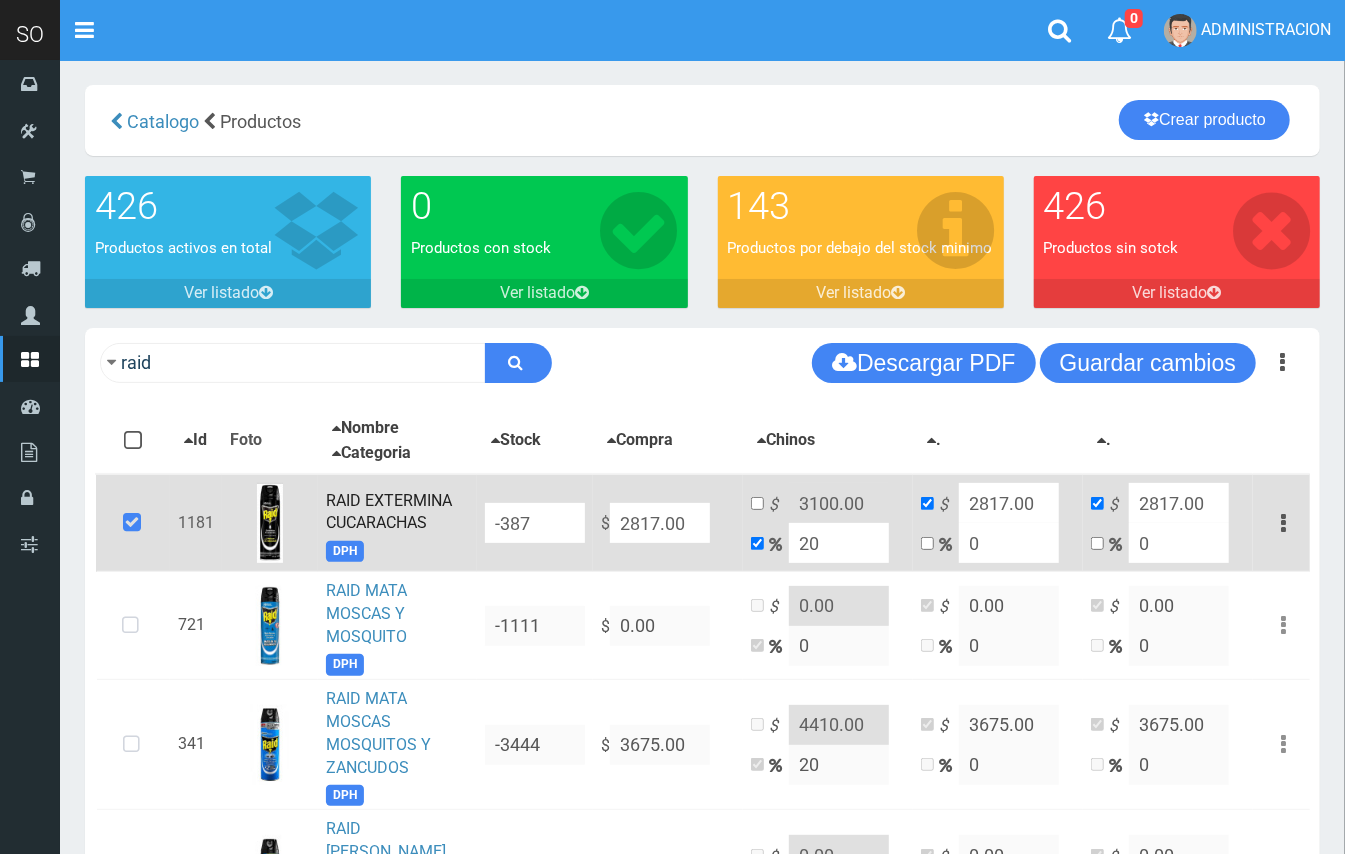 drag, startPoint x: 692, startPoint y: 522, endPoint x: 598, endPoint y: 522, distance: 94 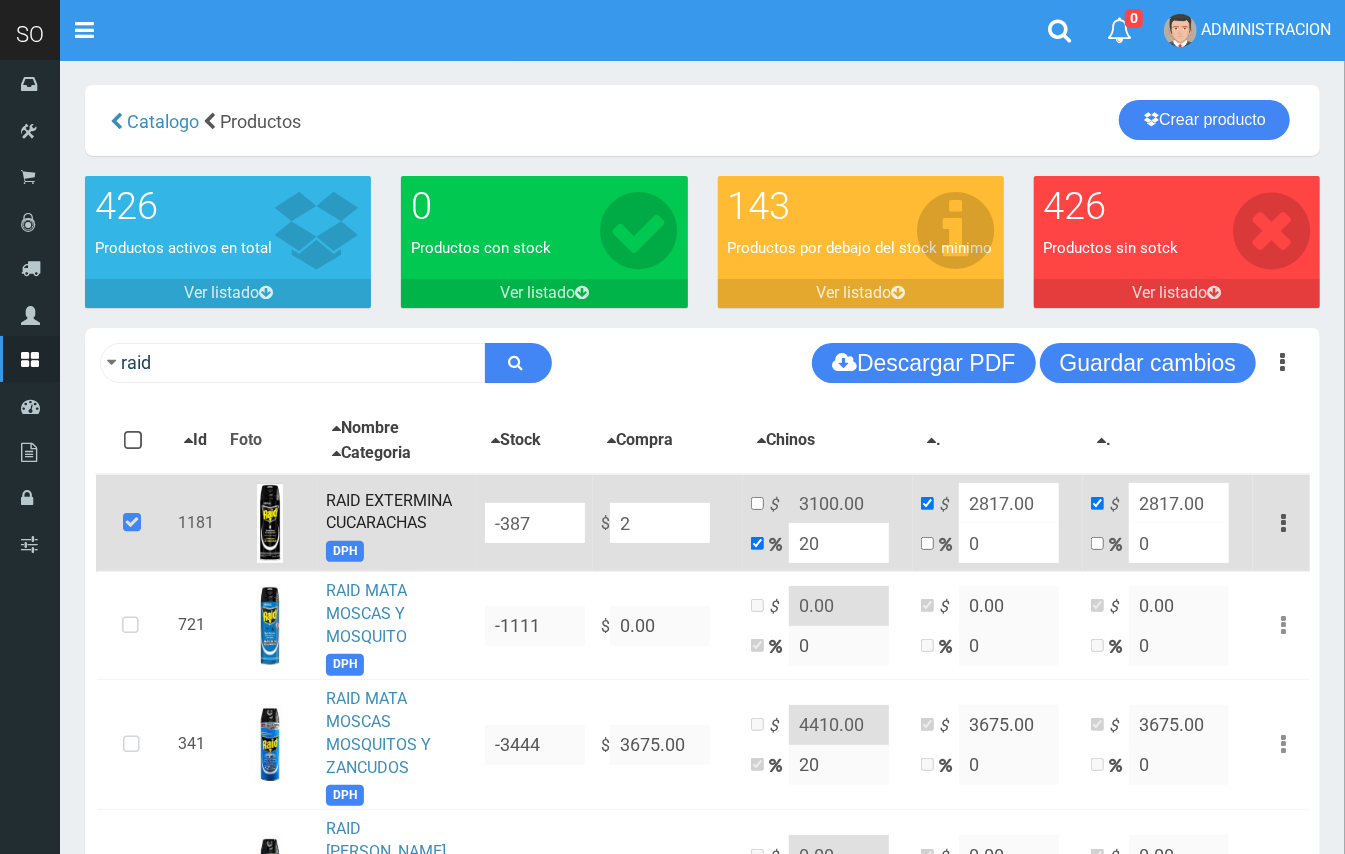 type on "2.4" 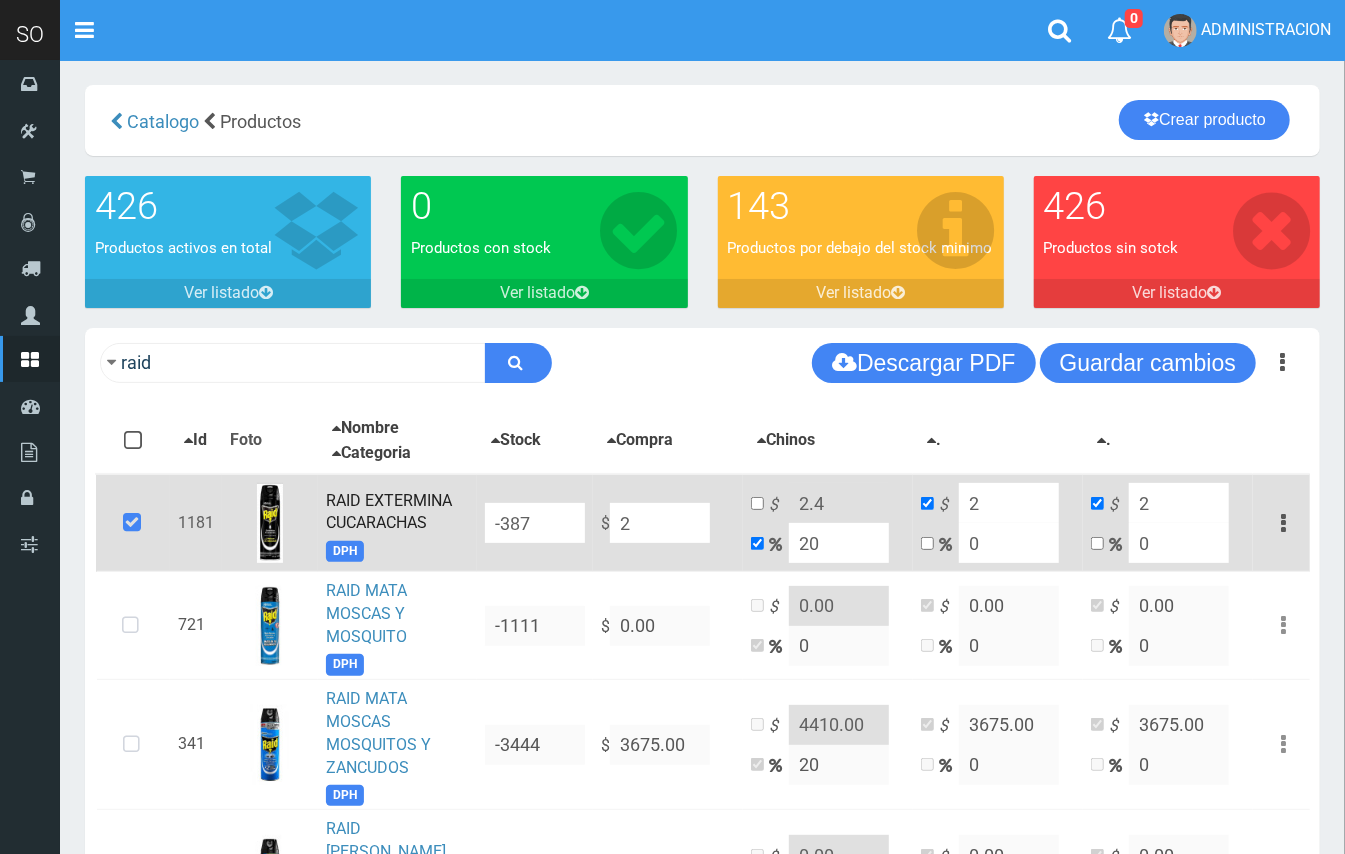 type on "28" 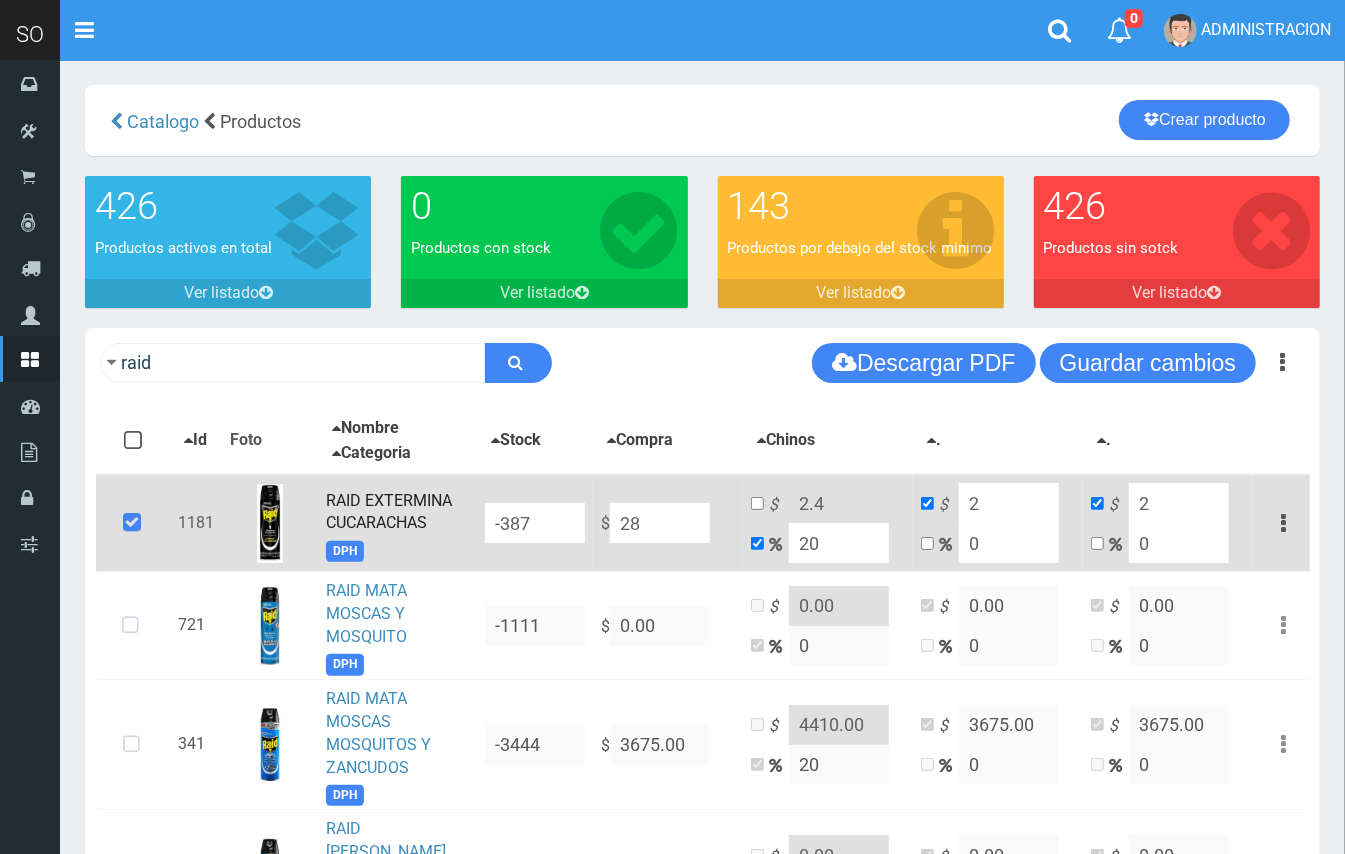 type on "33.6" 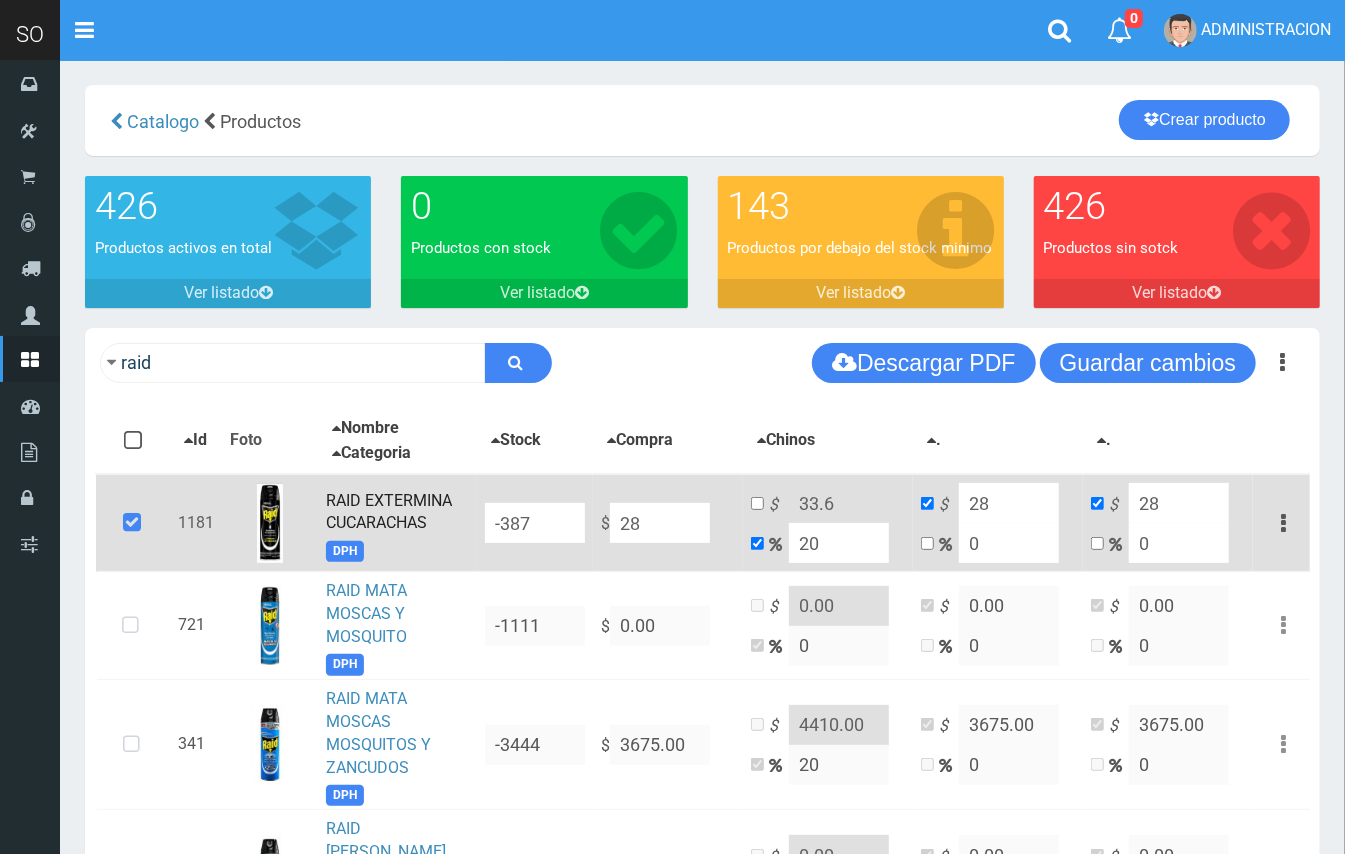 type on "285" 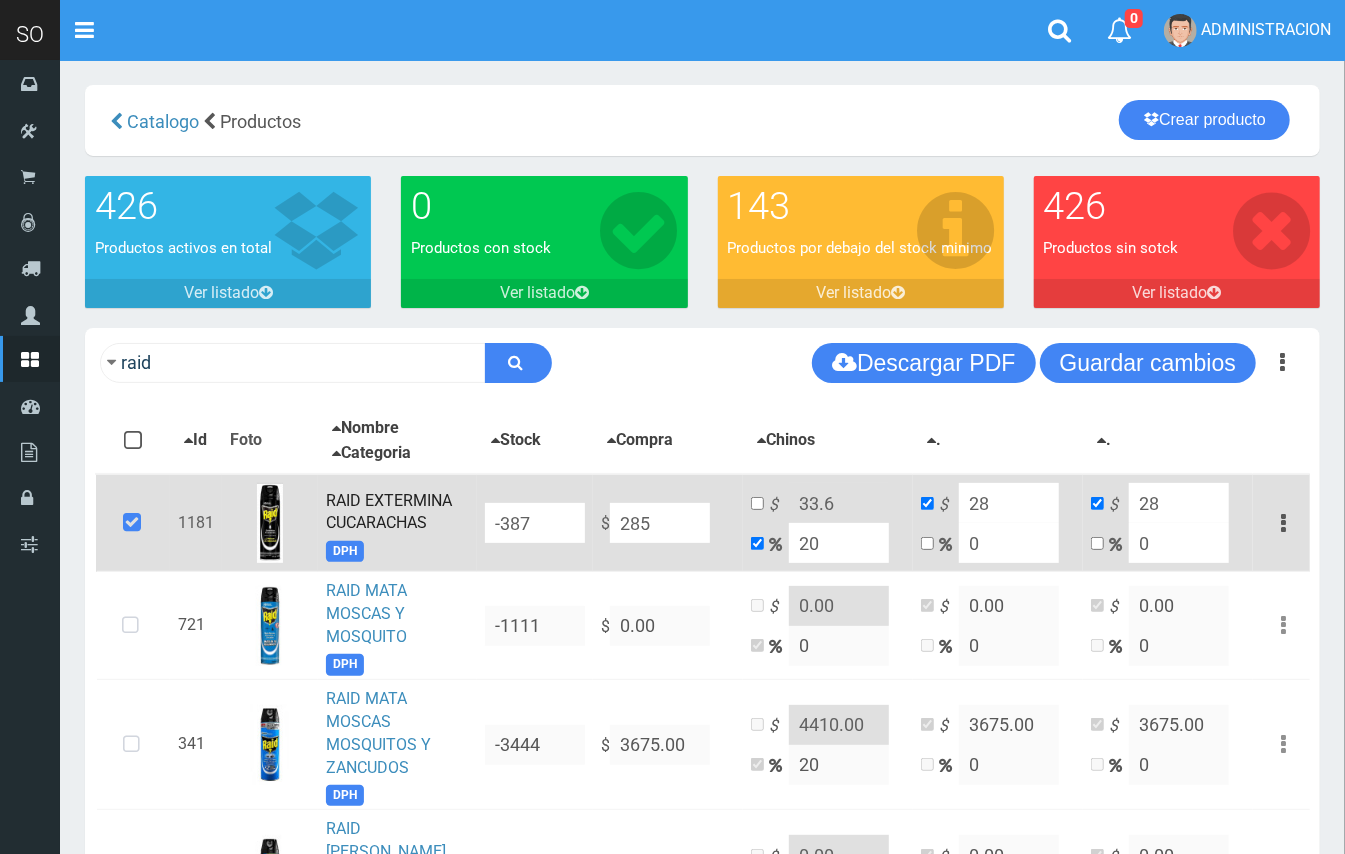 type on "342" 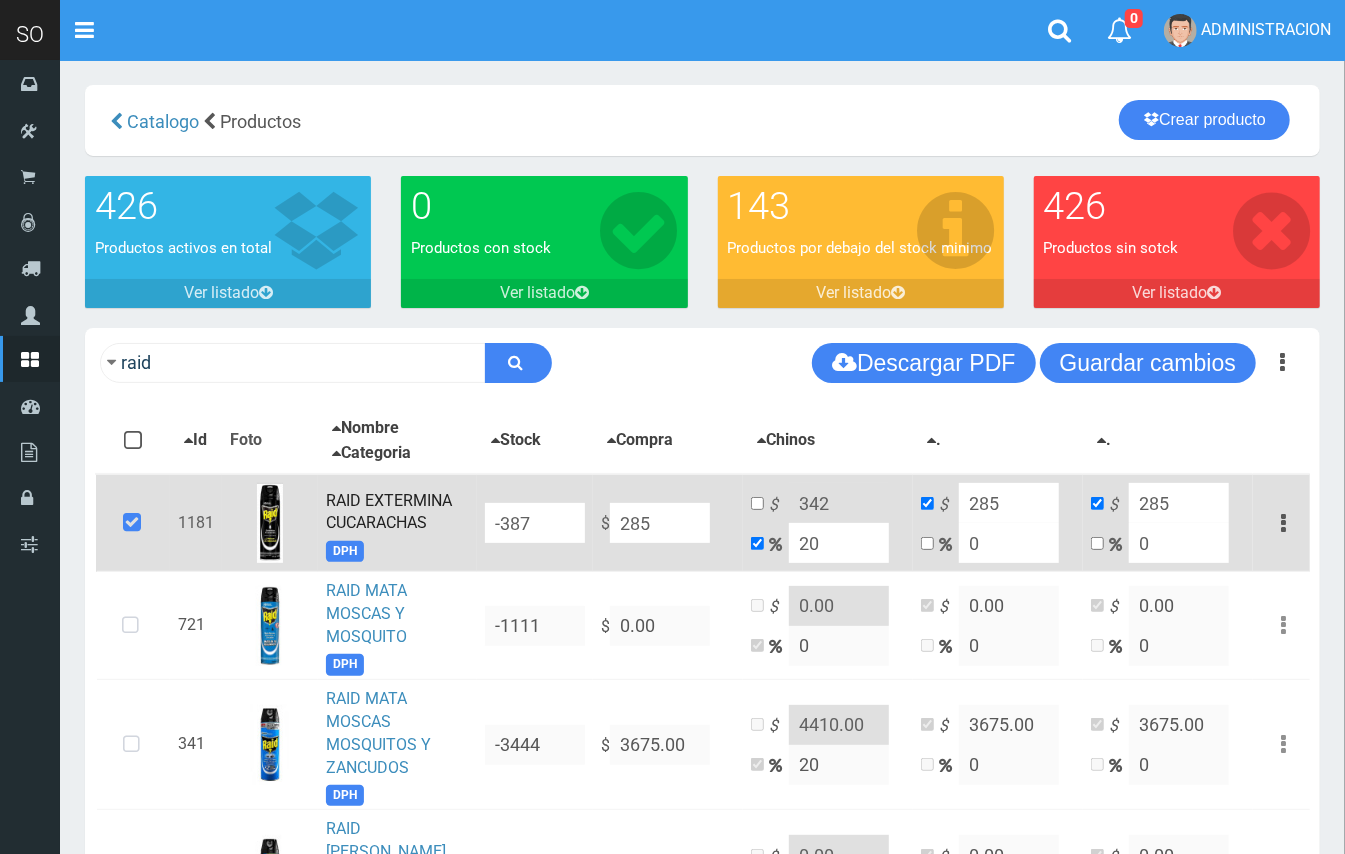 type on "2850" 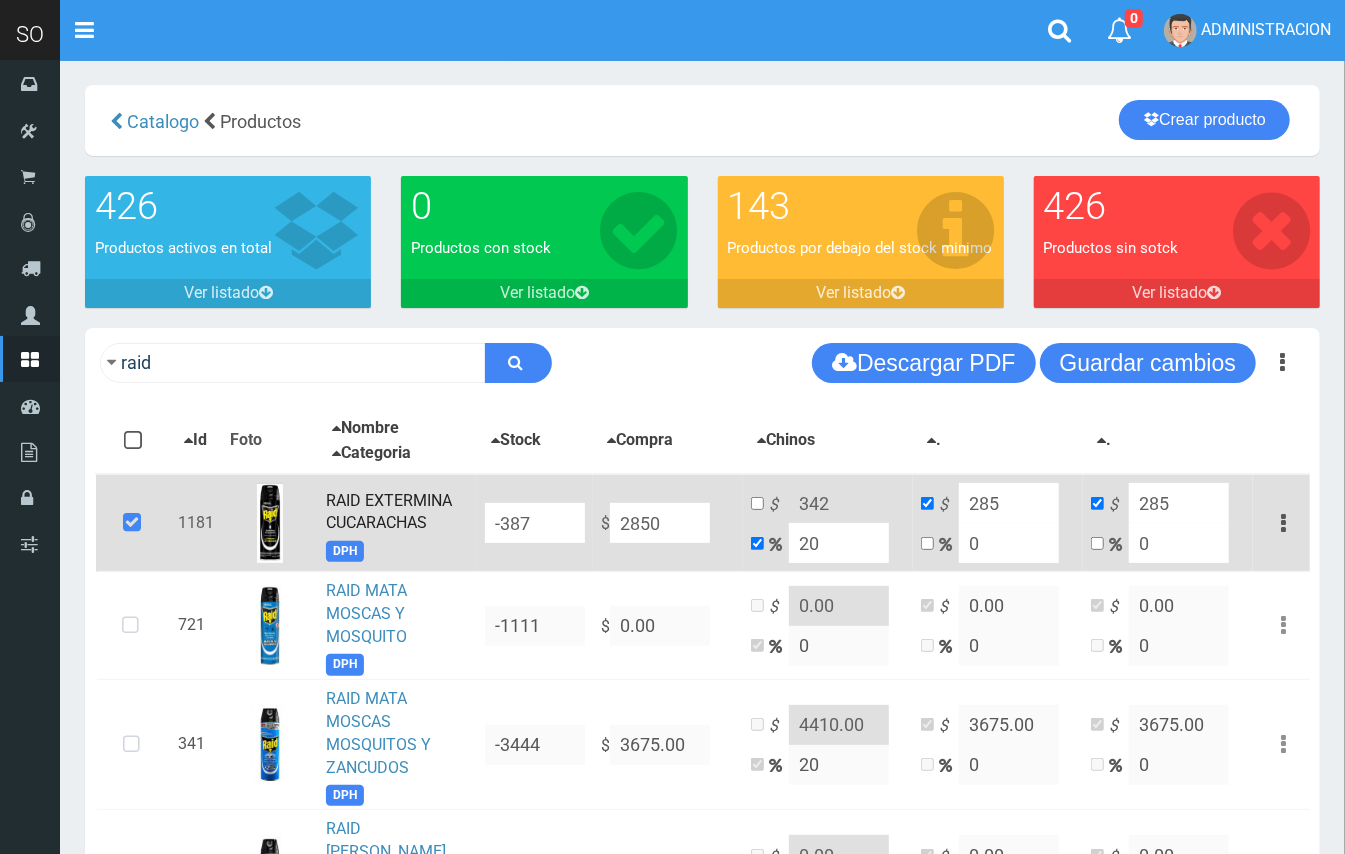 type on "3420" 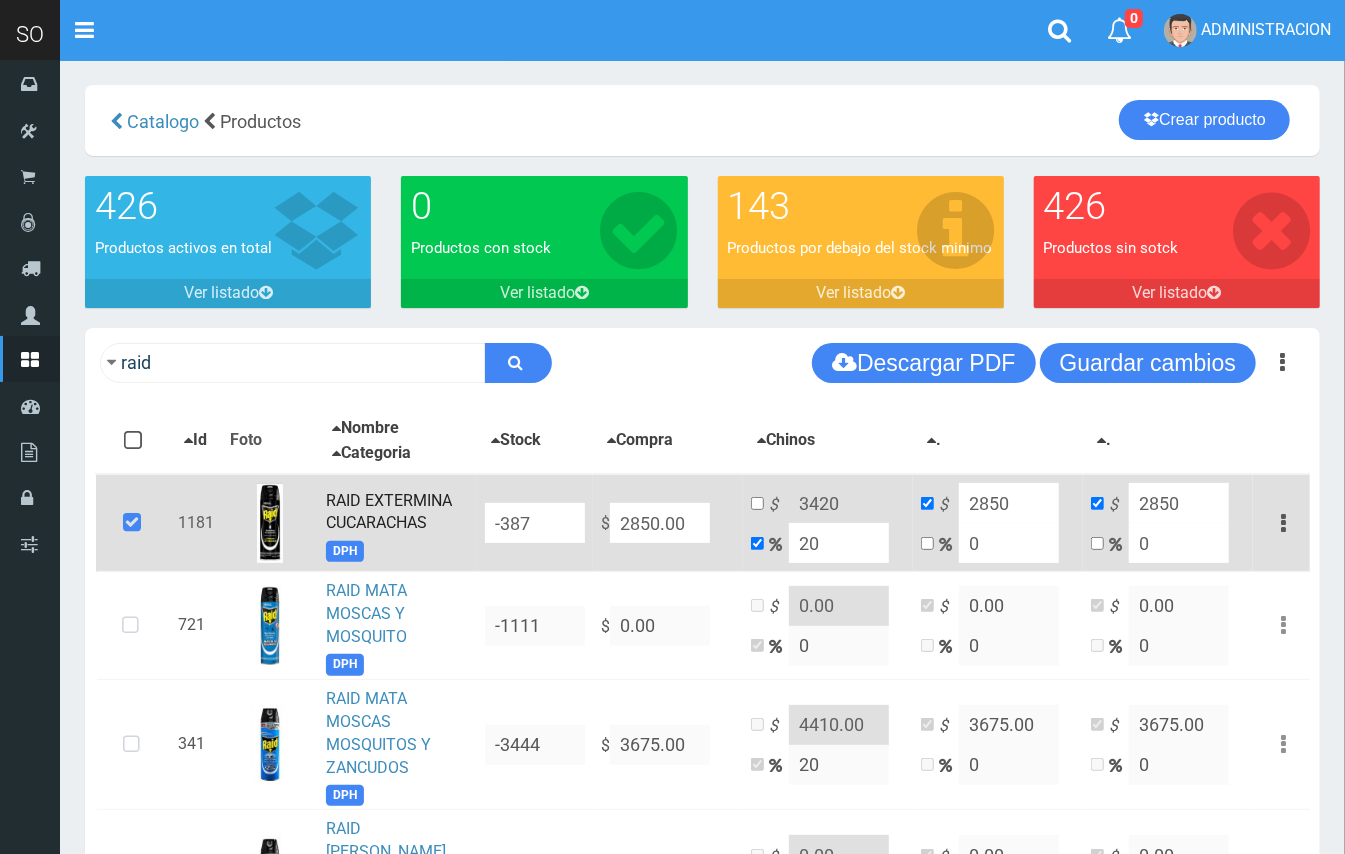 type on "2850.00" 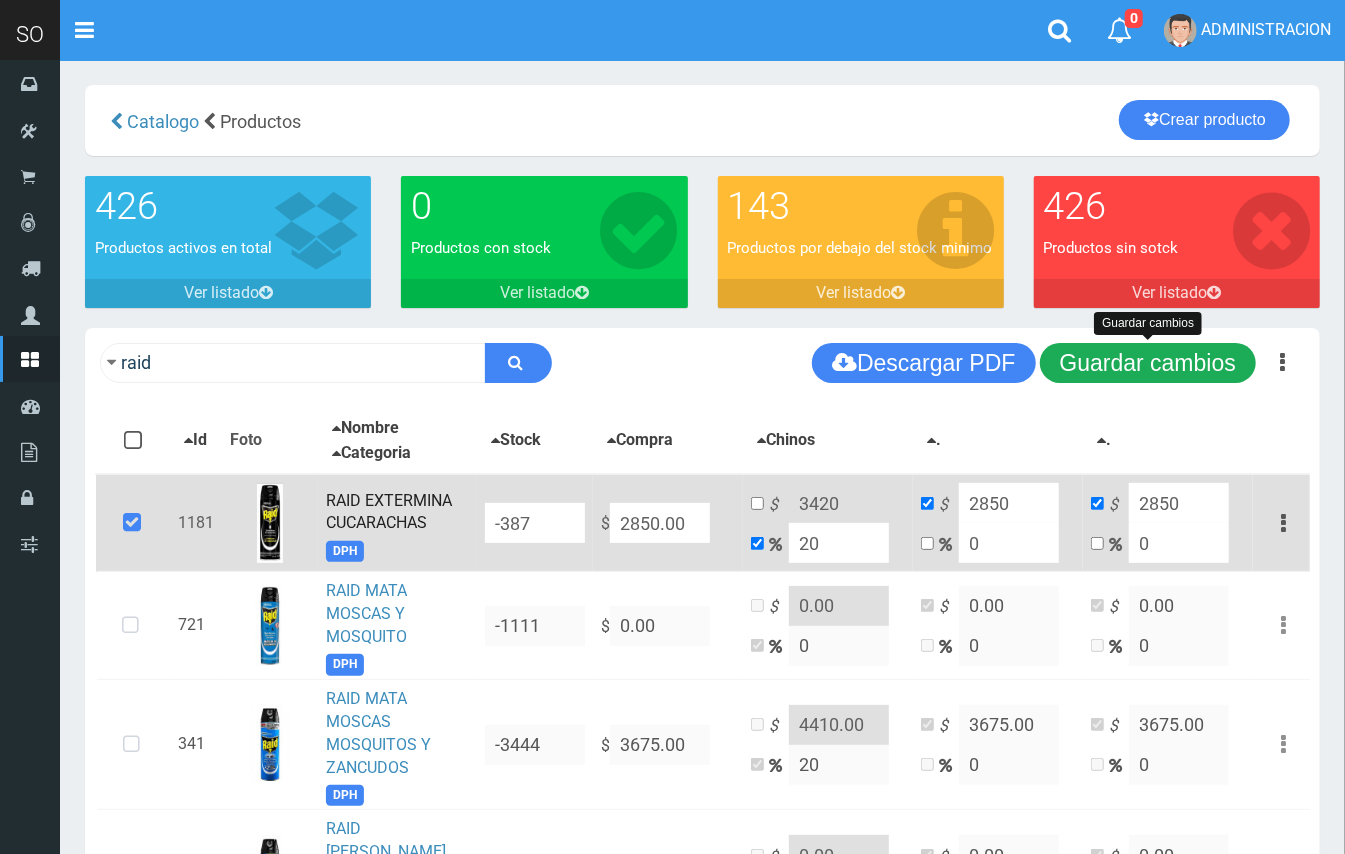 click on "Guardar cambios" at bounding box center [1148, 363] 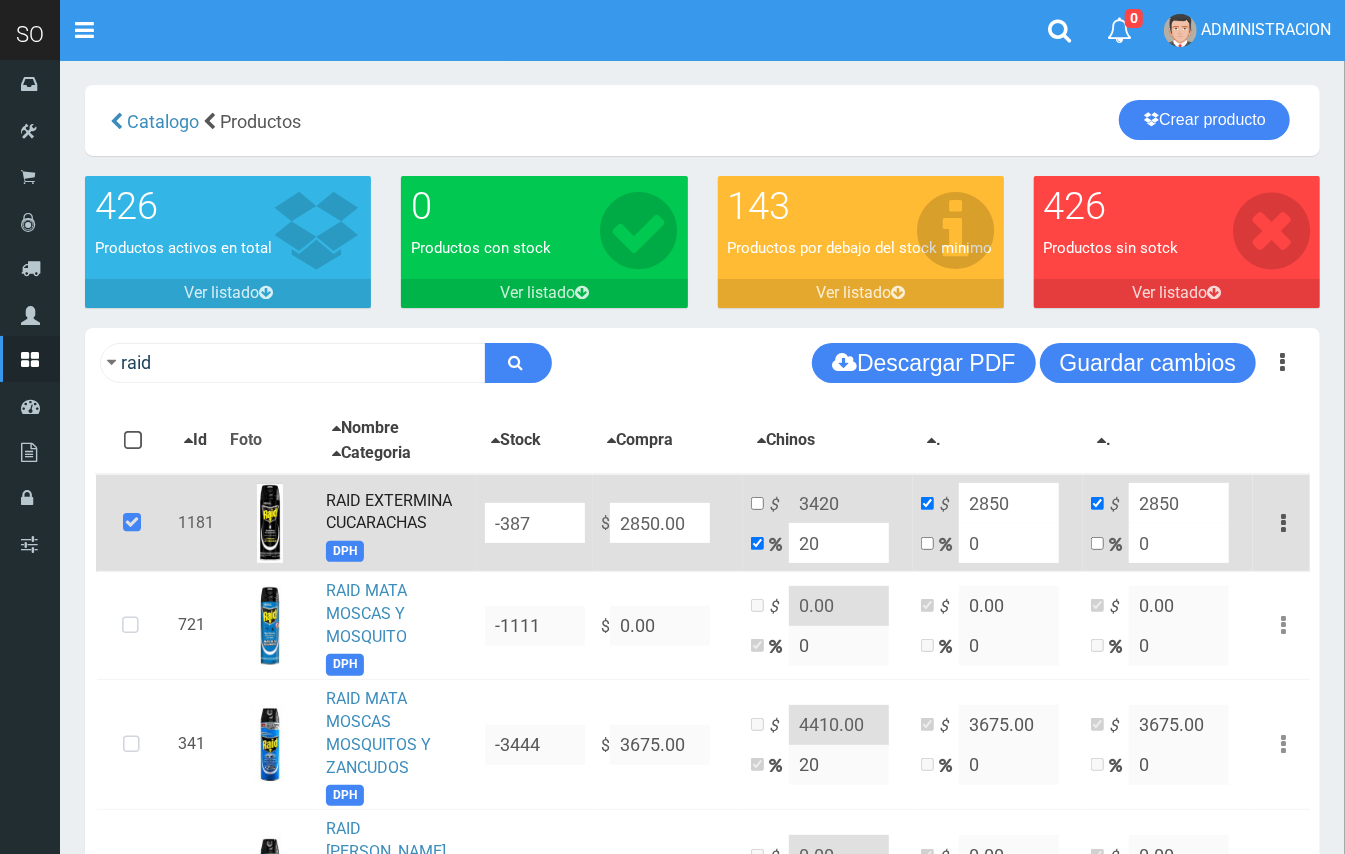 click on "20" at bounding box center (839, 543) 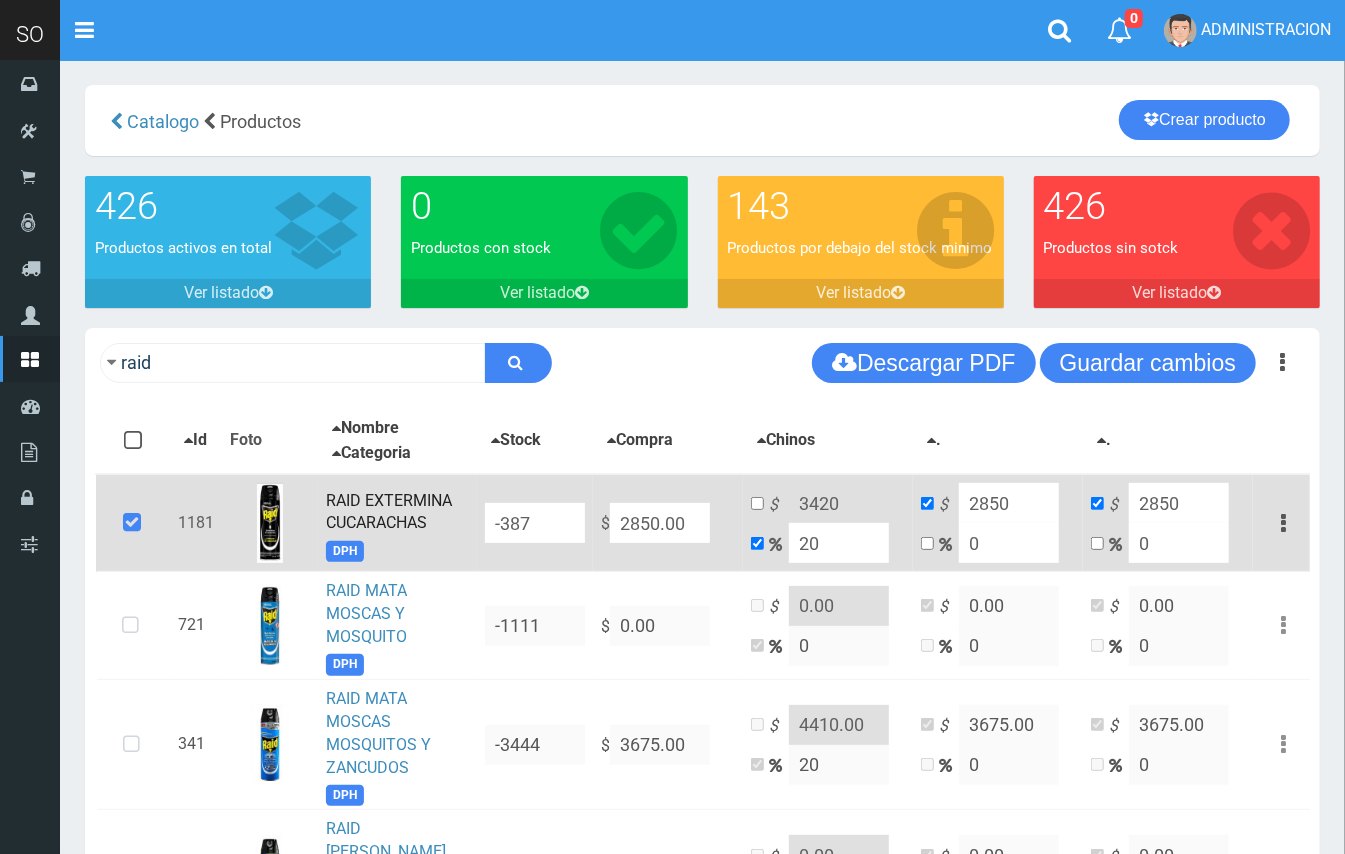 type on "1" 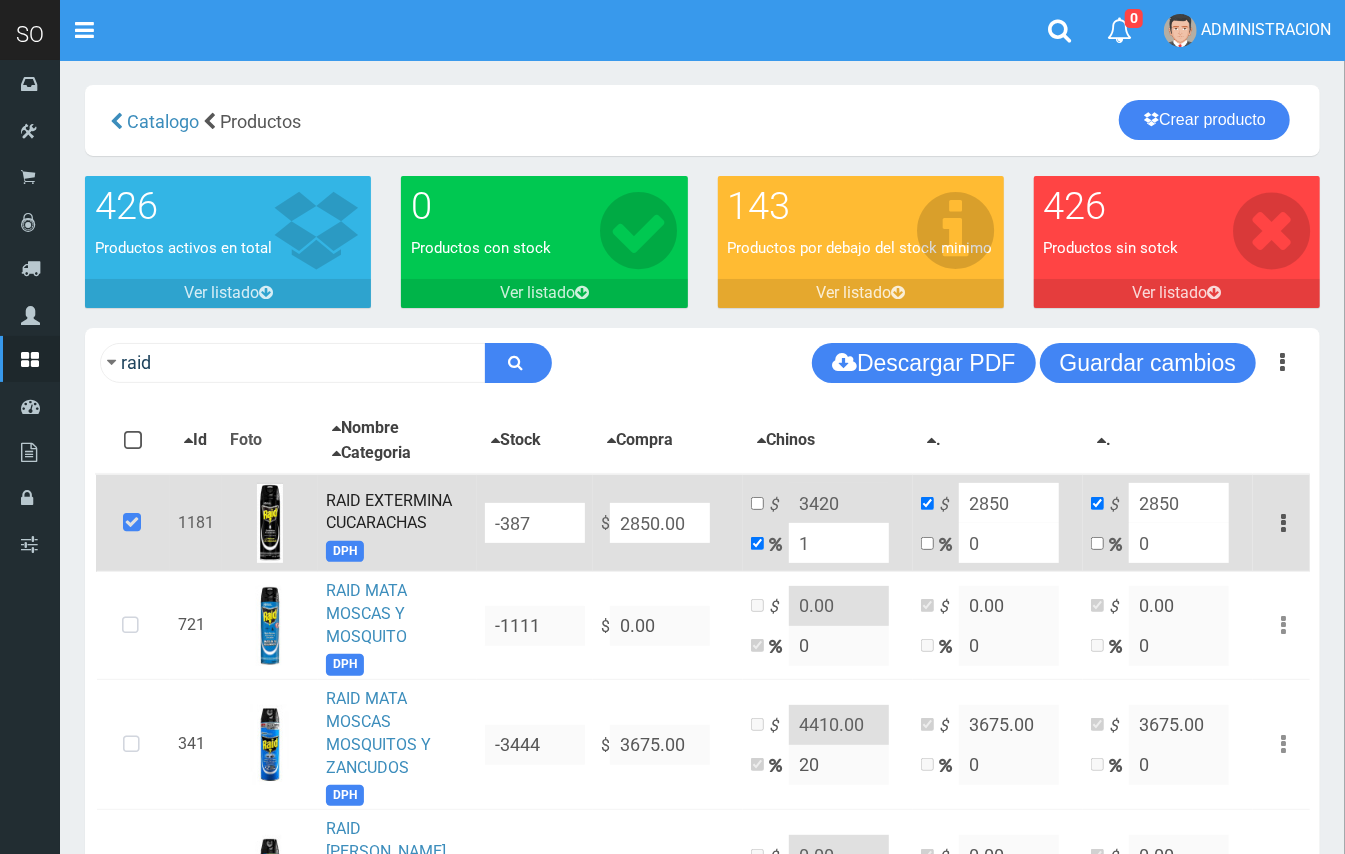 type on "2878.5" 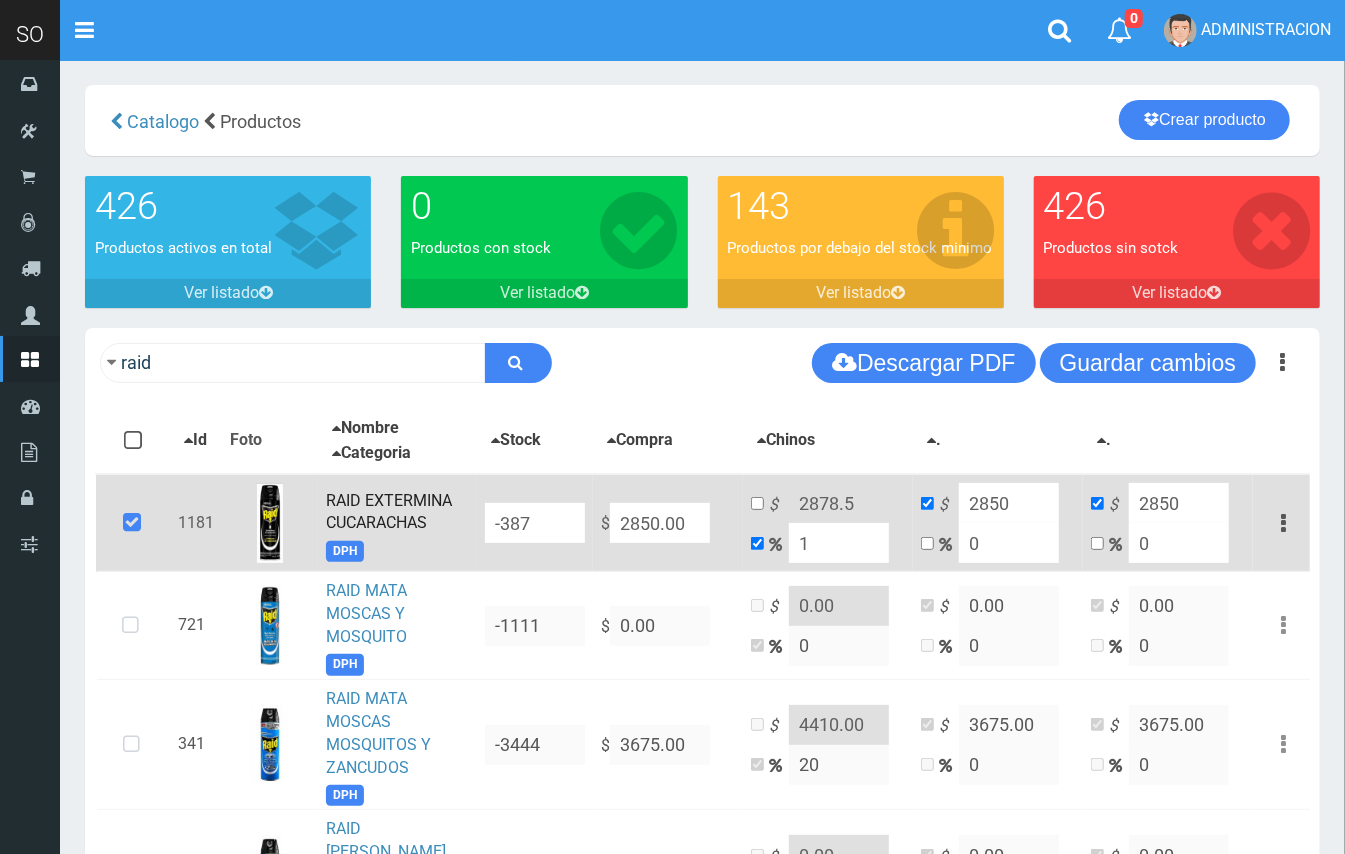 type on "10" 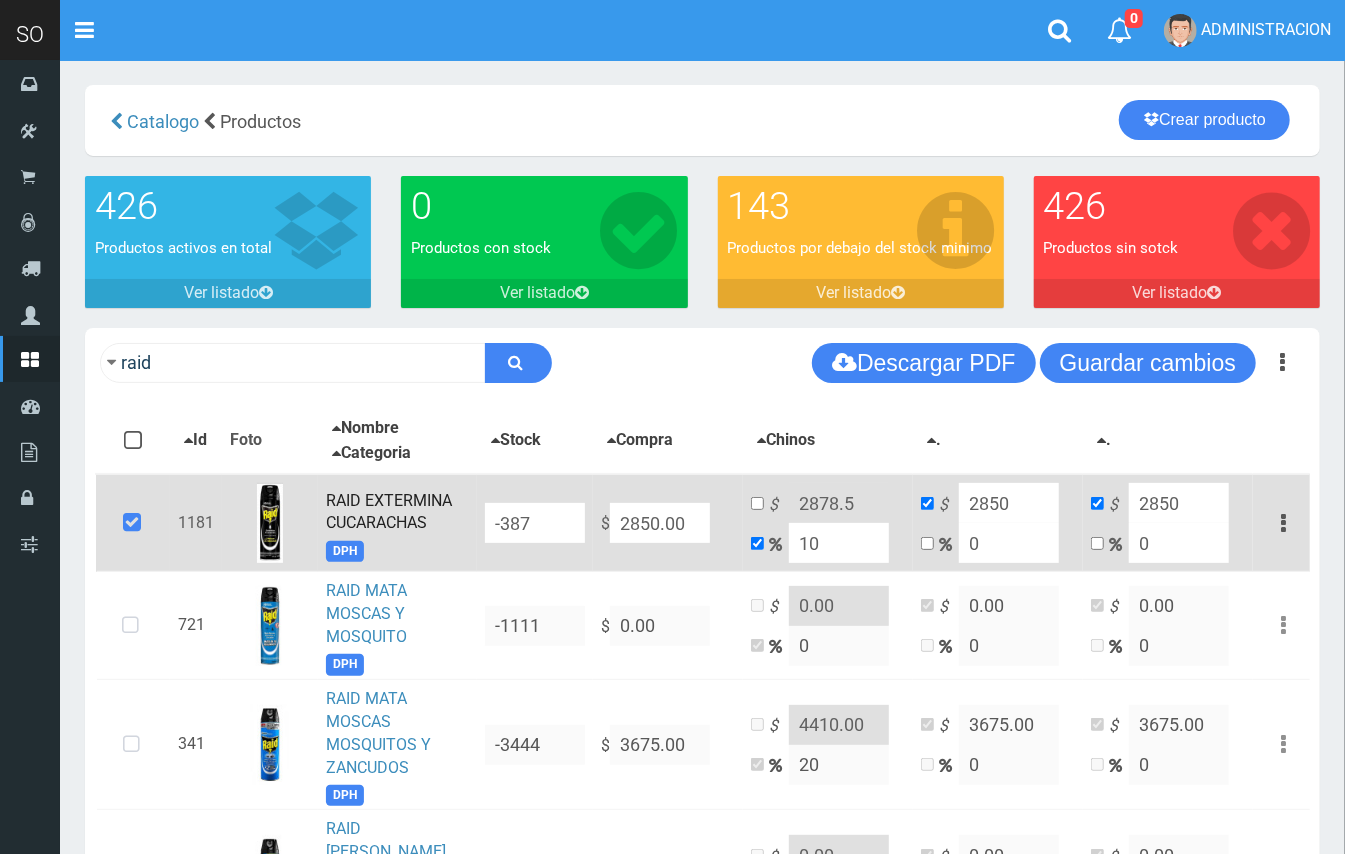 type on "3135" 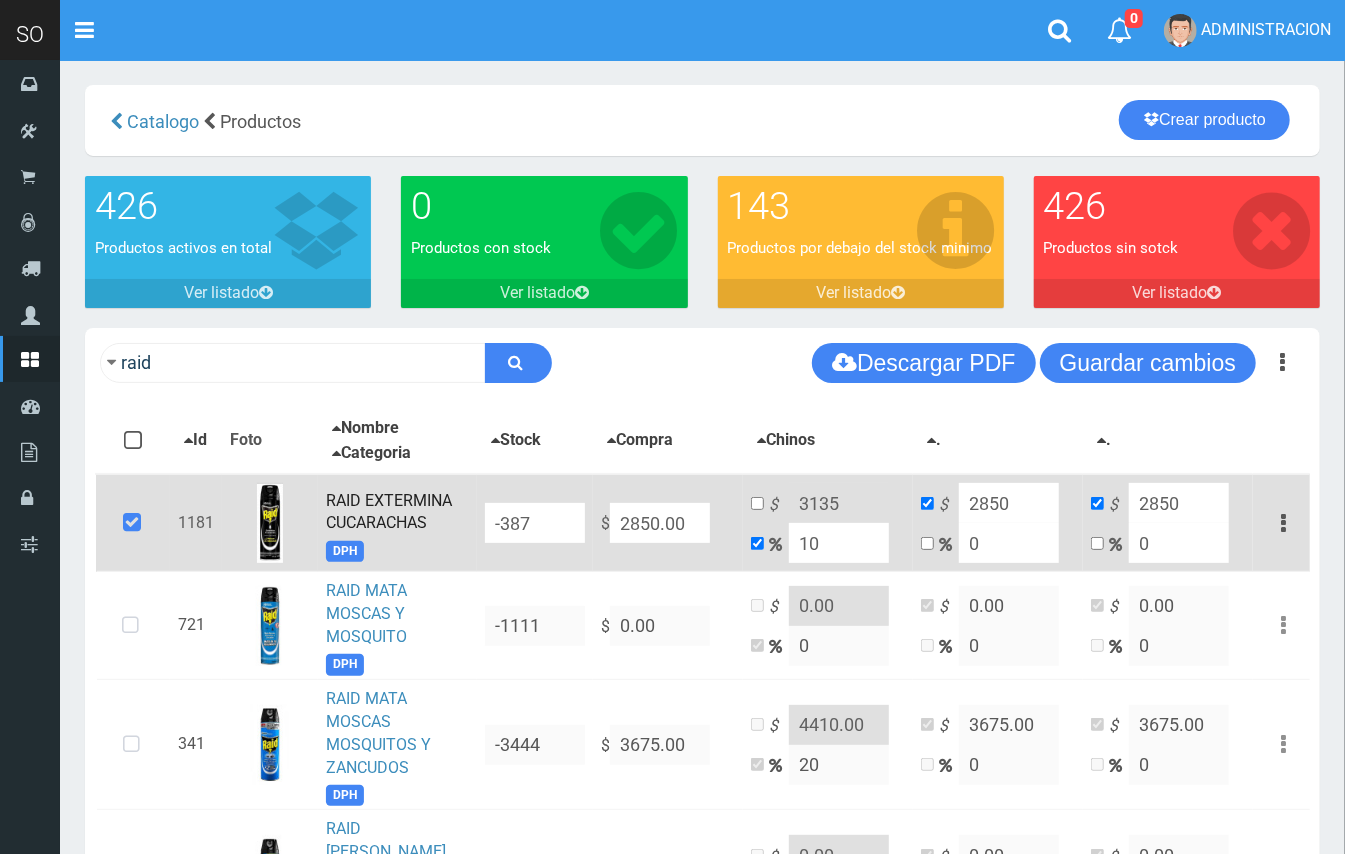 drag, startPoint x: 809, startPoint y: 540, endPoint x: 784, endPoint y: 534, distance: 25.70992 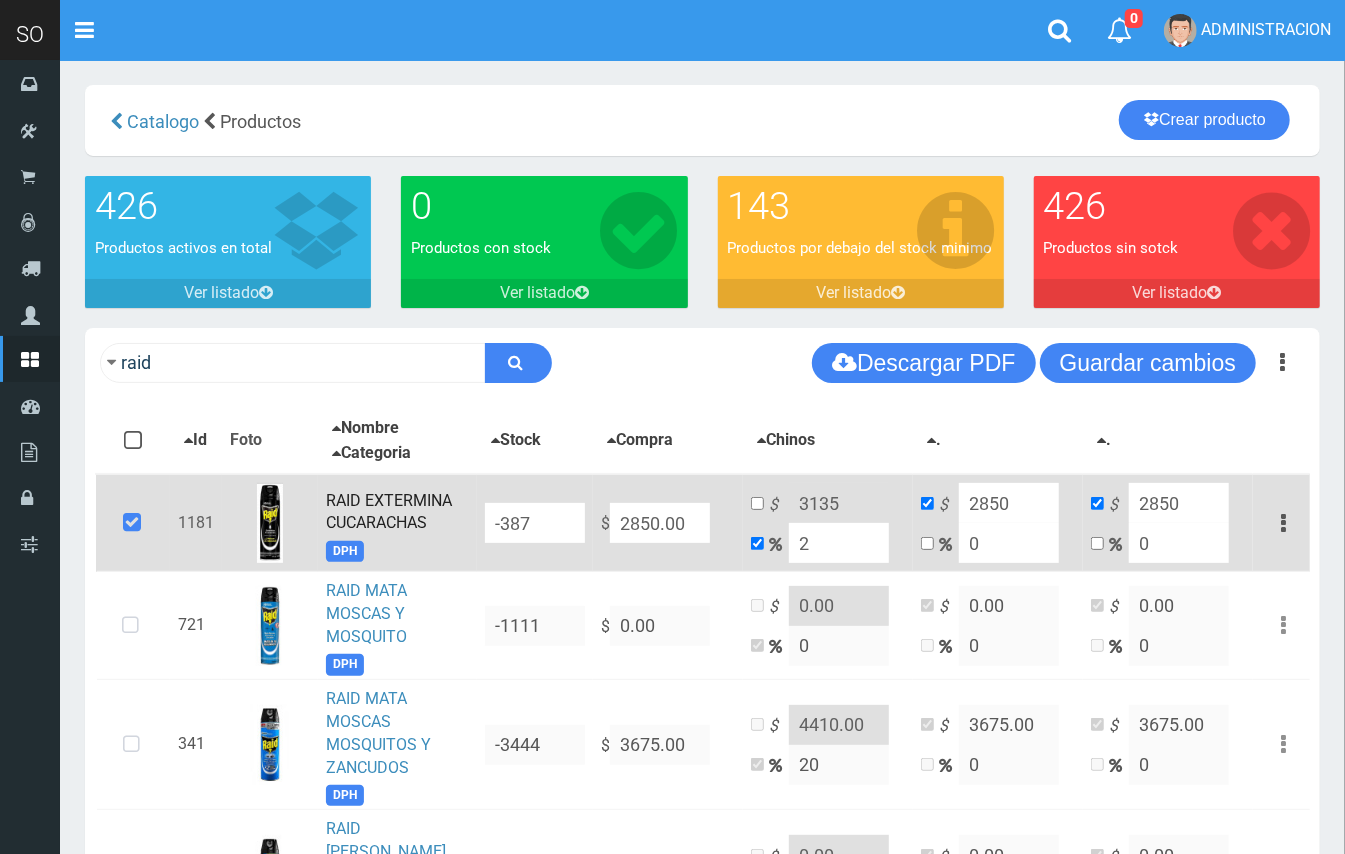 type on "2907" 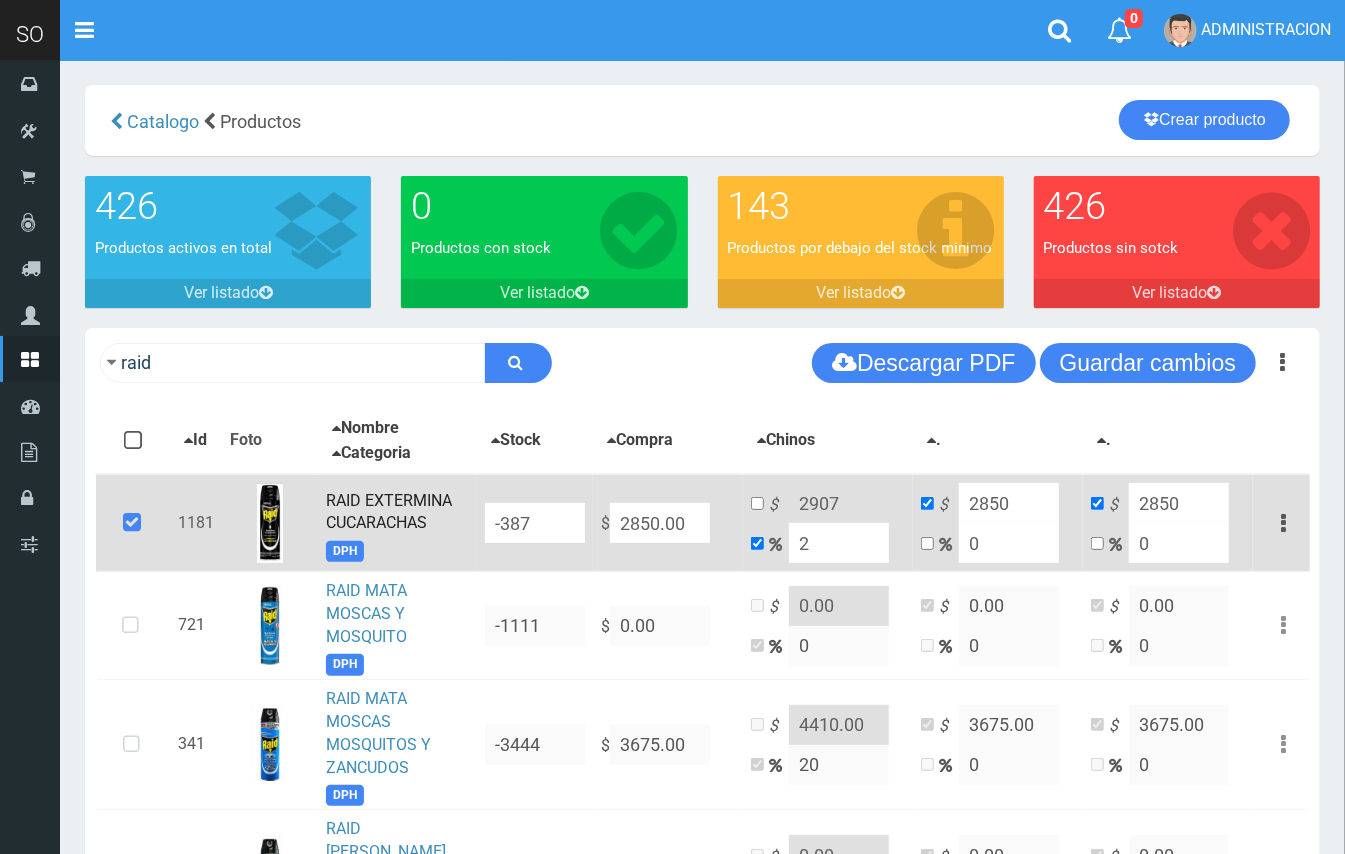 type on "20" 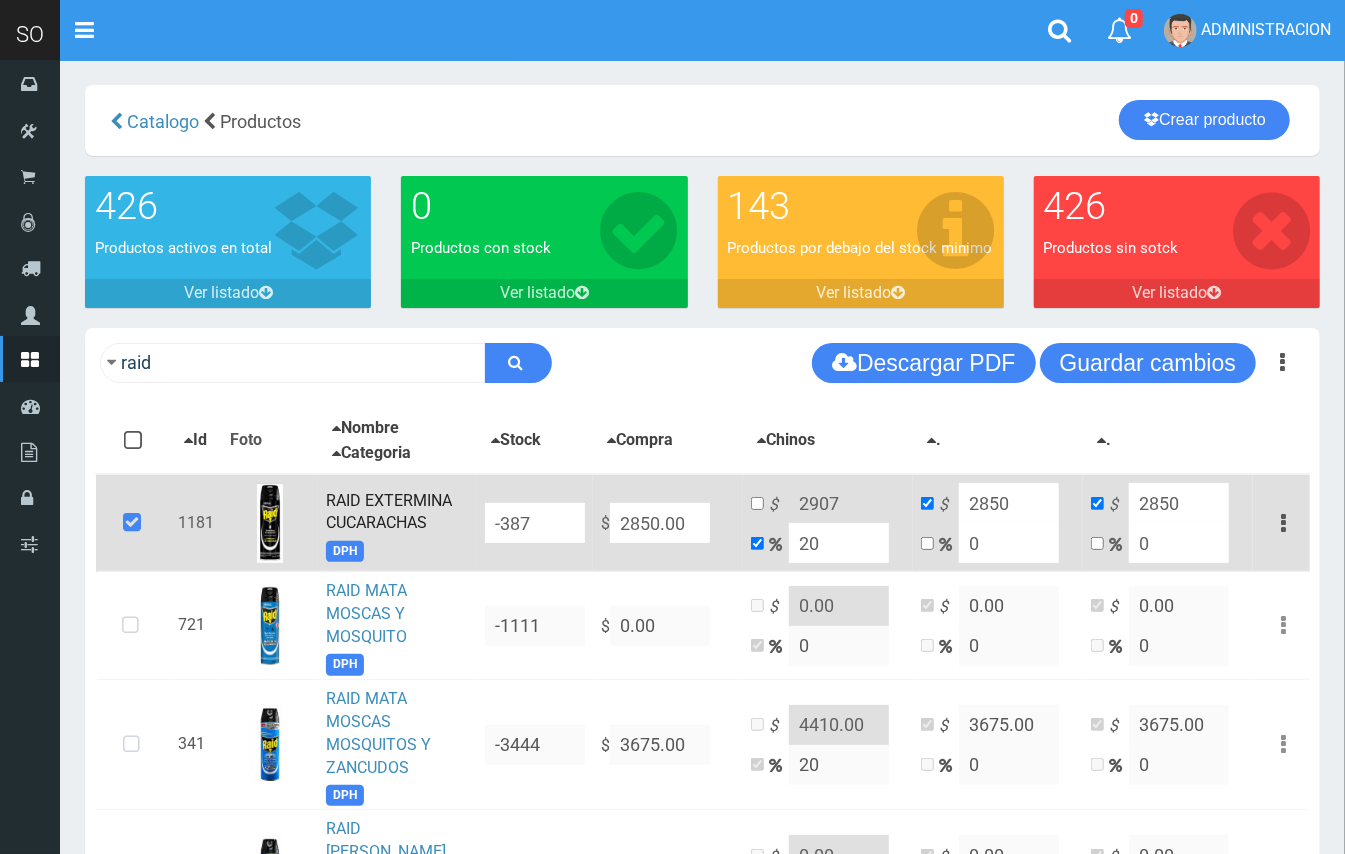 type on "3420" 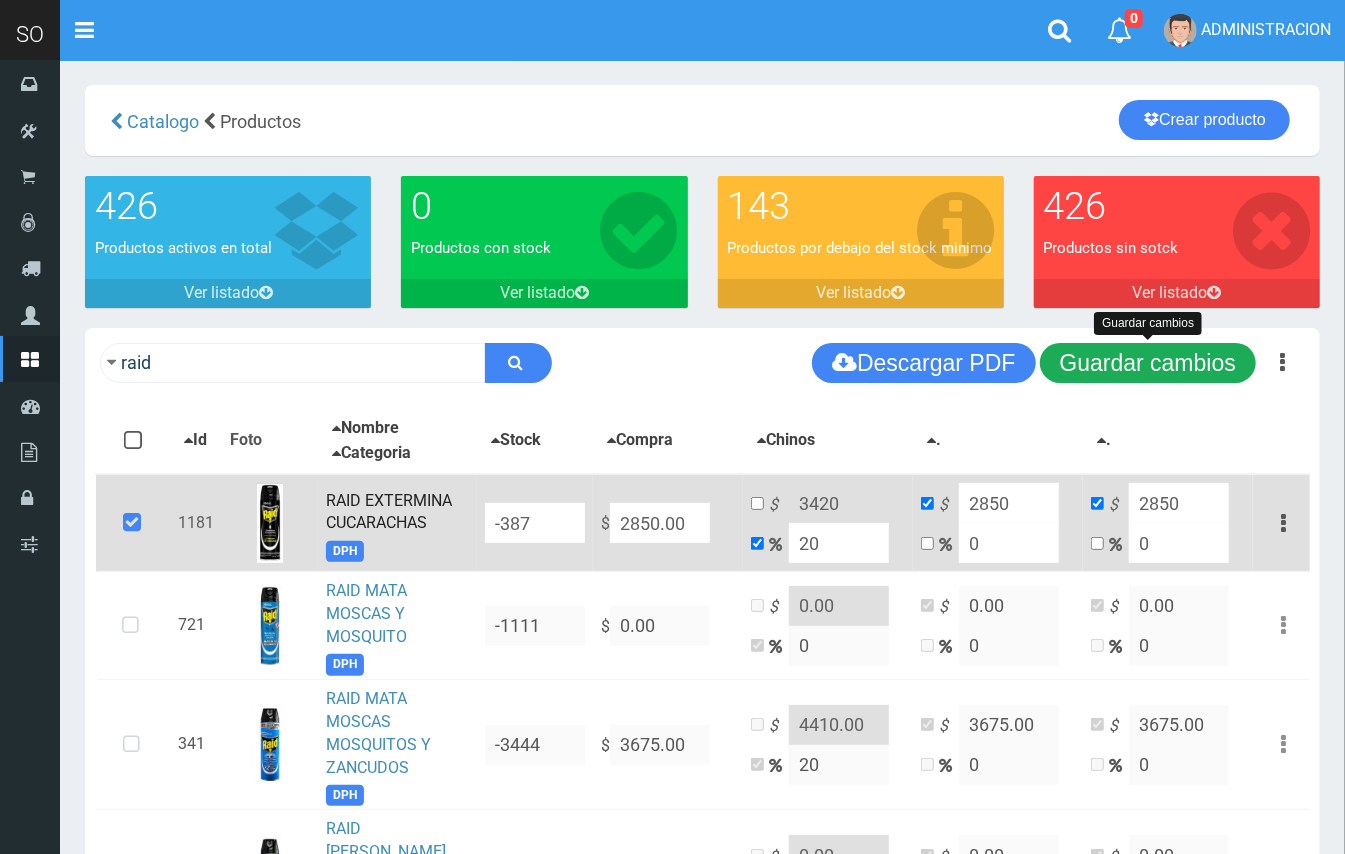 click on "Guardar cambios" at bounding box center (1148, 363) 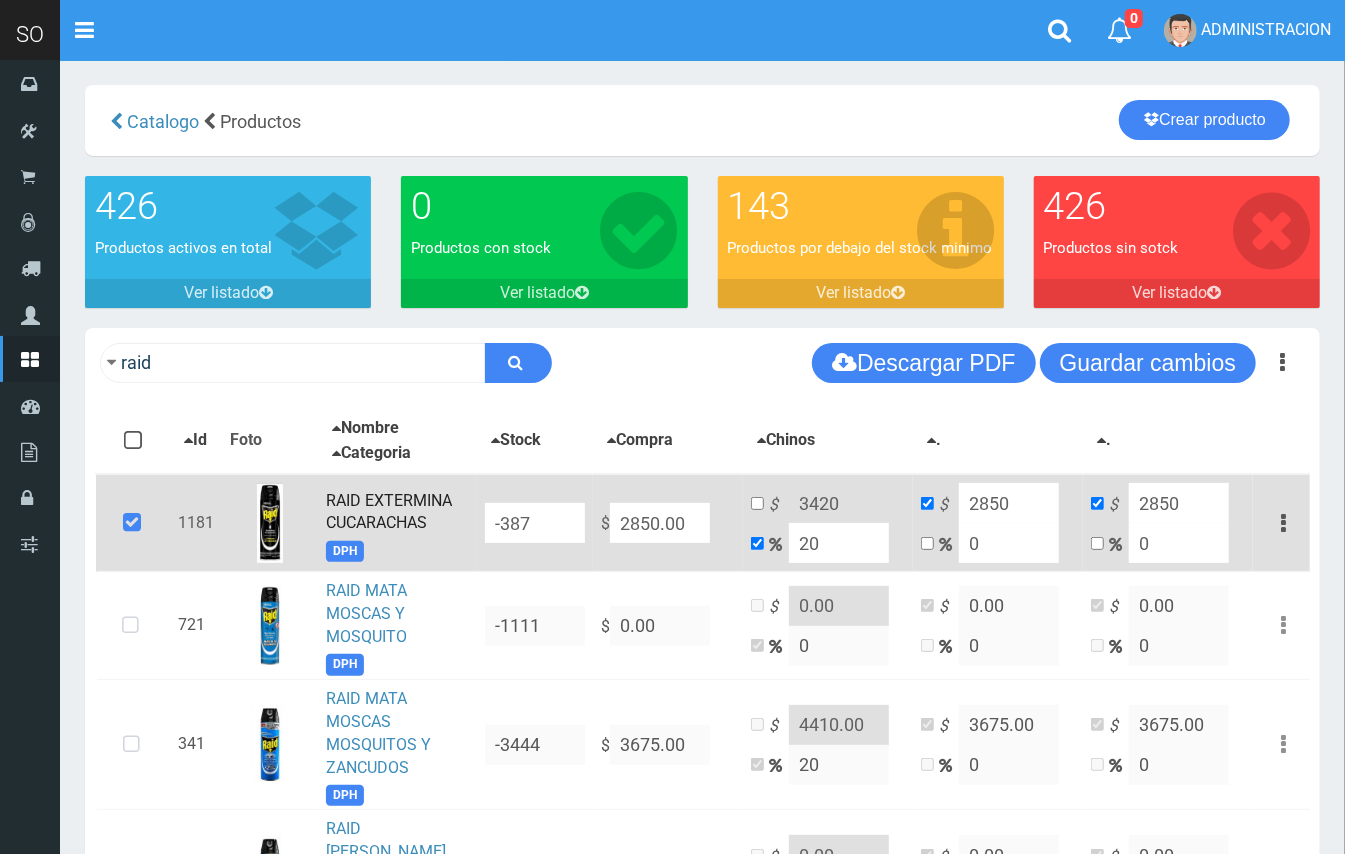 drag, startPoint x: 844, startPoint y: 556, endPoint x: 778, endPoint y: 546, distance: 66.75328 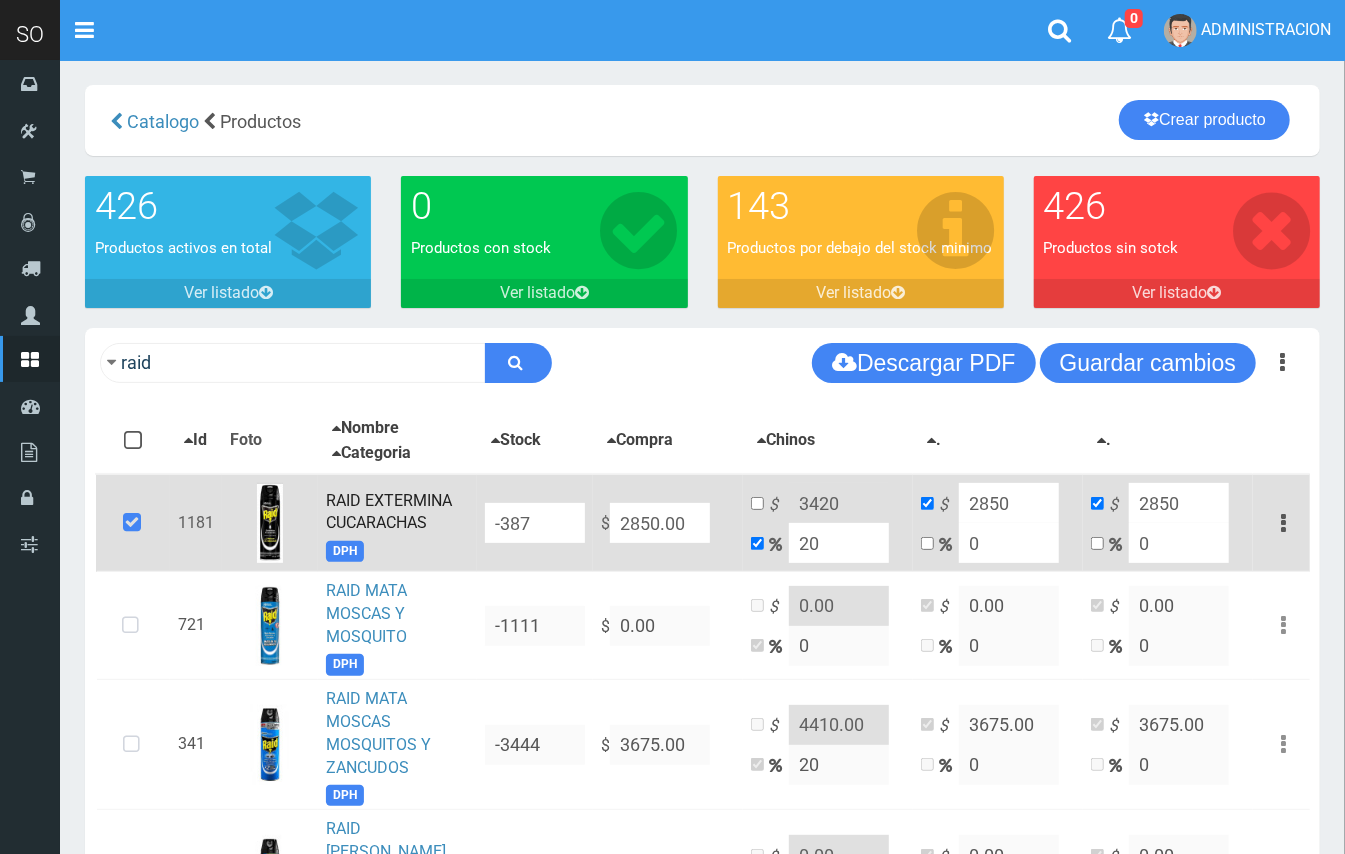 type on "1" 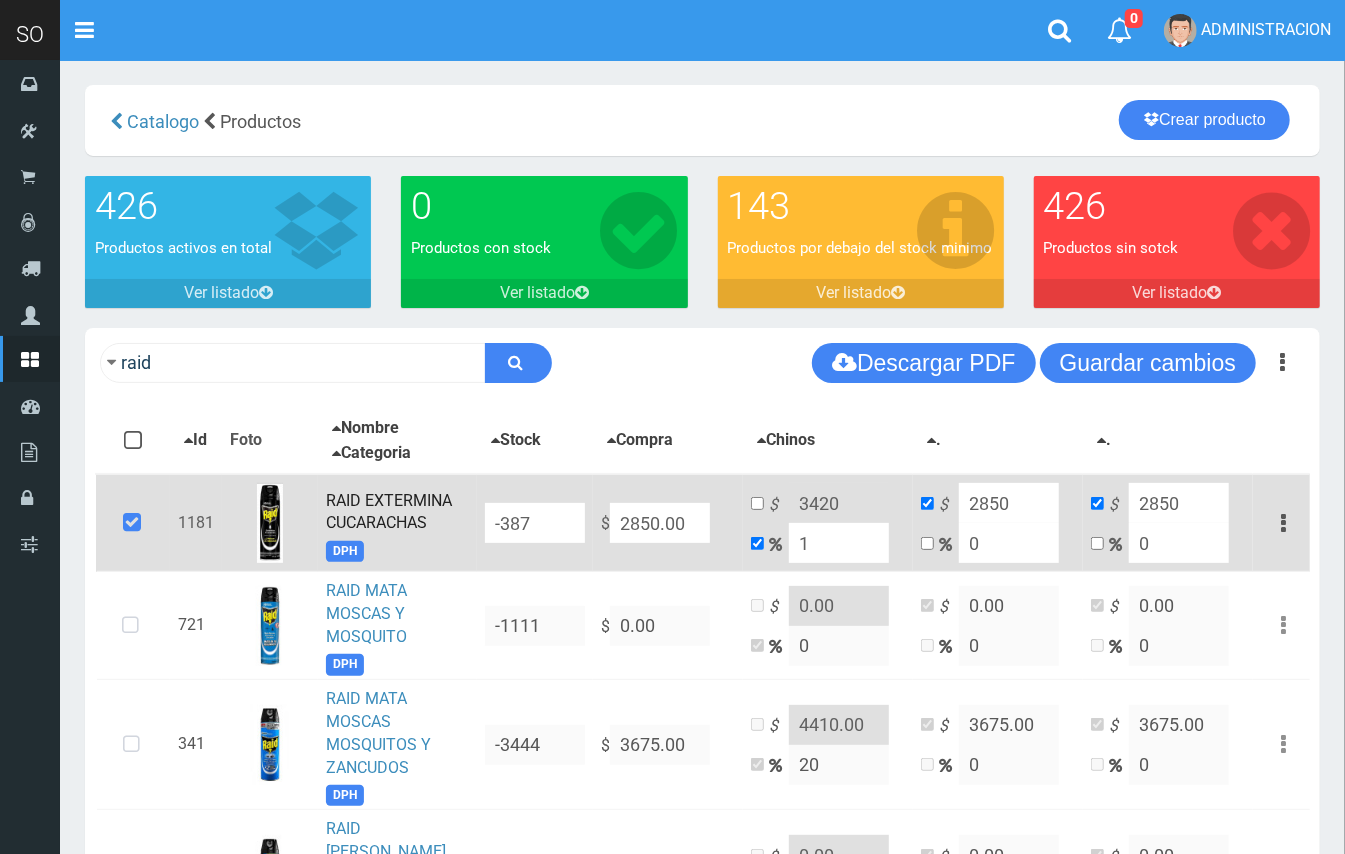 type on "2878.5" 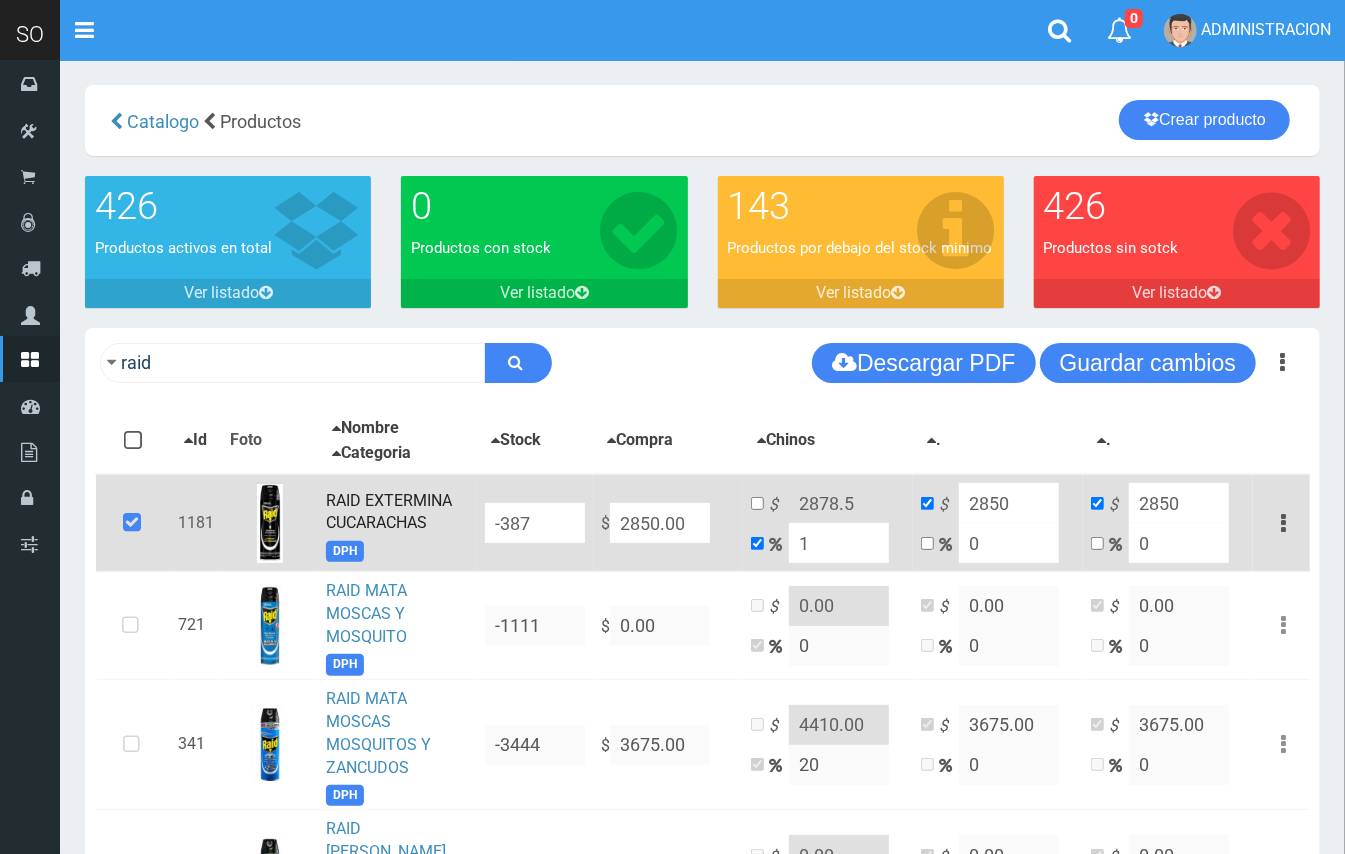type on "10" 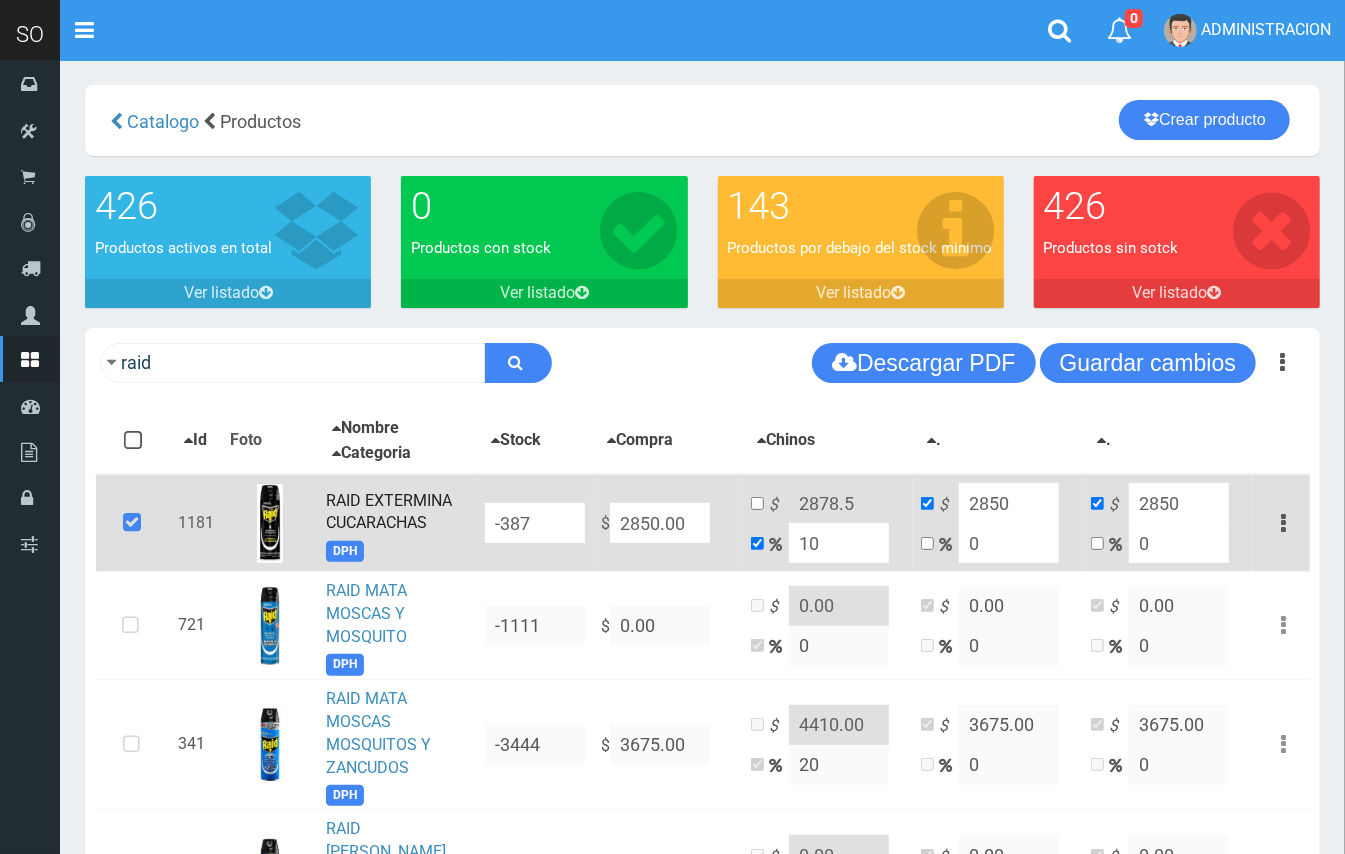 type on "3135" 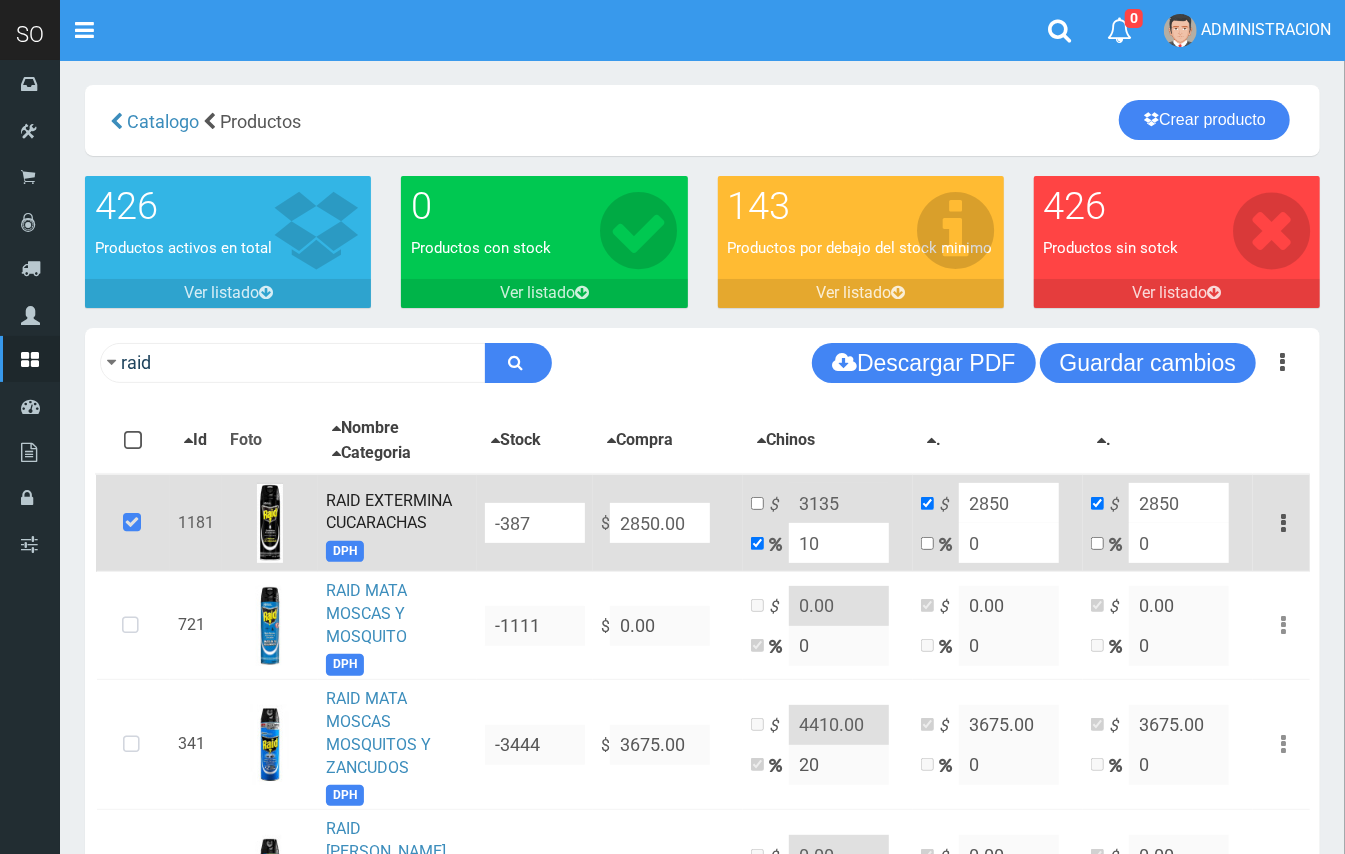 type on "1" 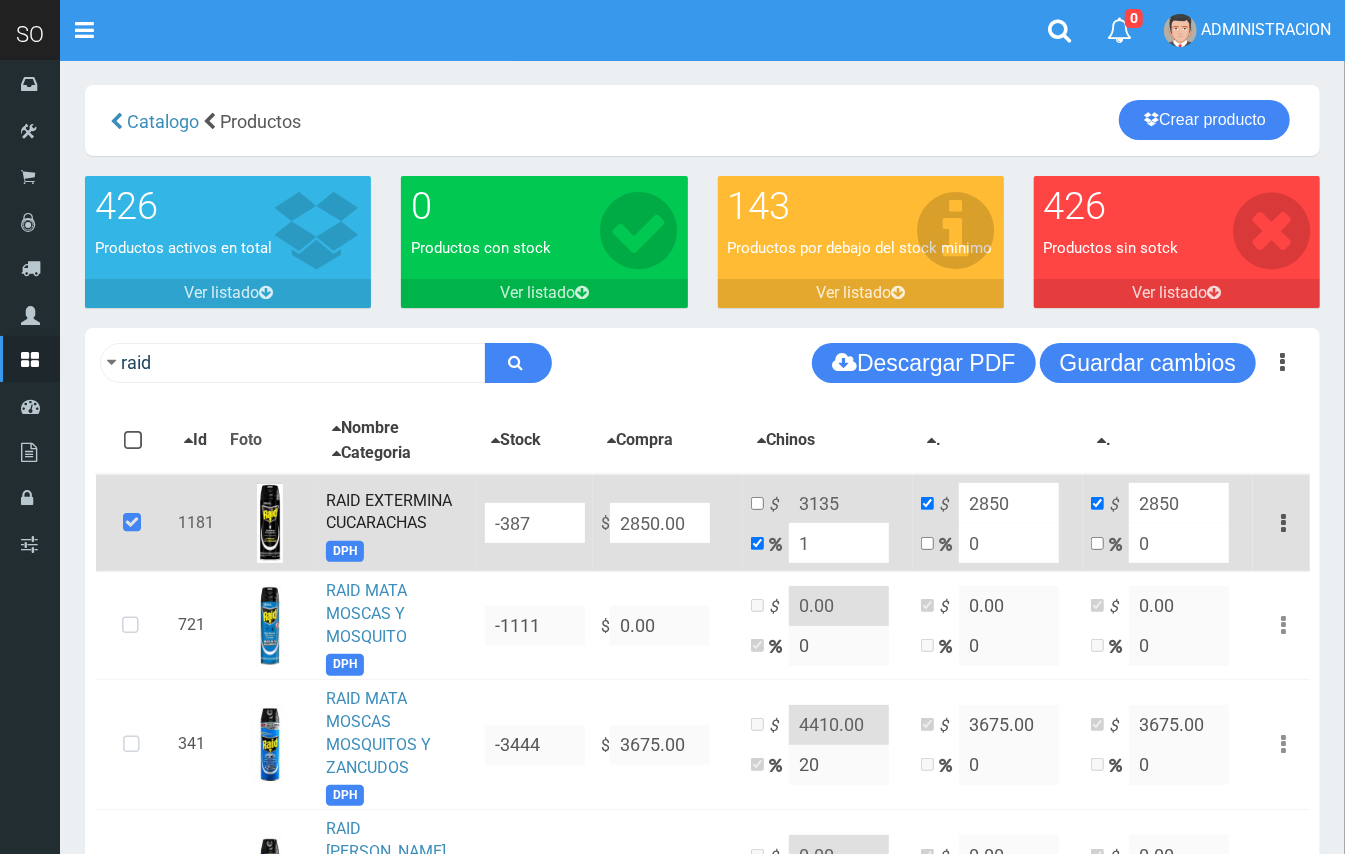 type on "2878.5" 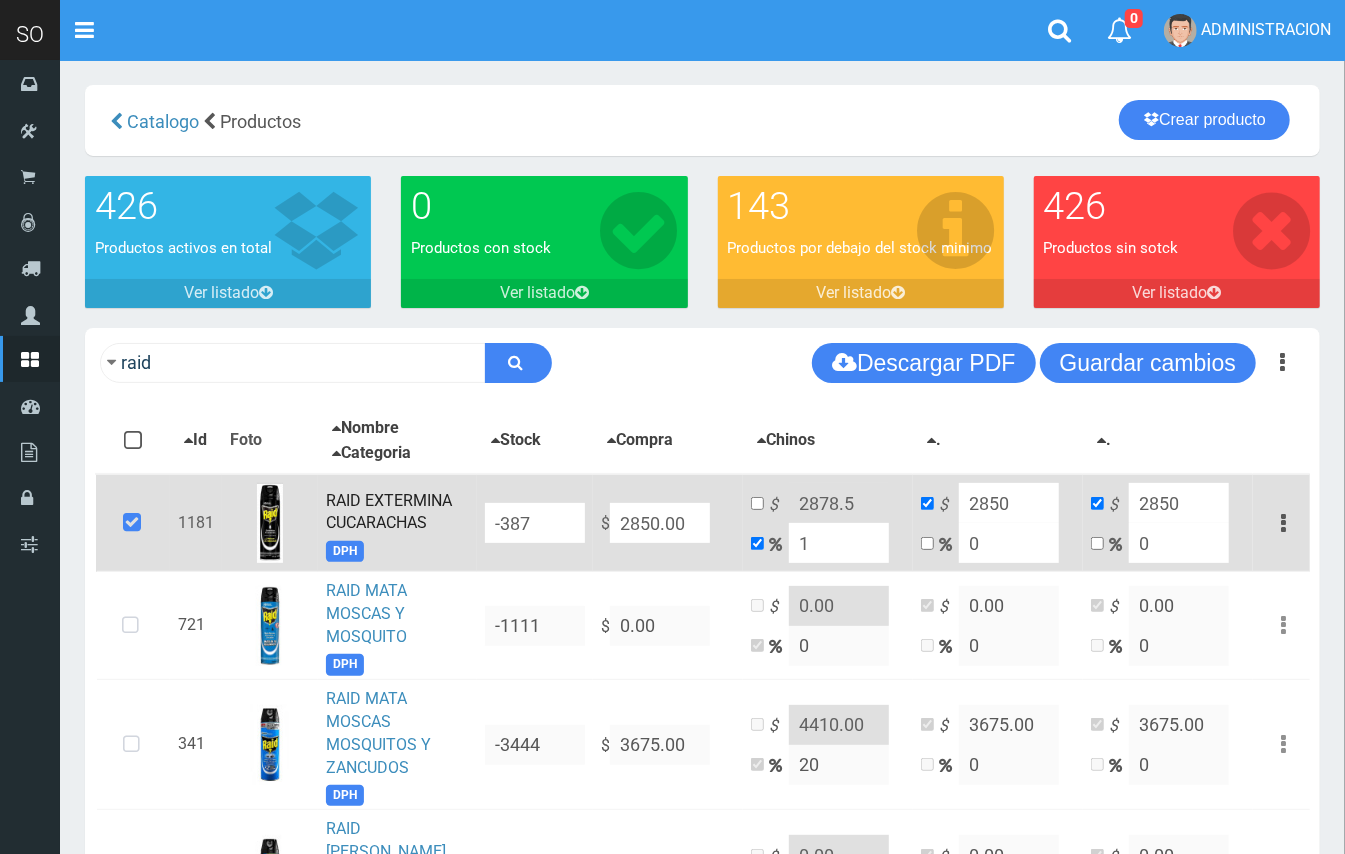 type 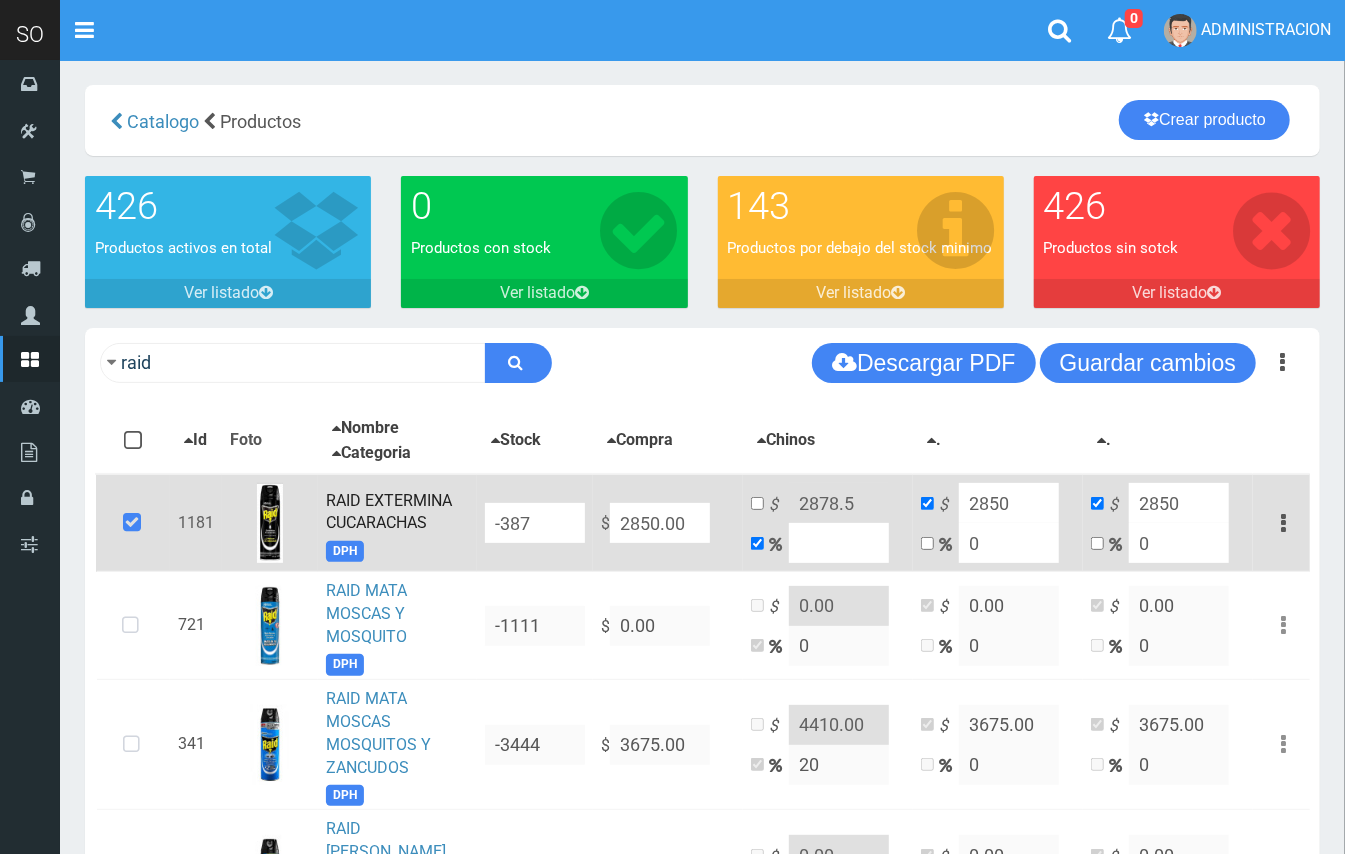 type on "2850" 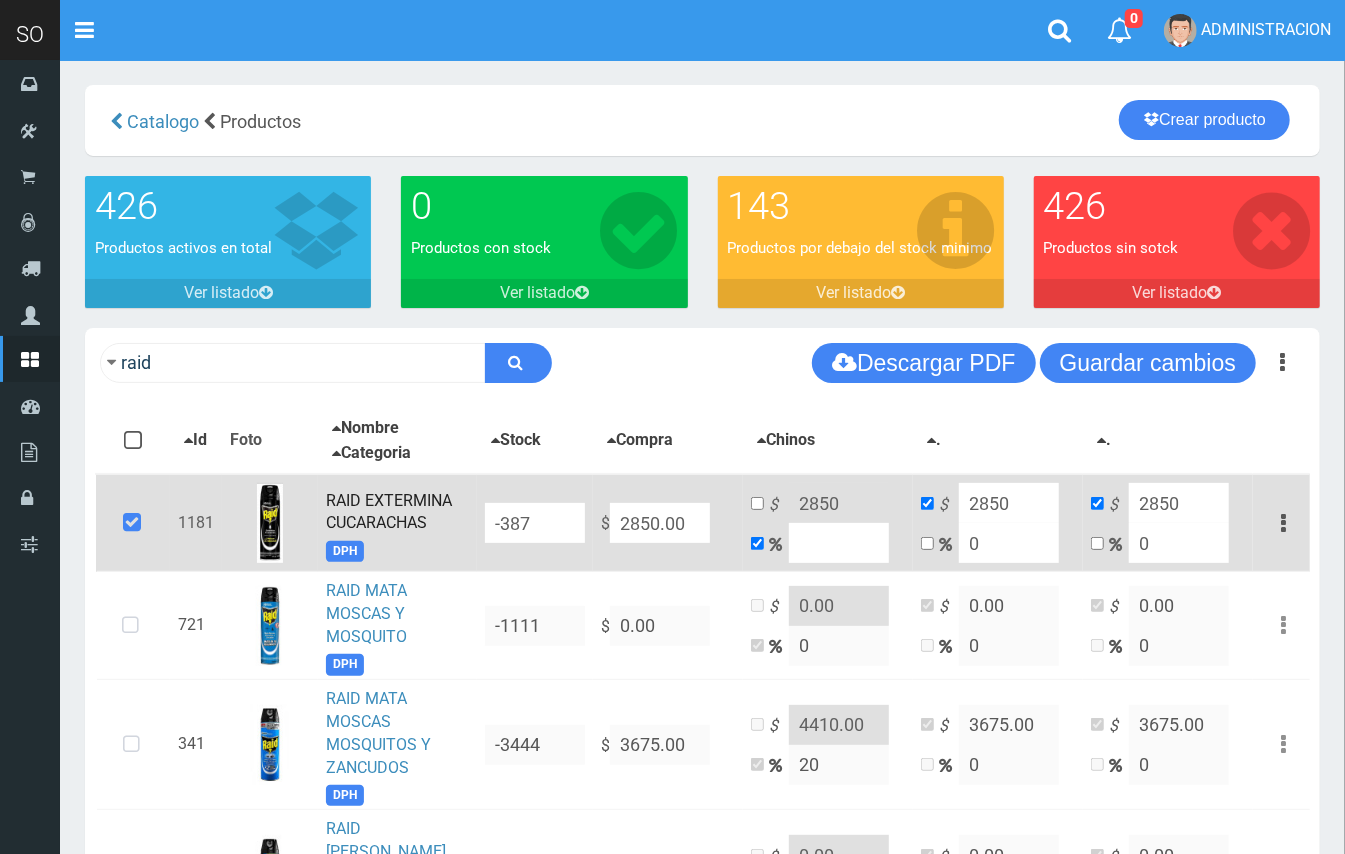 type on "2" 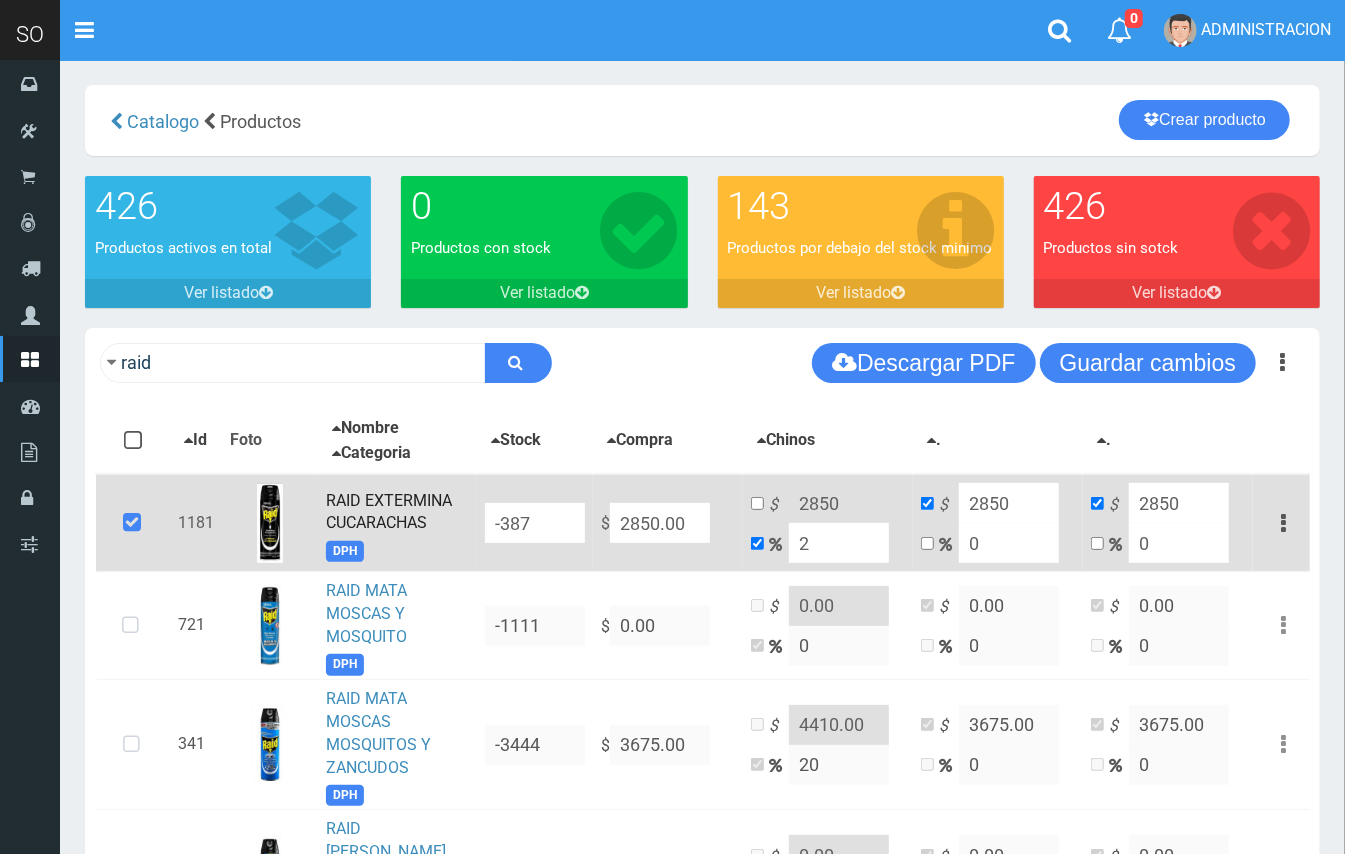 type on "2907" 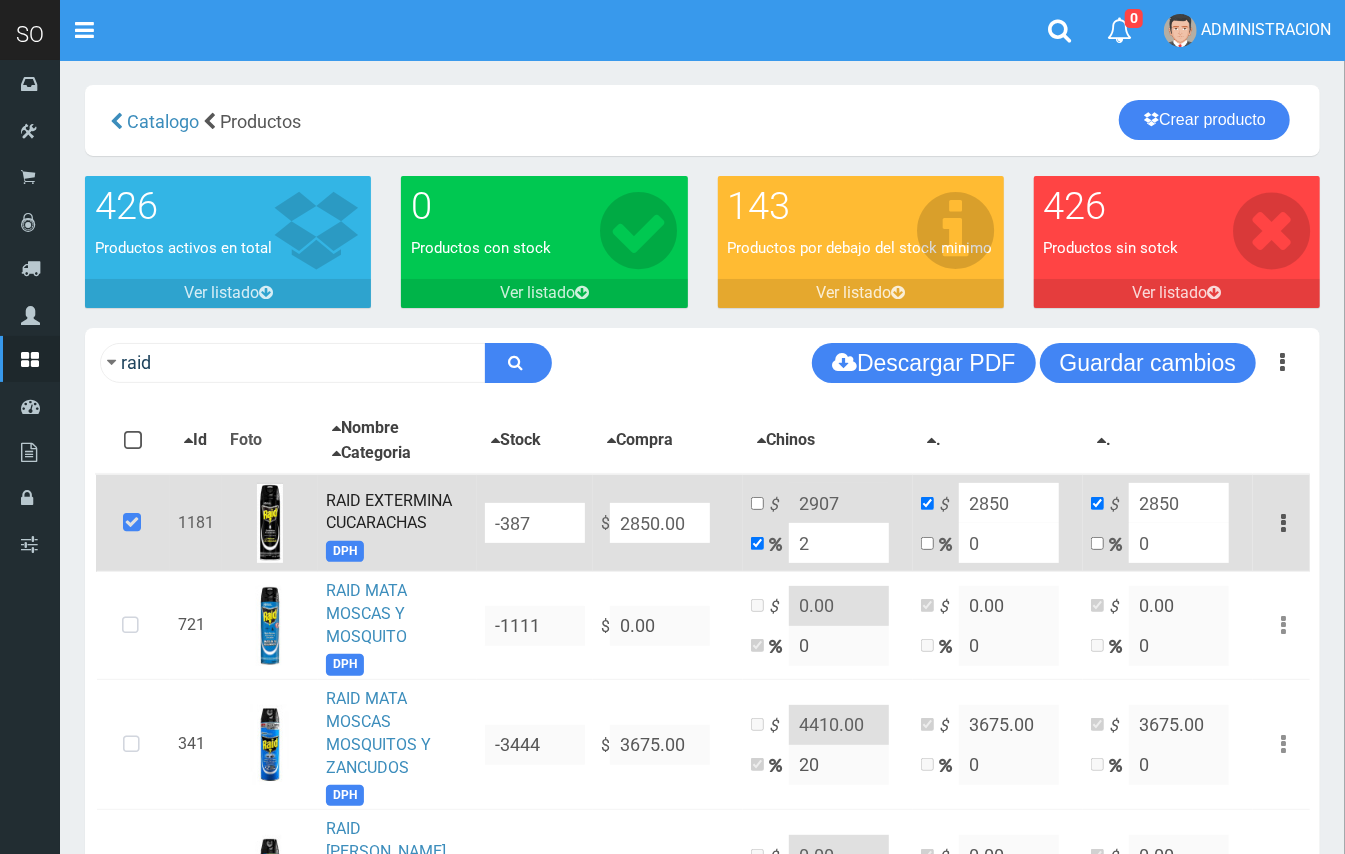 type on "20" 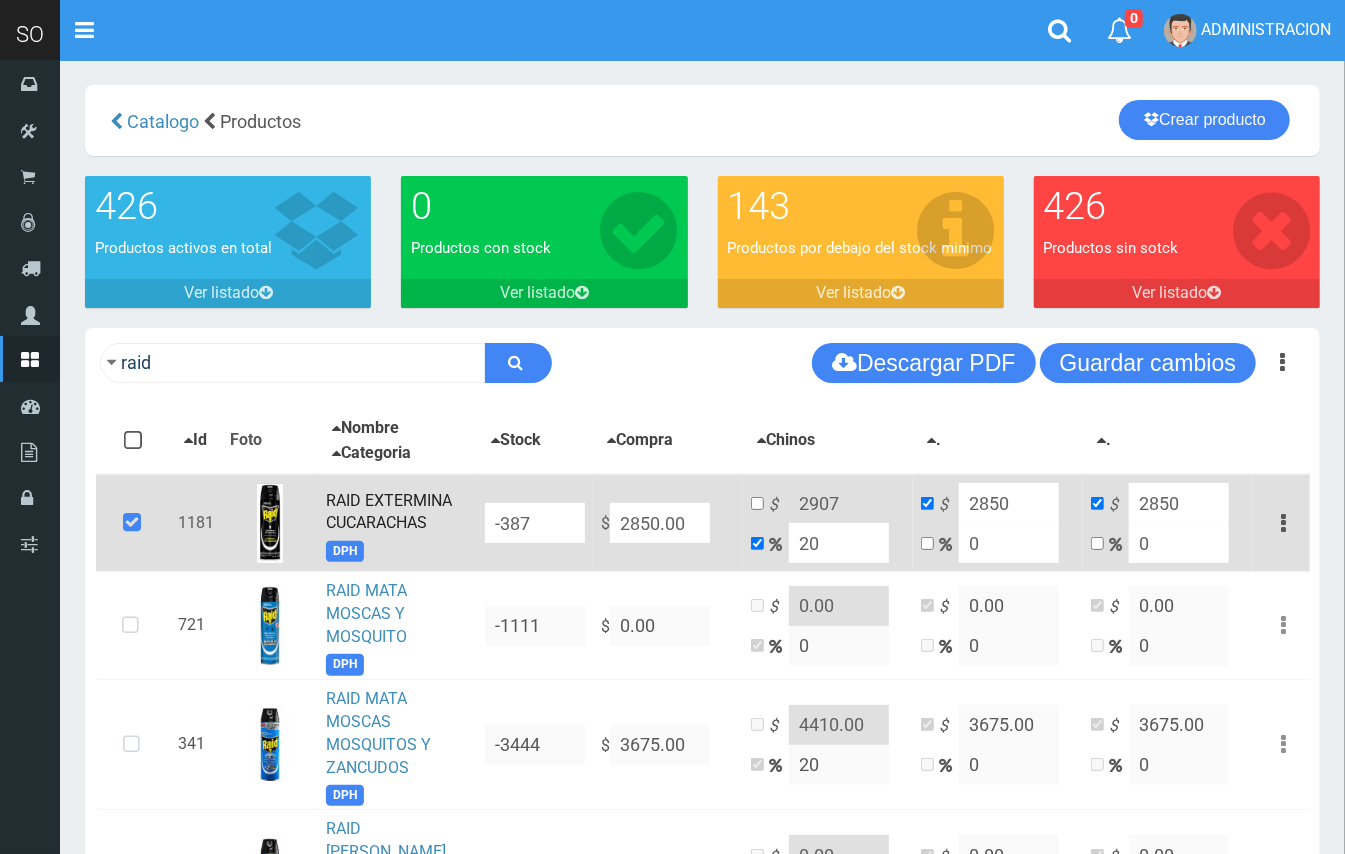 type on "3420" 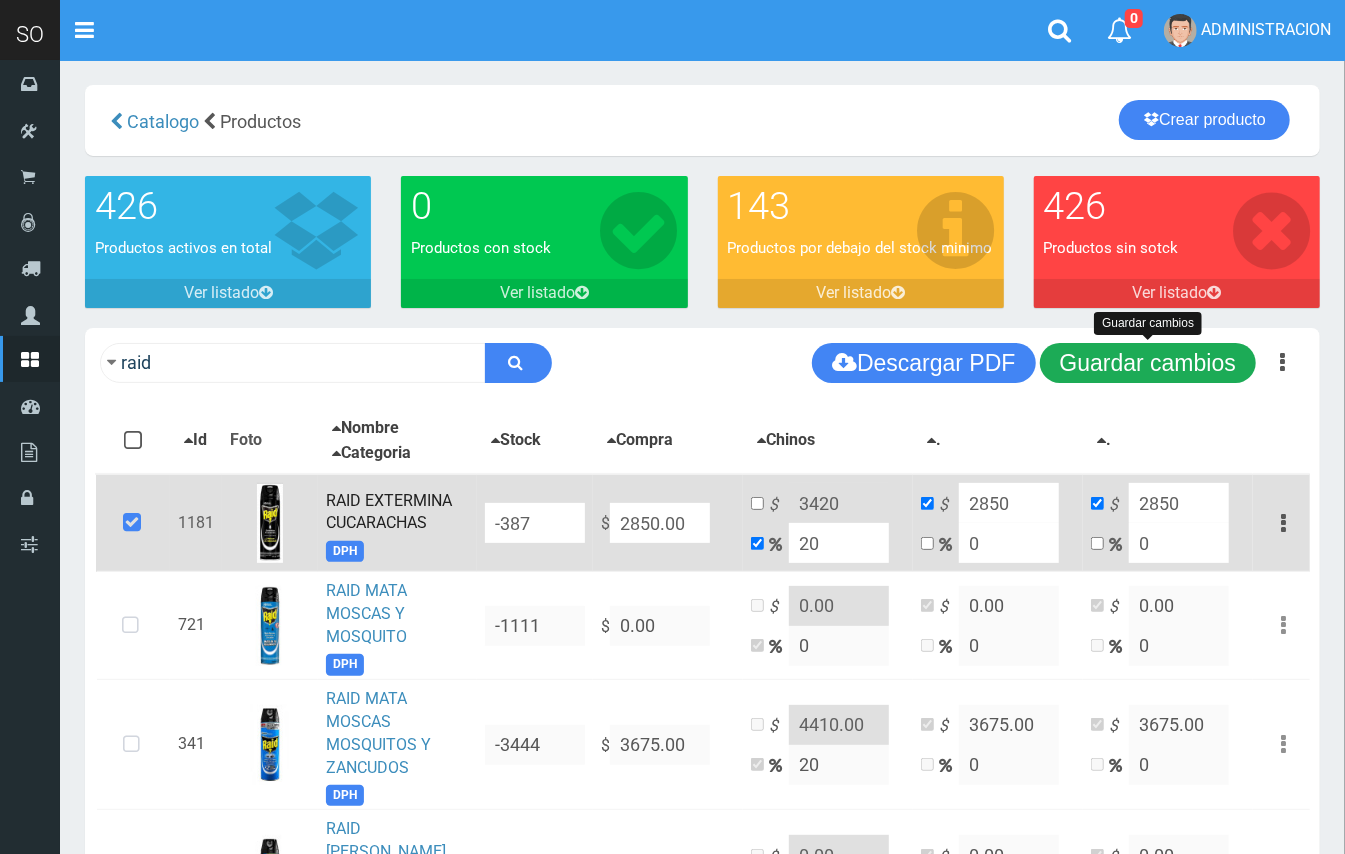 click on "Guardar cambios" at bounding box center [1148, 363] 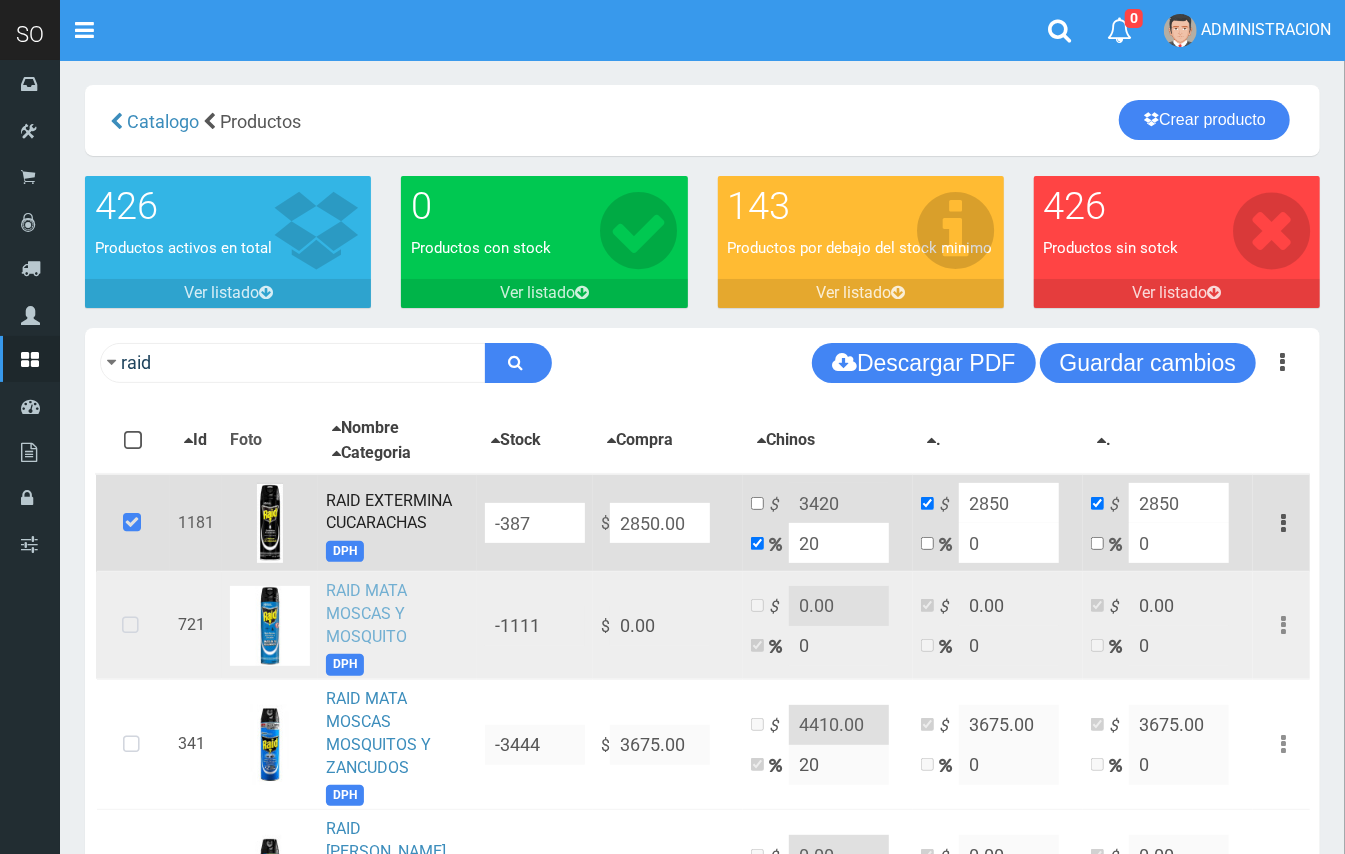 click on "RAID MATA MOSCAS Y MOSQUITO" at bounding box center (366, 613) 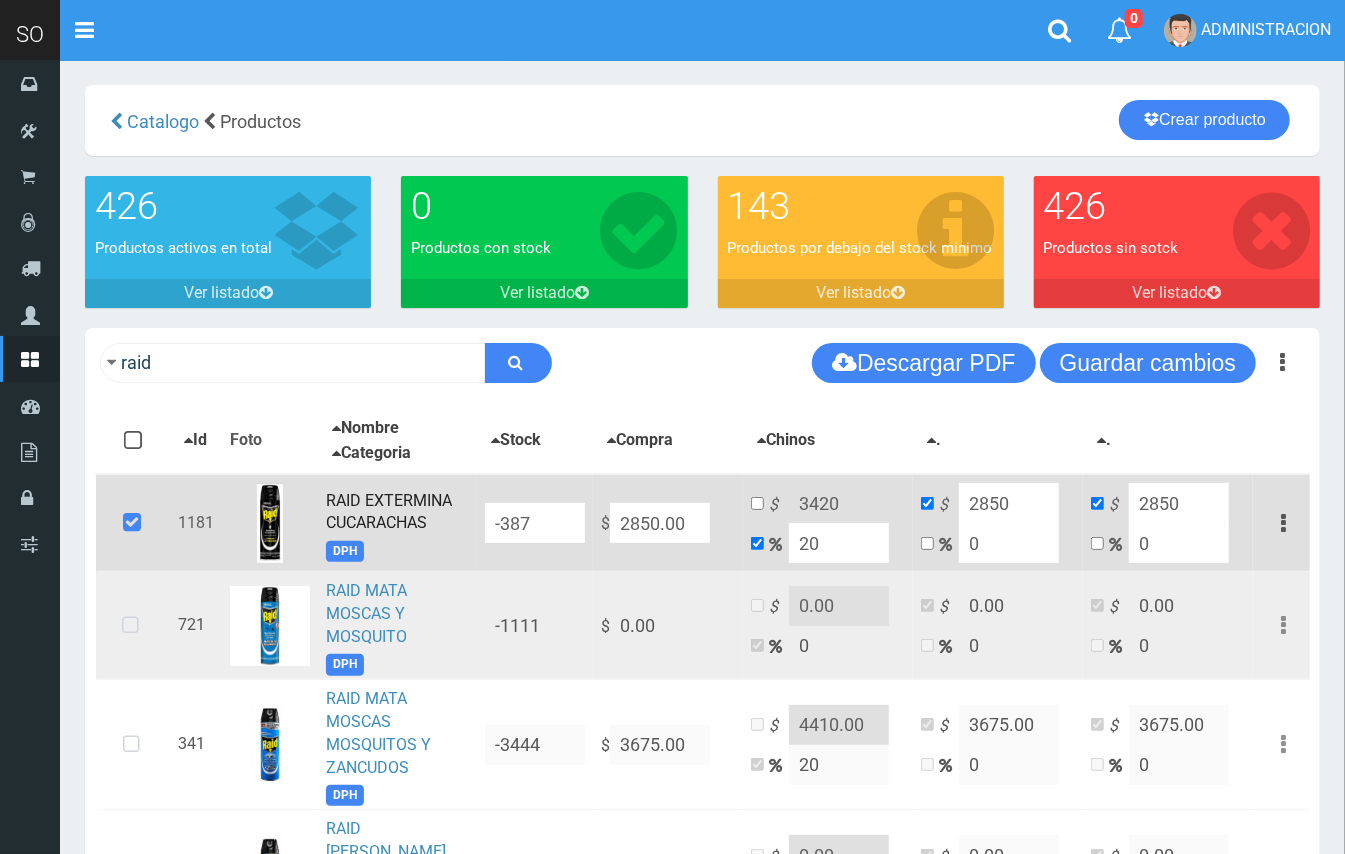 click at bounding box center [130, 626] 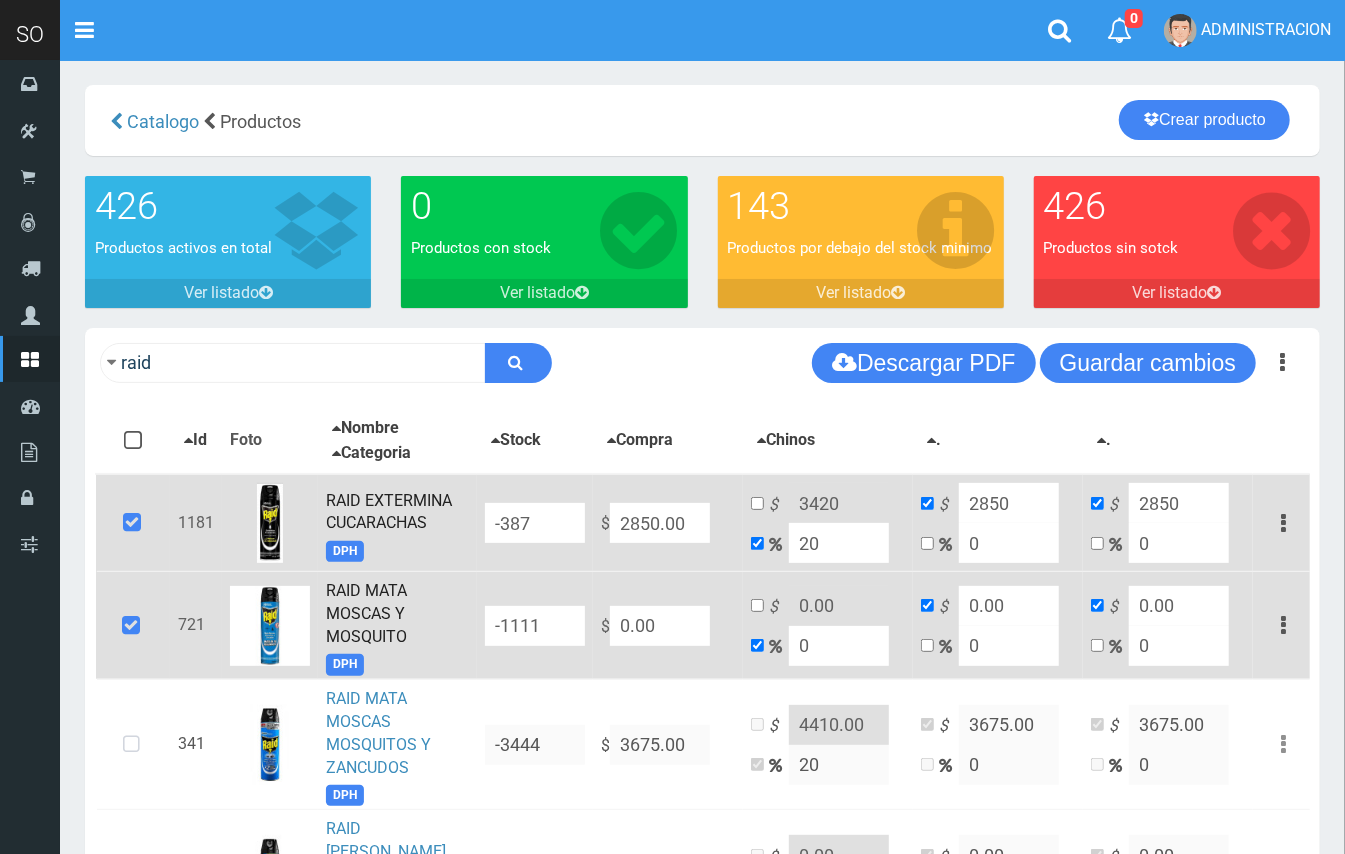 click on "RAID MATA MOSCAS Y MOSQUITO" at bounding box center (366, 613) 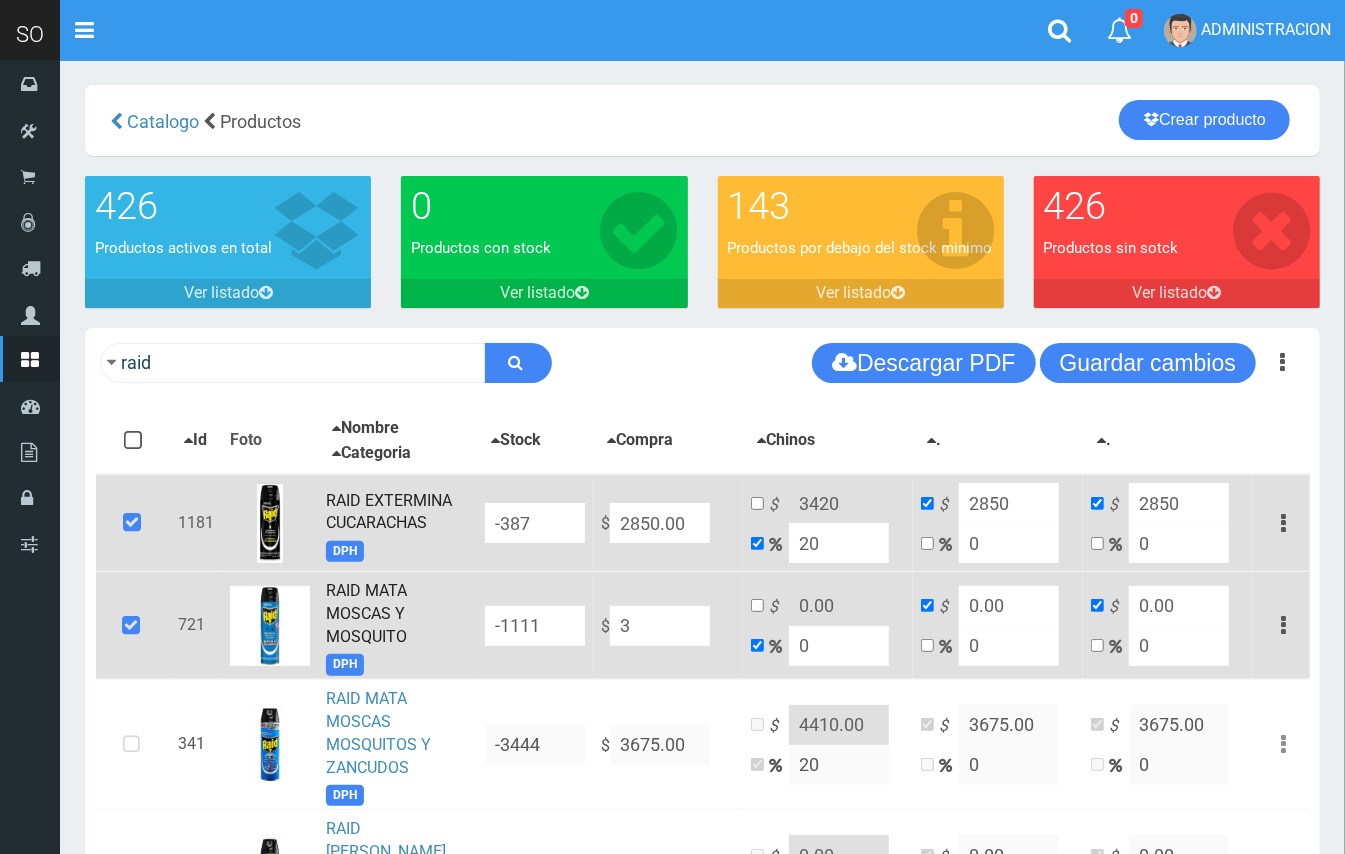 type on "3" 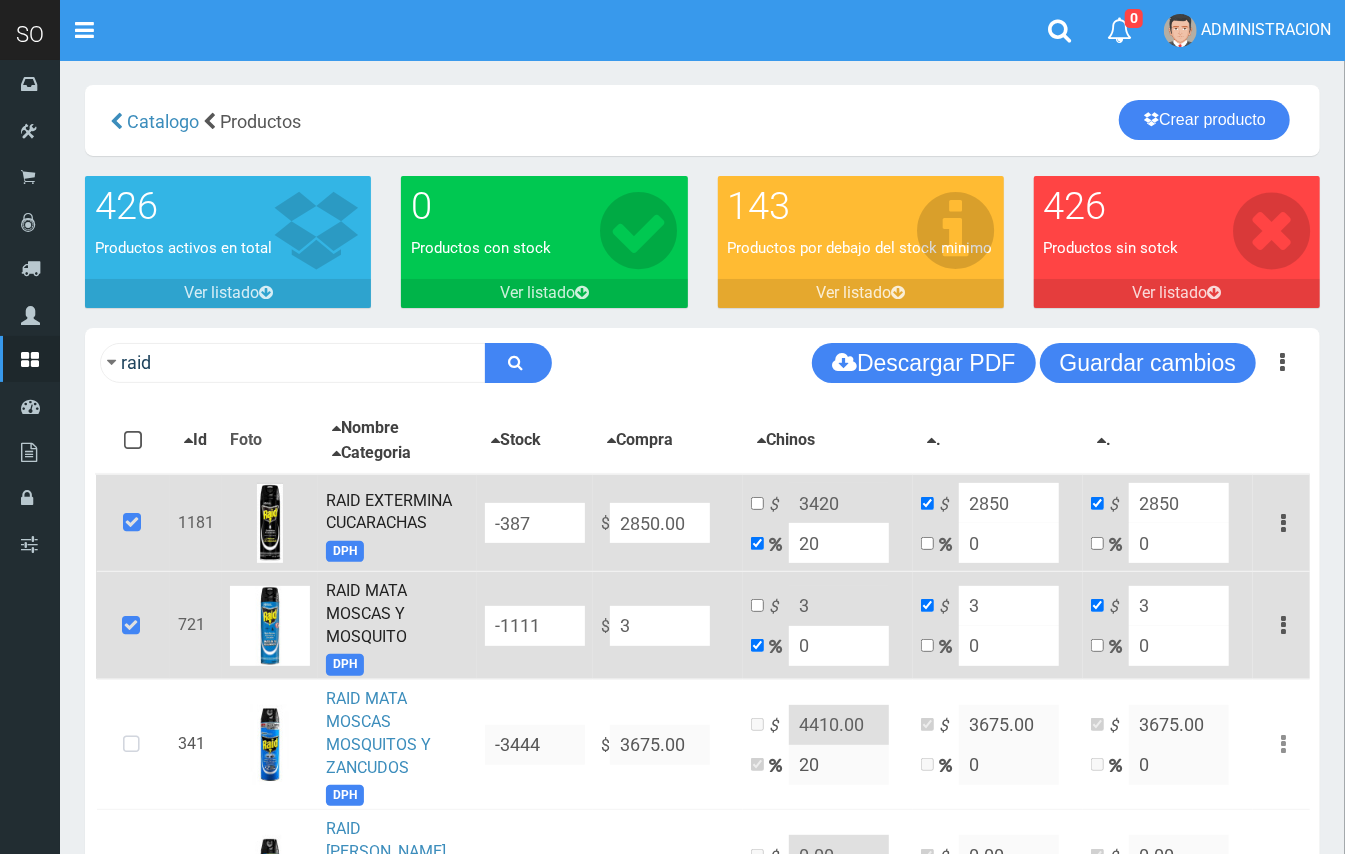 type on "36" 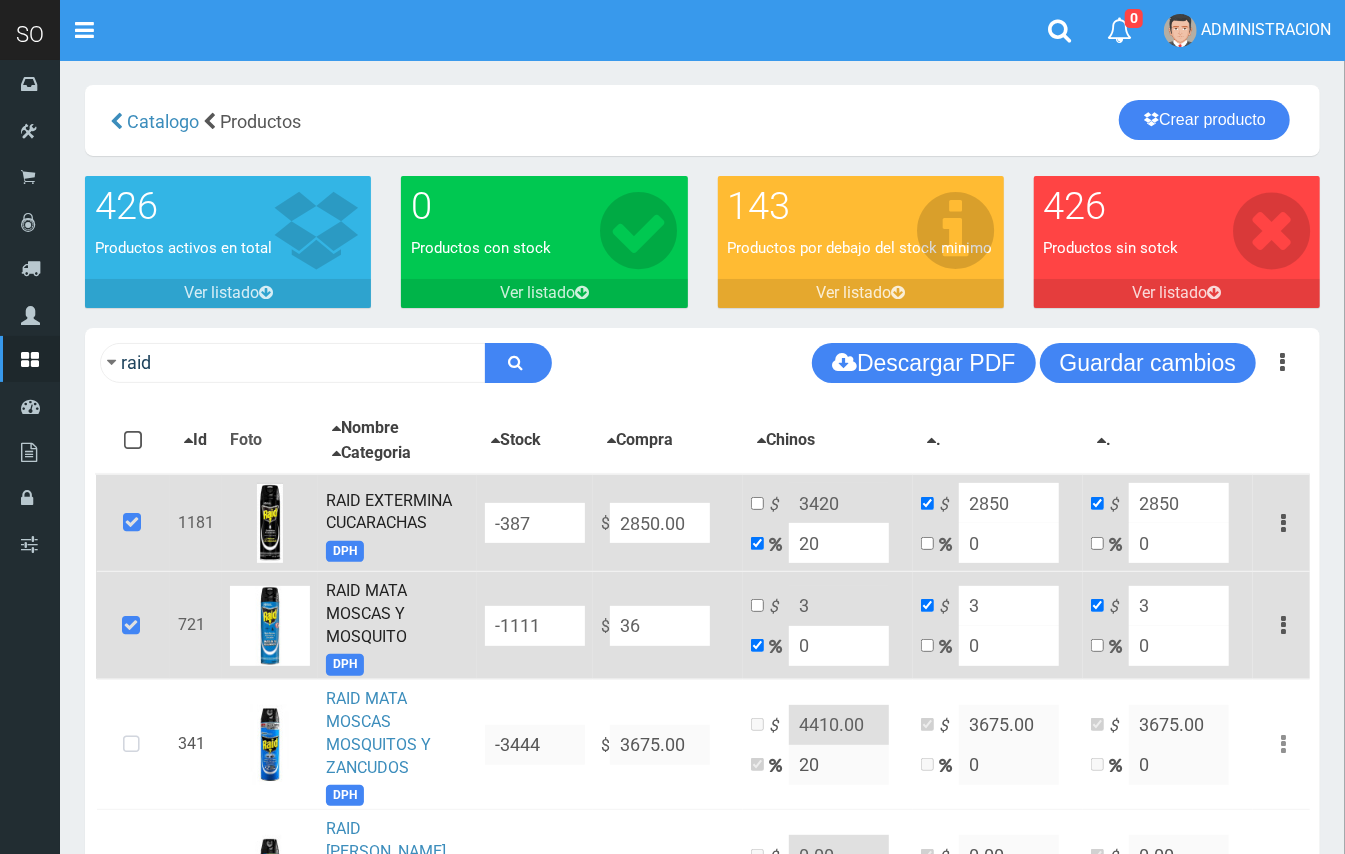 type on "36" 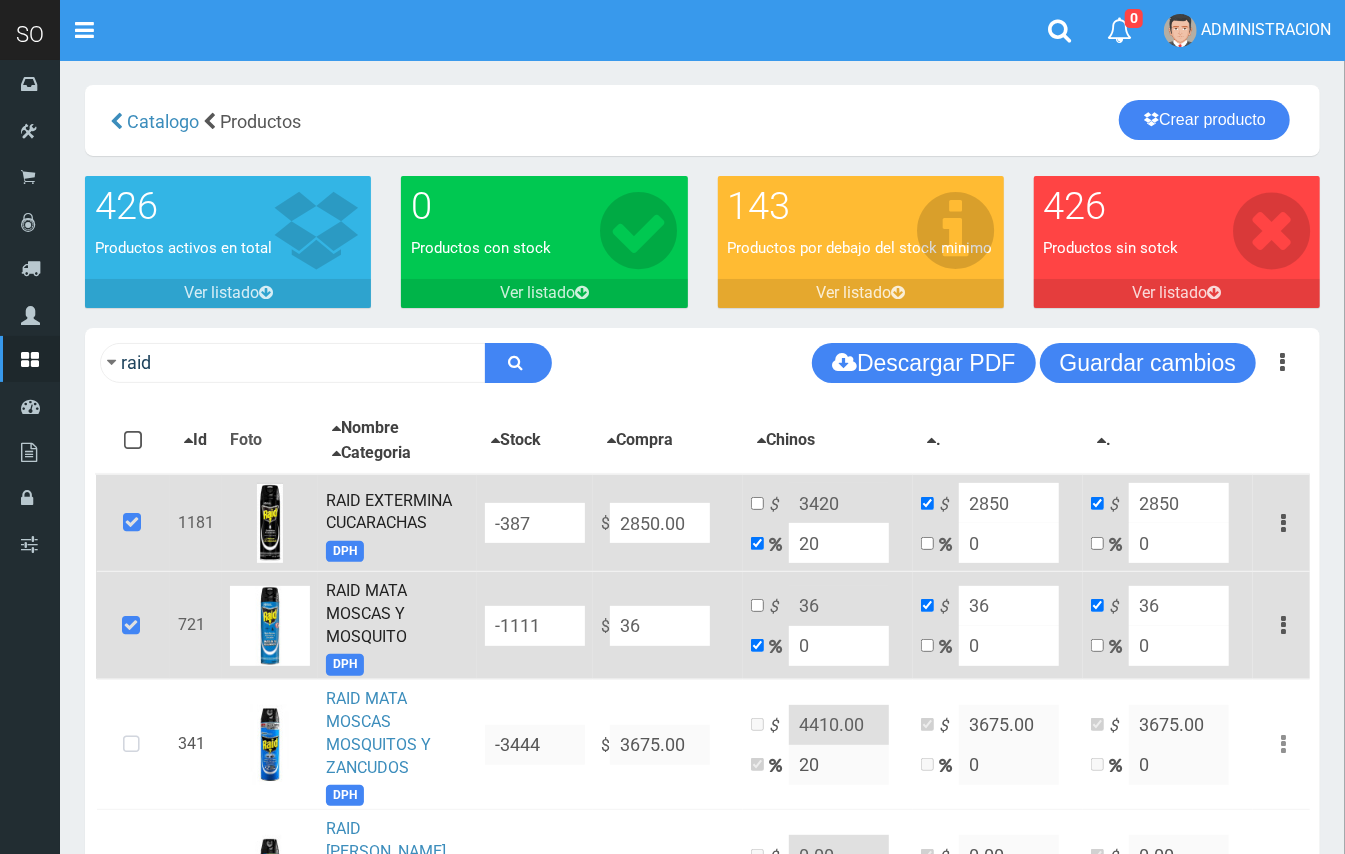 type on "365" 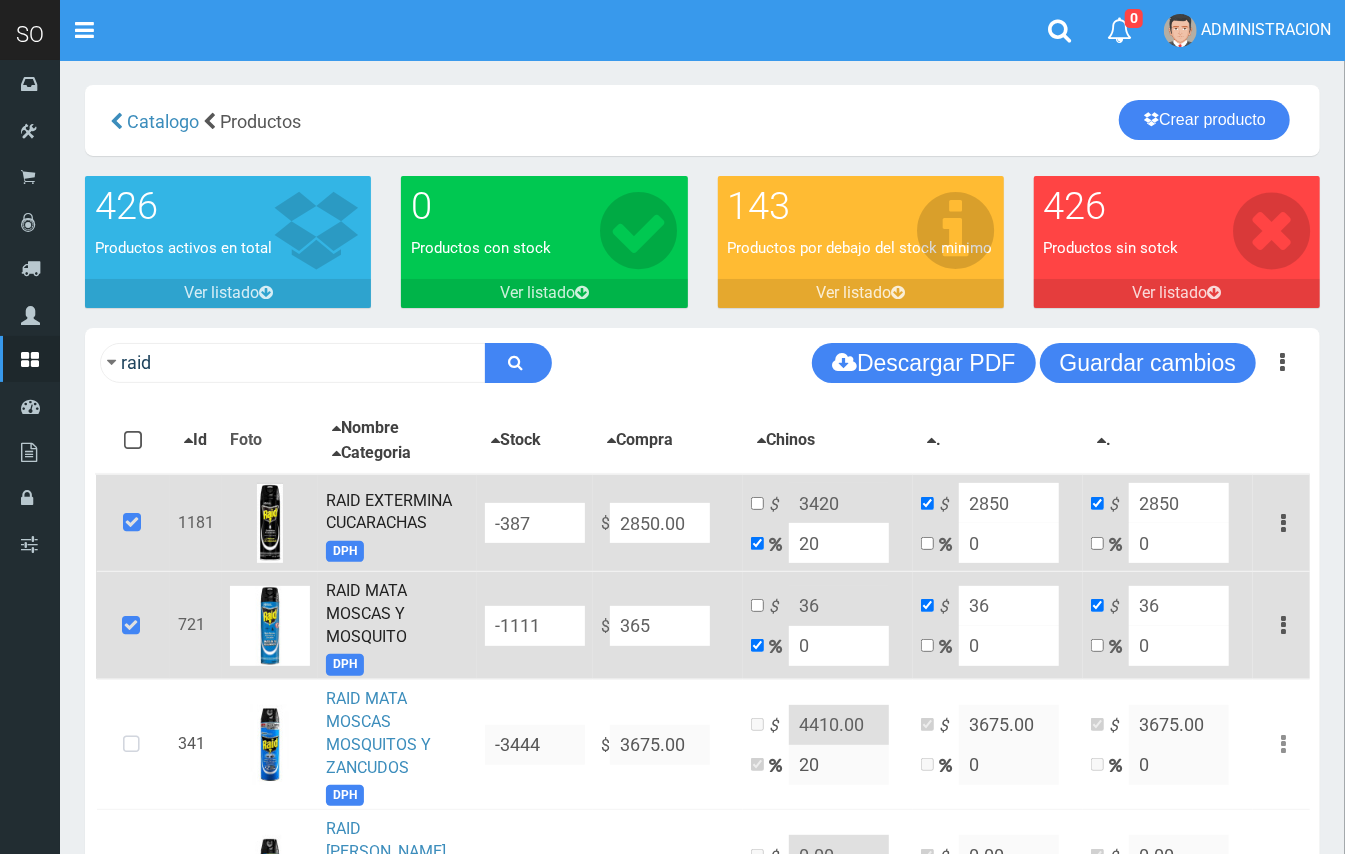 type on "365" 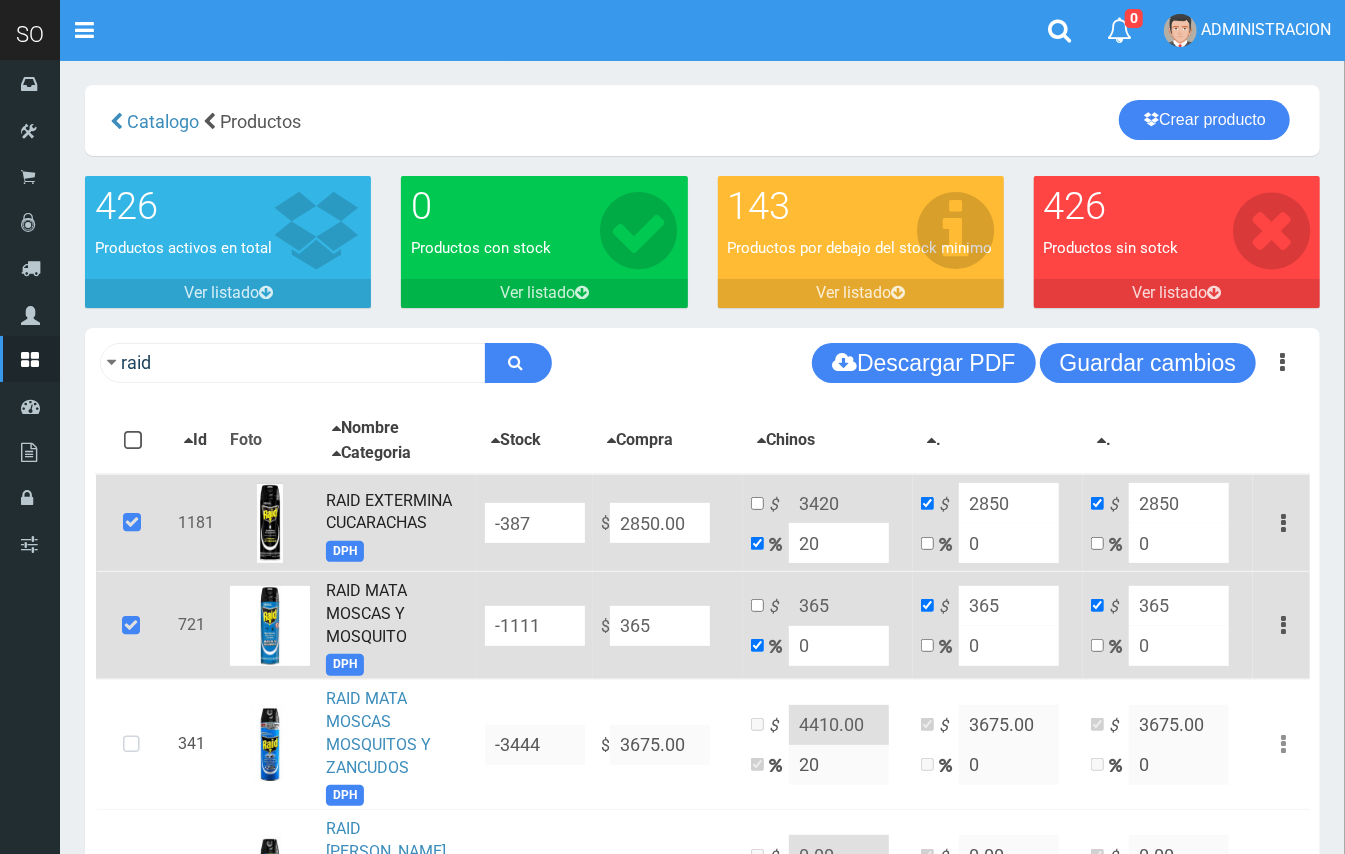 type on "3650" 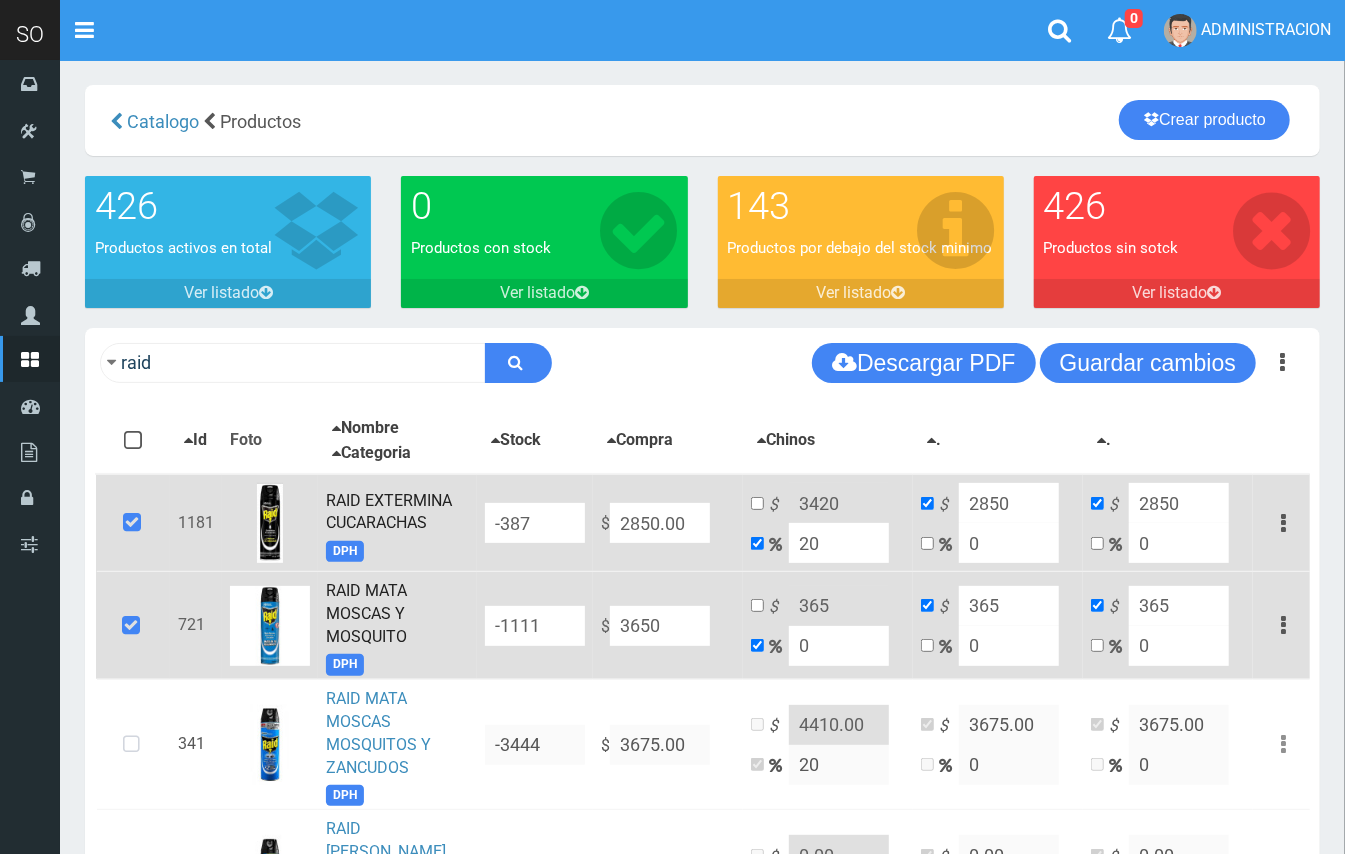type on "3650" 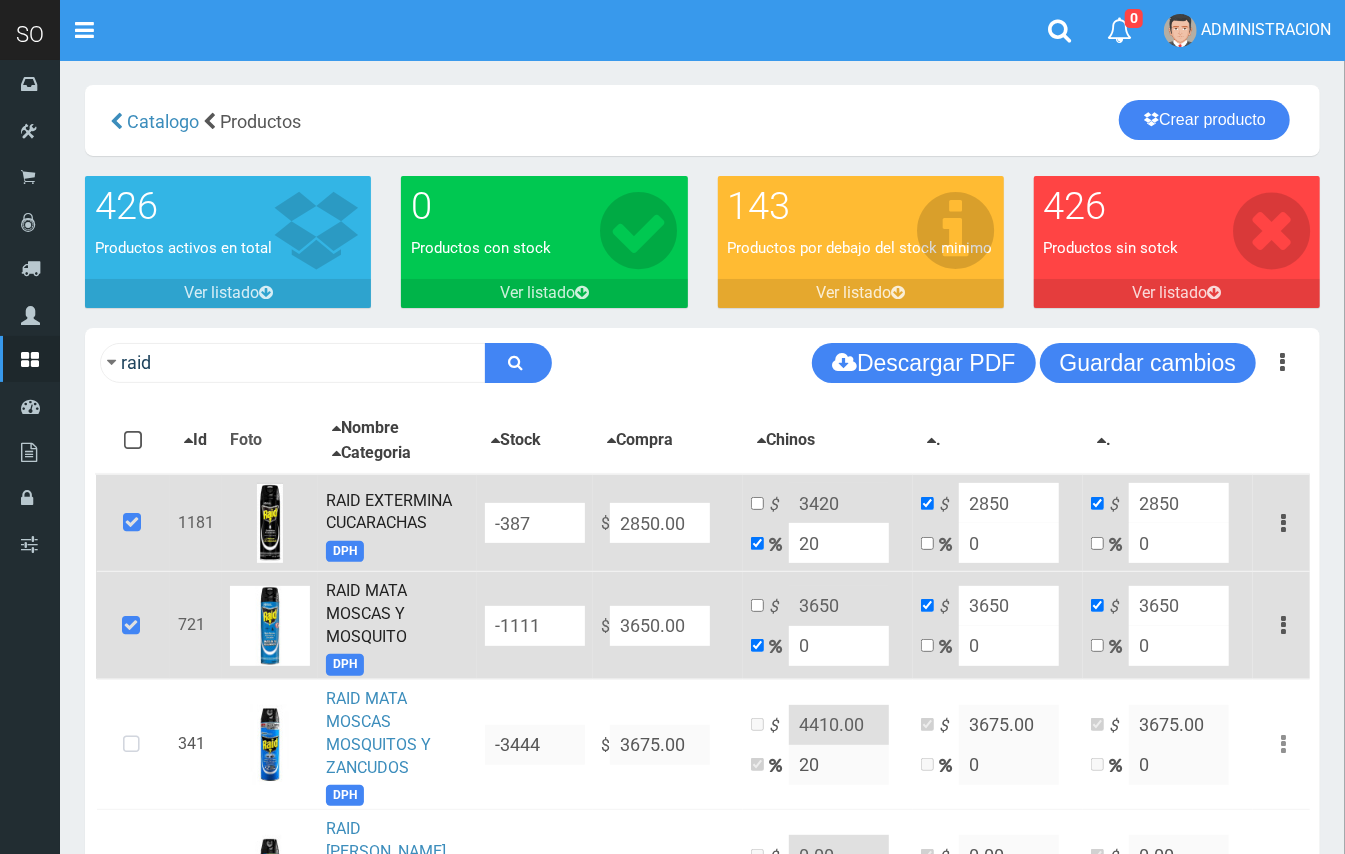 type on "3650.00" 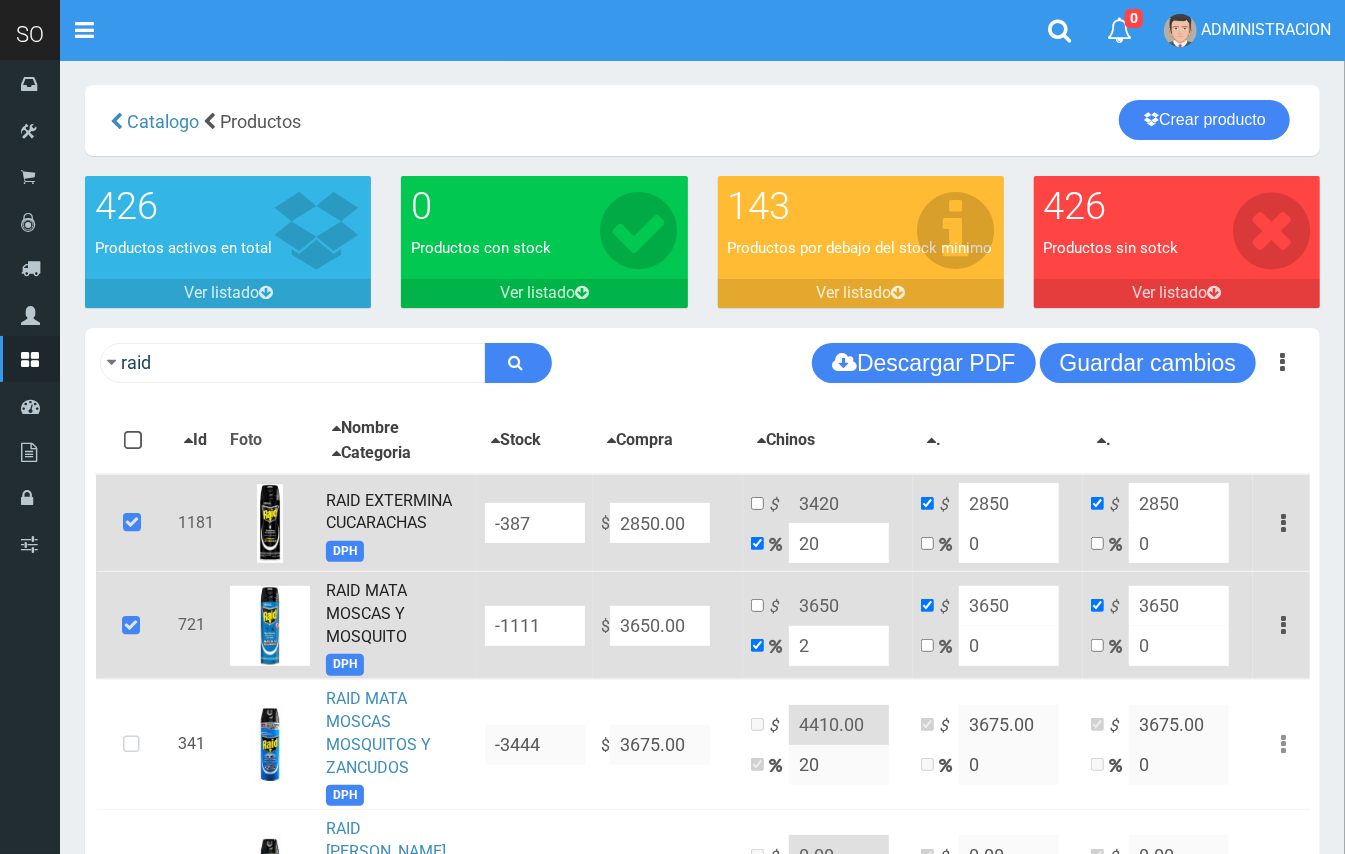 type on "3723" 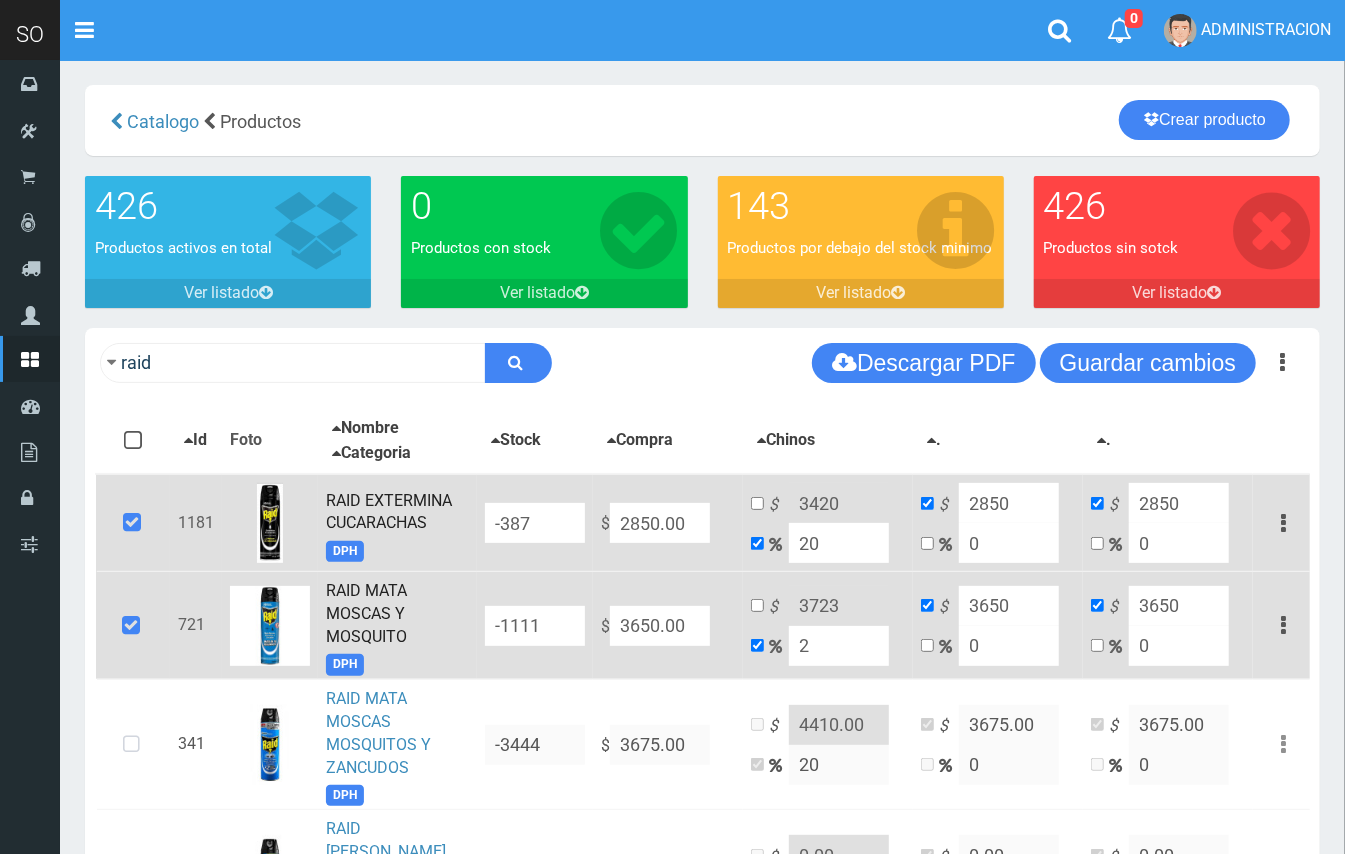 type on "20" 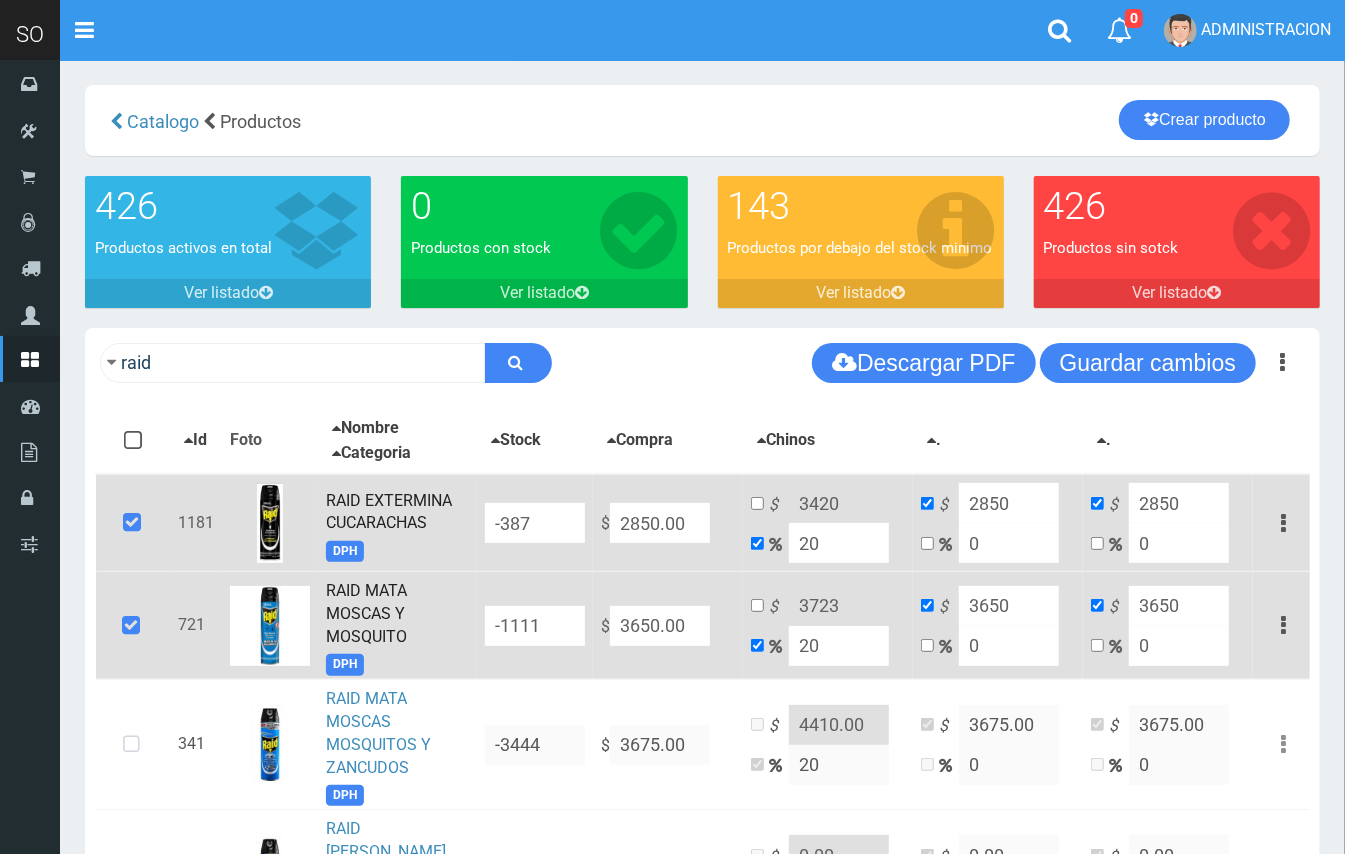 type on "4380" 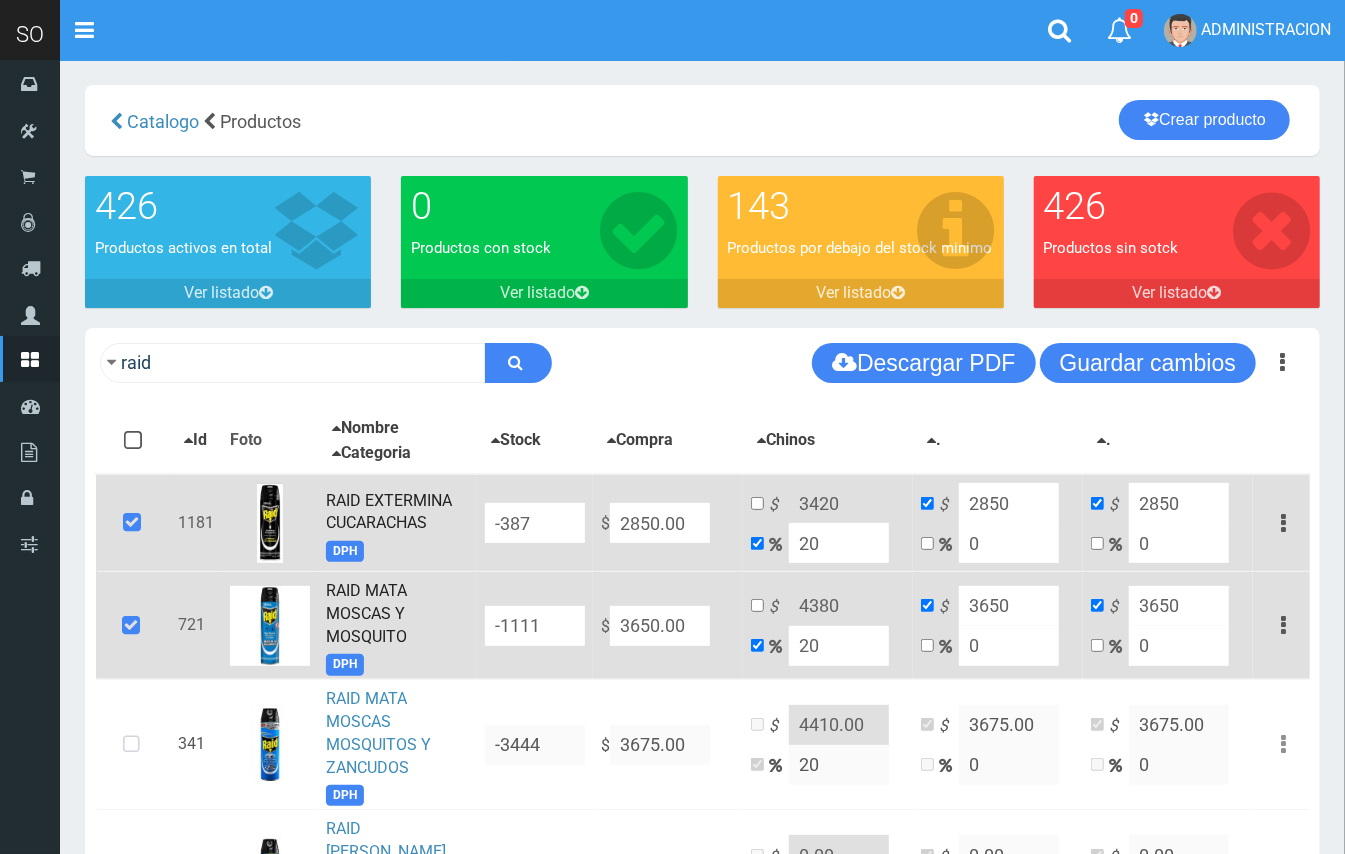 type on "20" 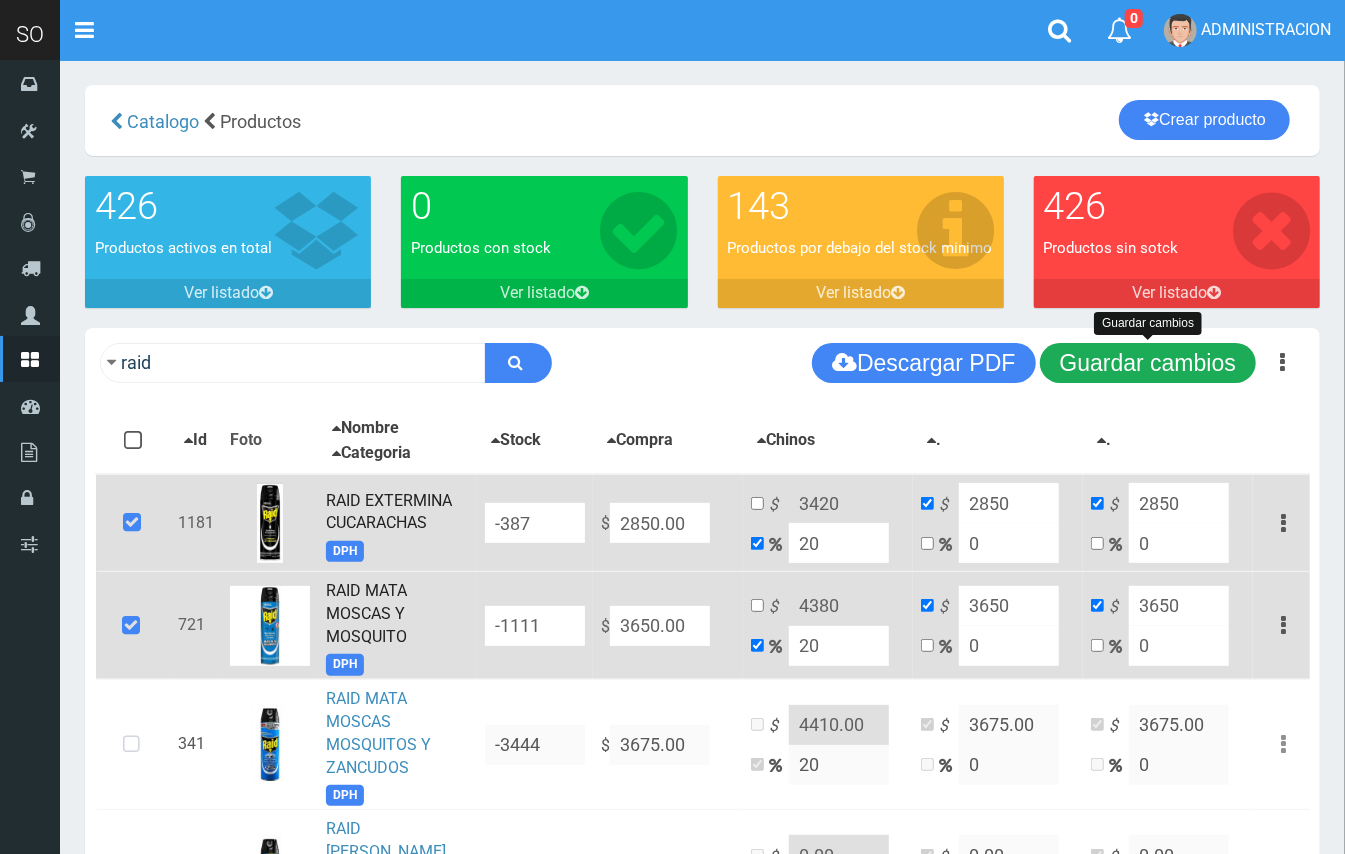 click on "Guardar cambios" at bounding box center [1148, 363] 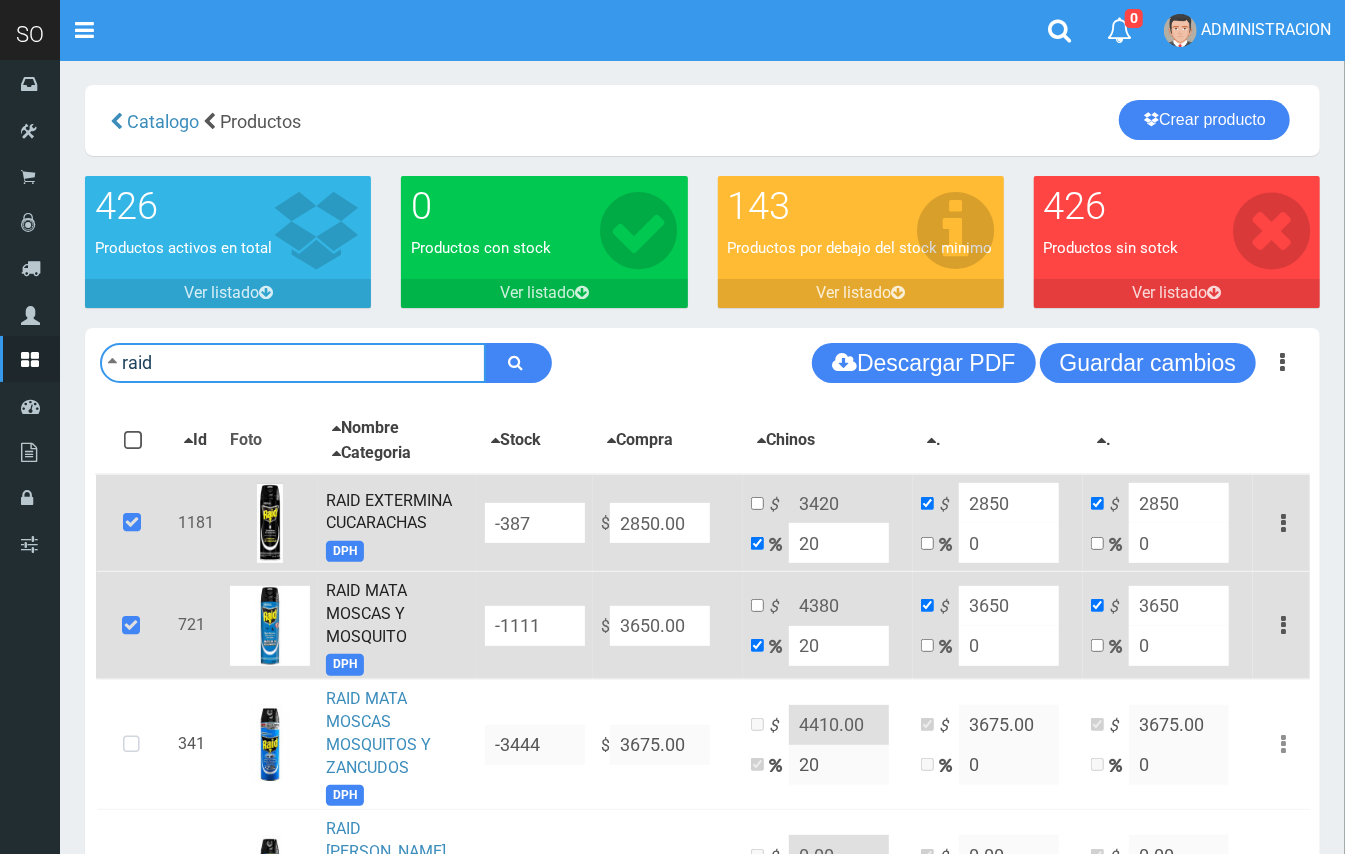 click on "raid" at bounding box center (293, 363) 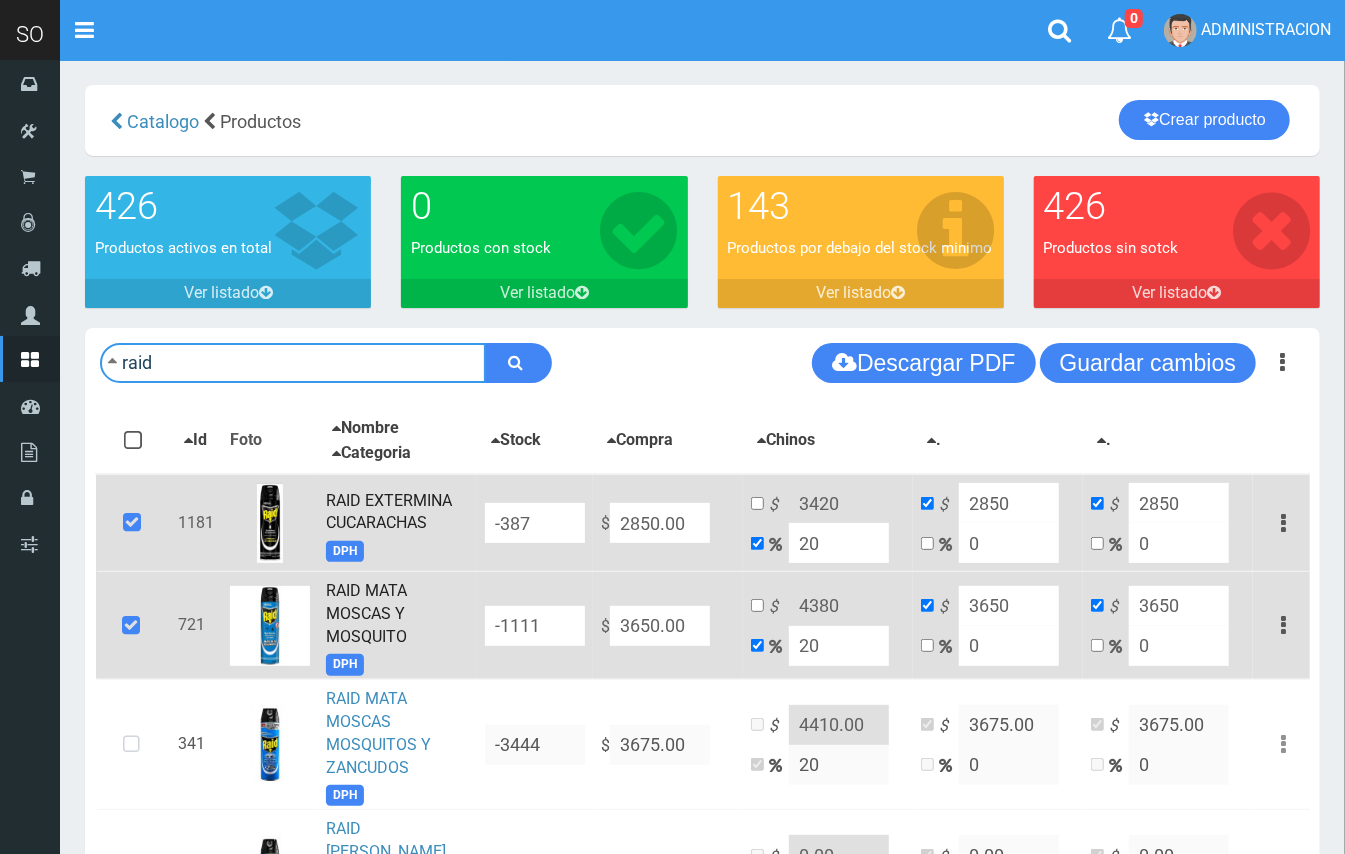 click on "raid" at bounding box center [293, 363] 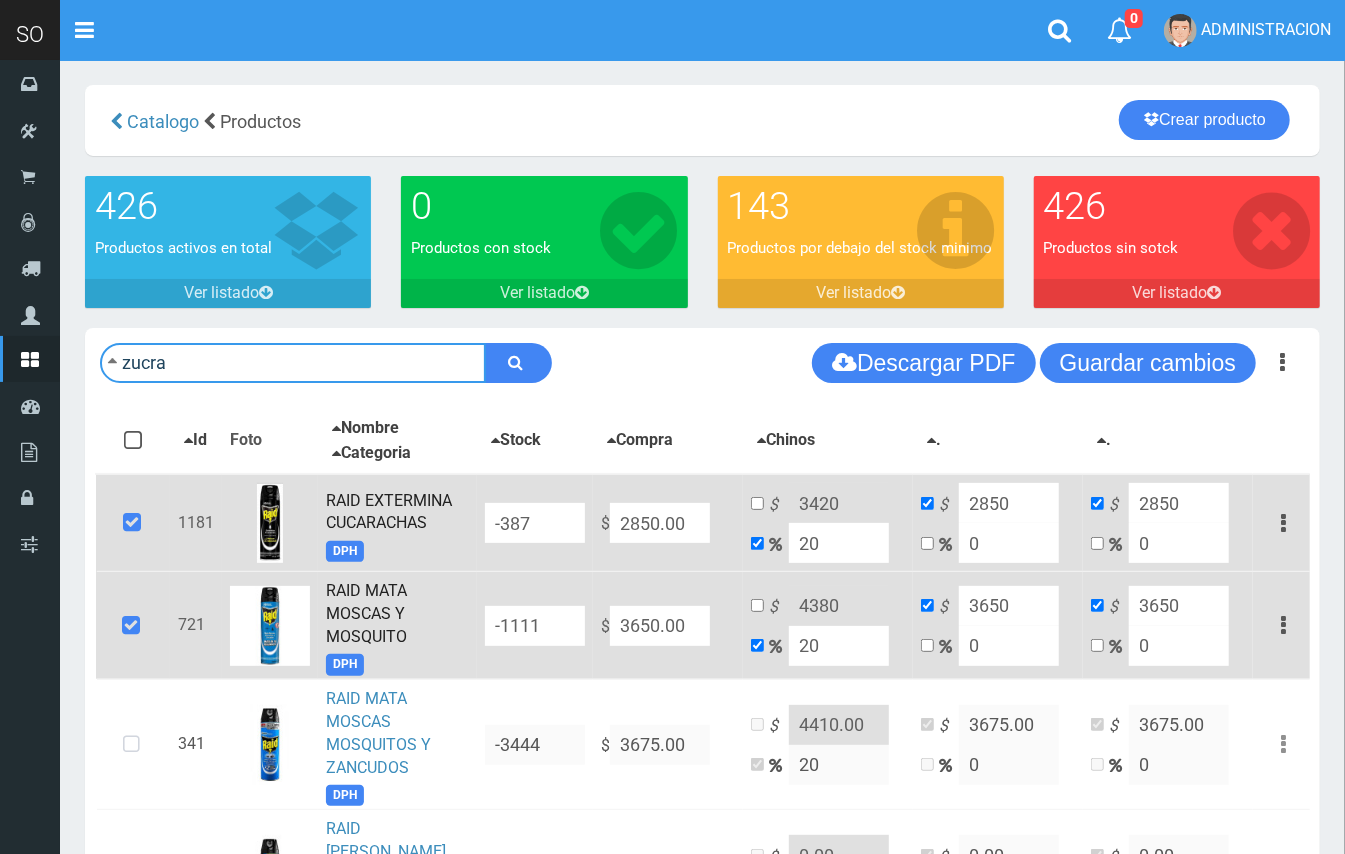 type on "zucra" 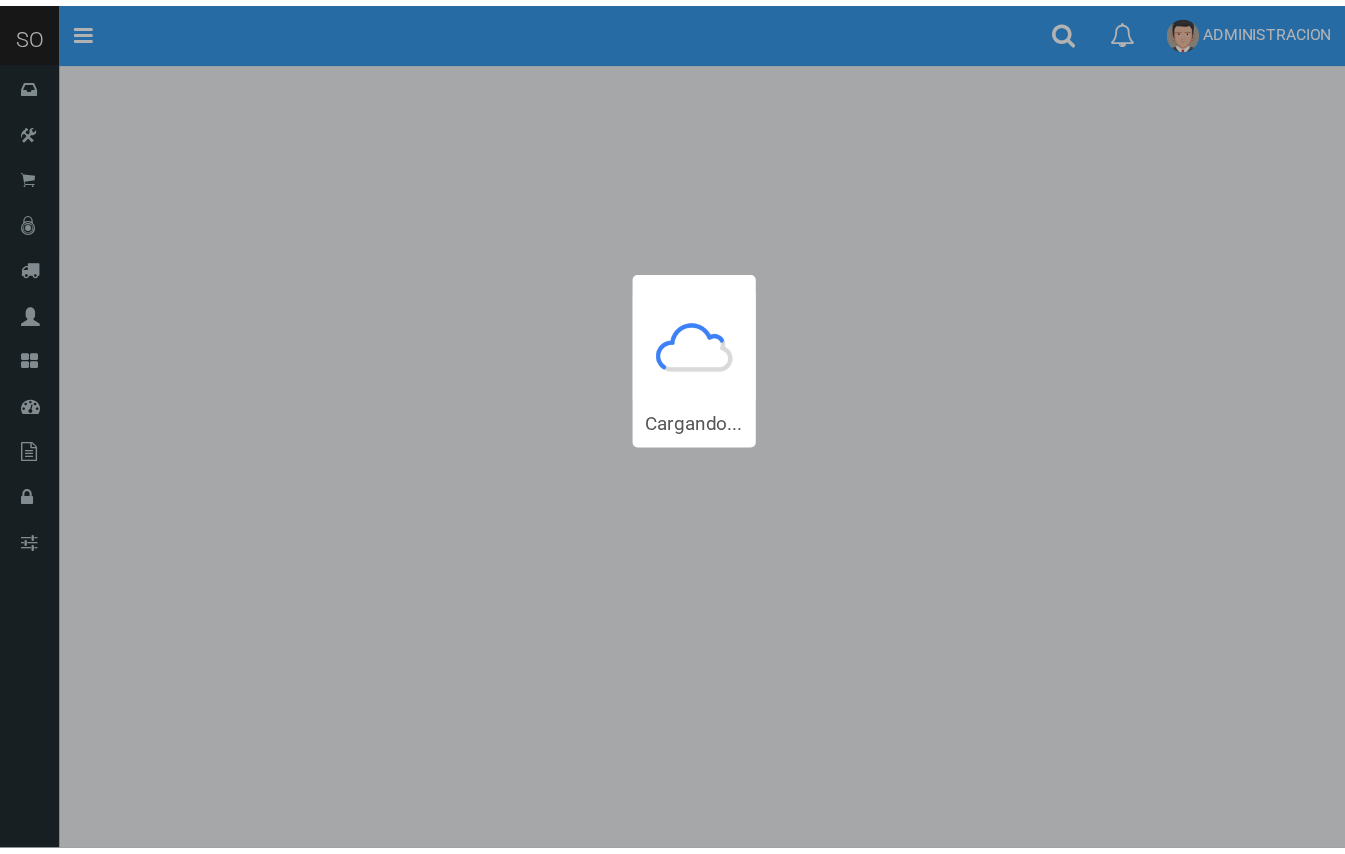 scroll, scrollTop: 0, scrollLeft: 0, axis: both 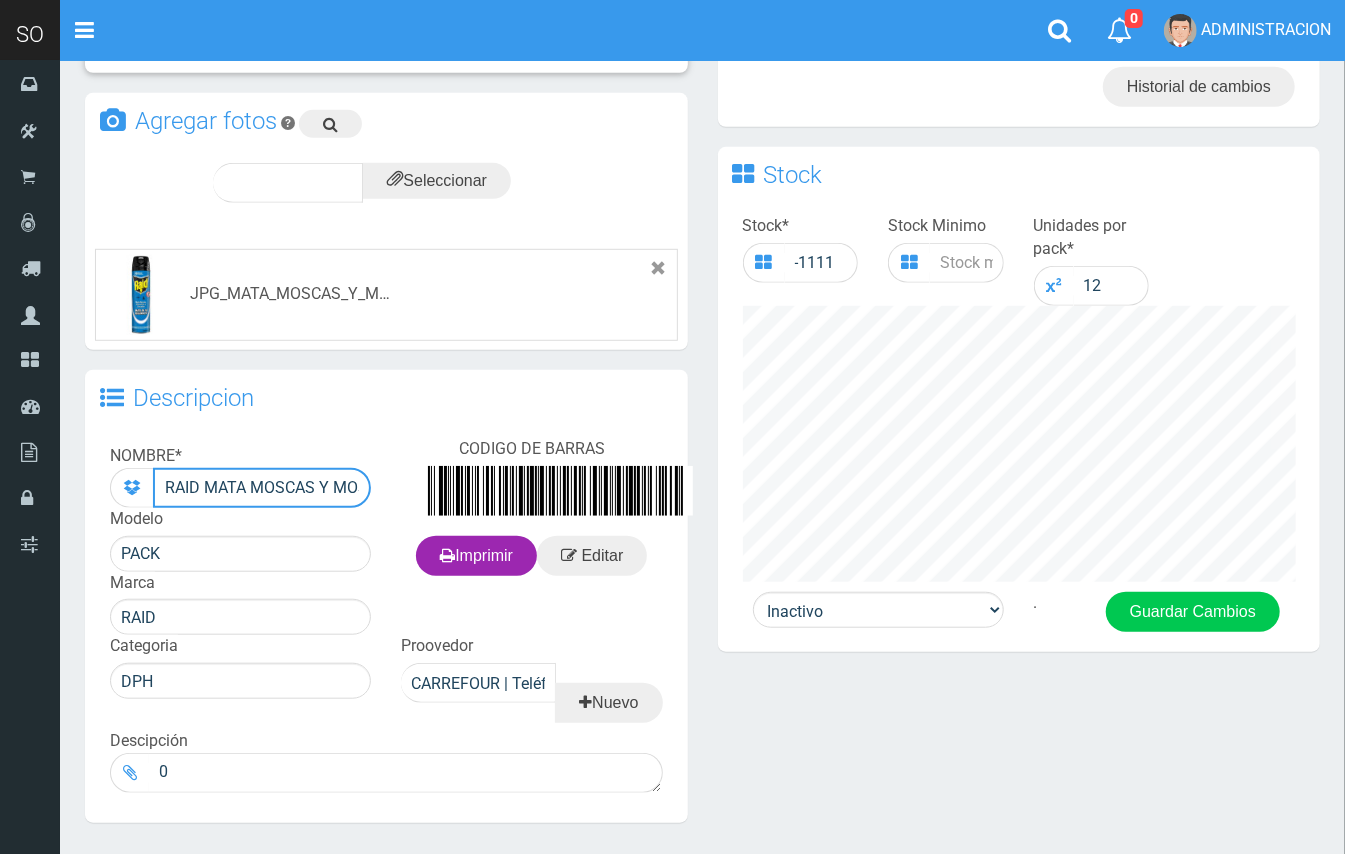 click on "RAID MATA MOSCAS Y MOSQUITO" at bounding box center [262, 488] 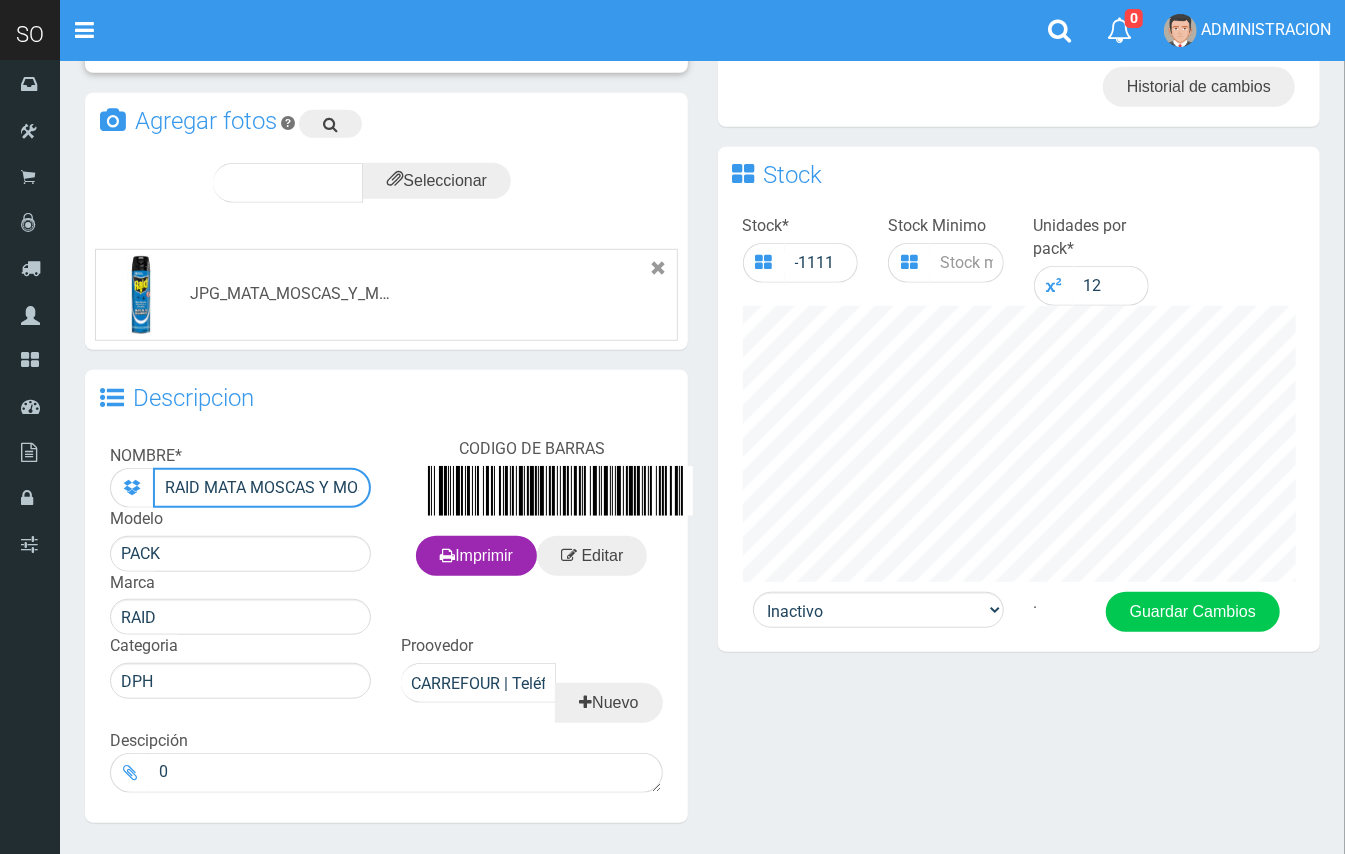 scroll, scrollTop: 0, scrollLeft: 53, axis: horizontal 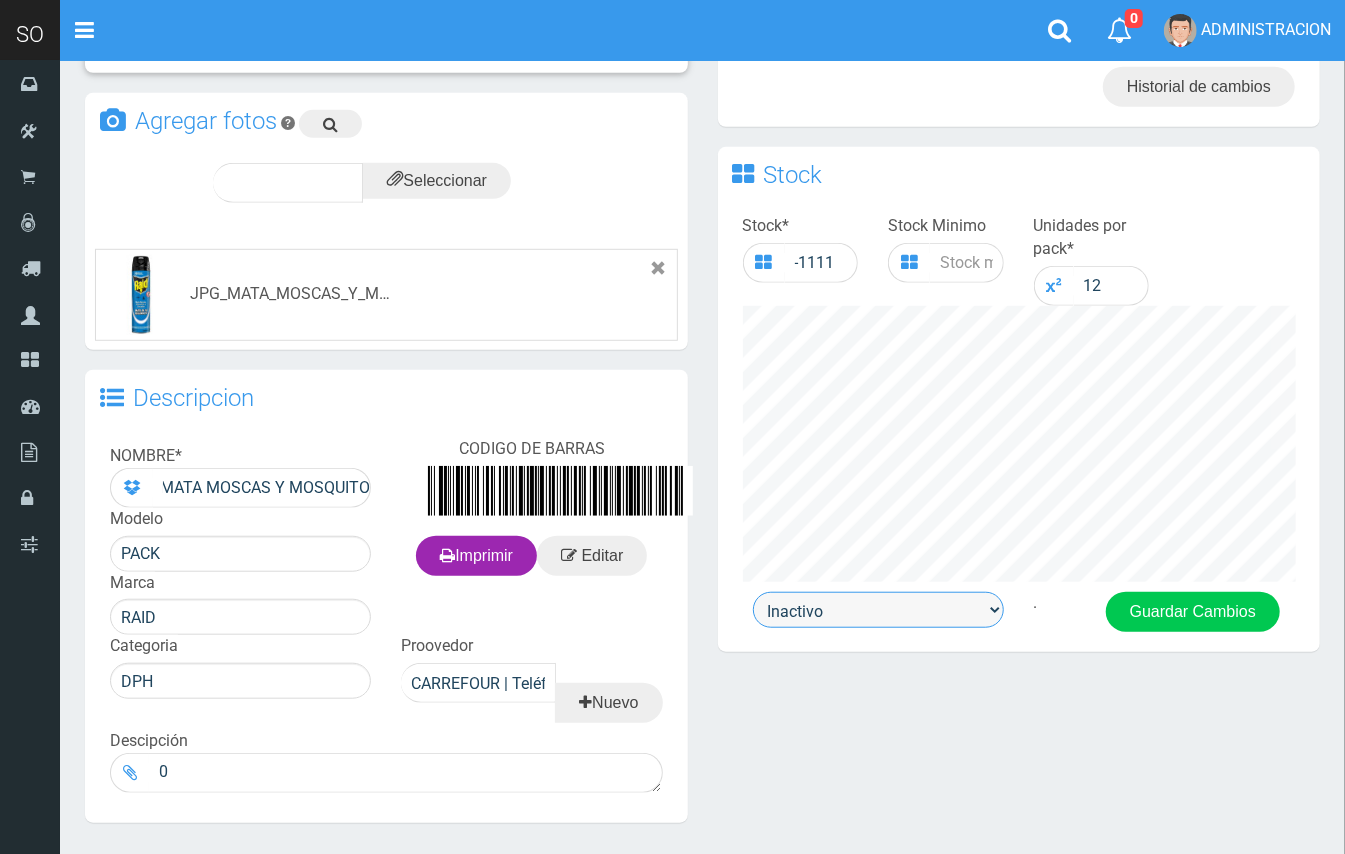 click on "Activo
Inactivo" at bounding box center [878, 610] 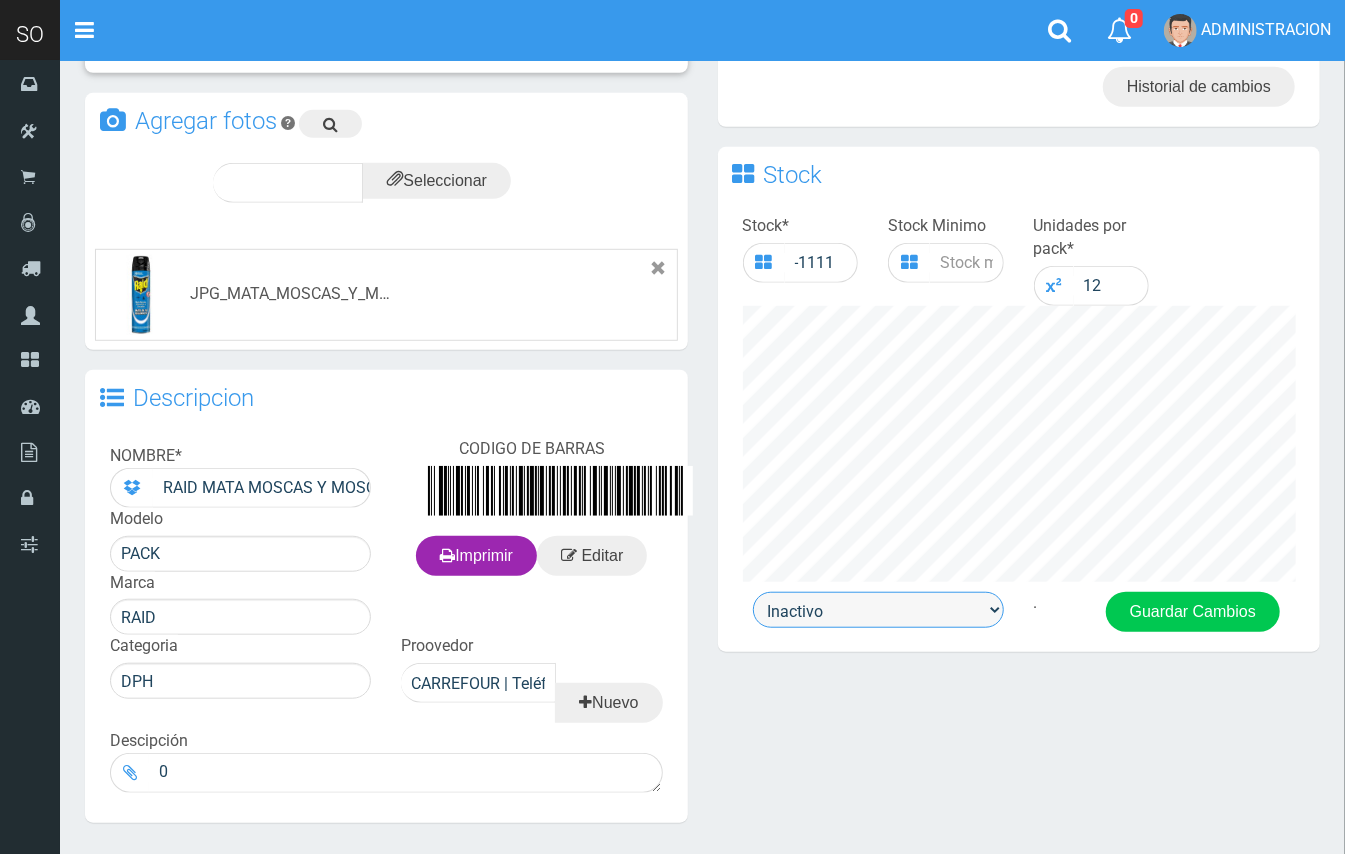 select on "1" 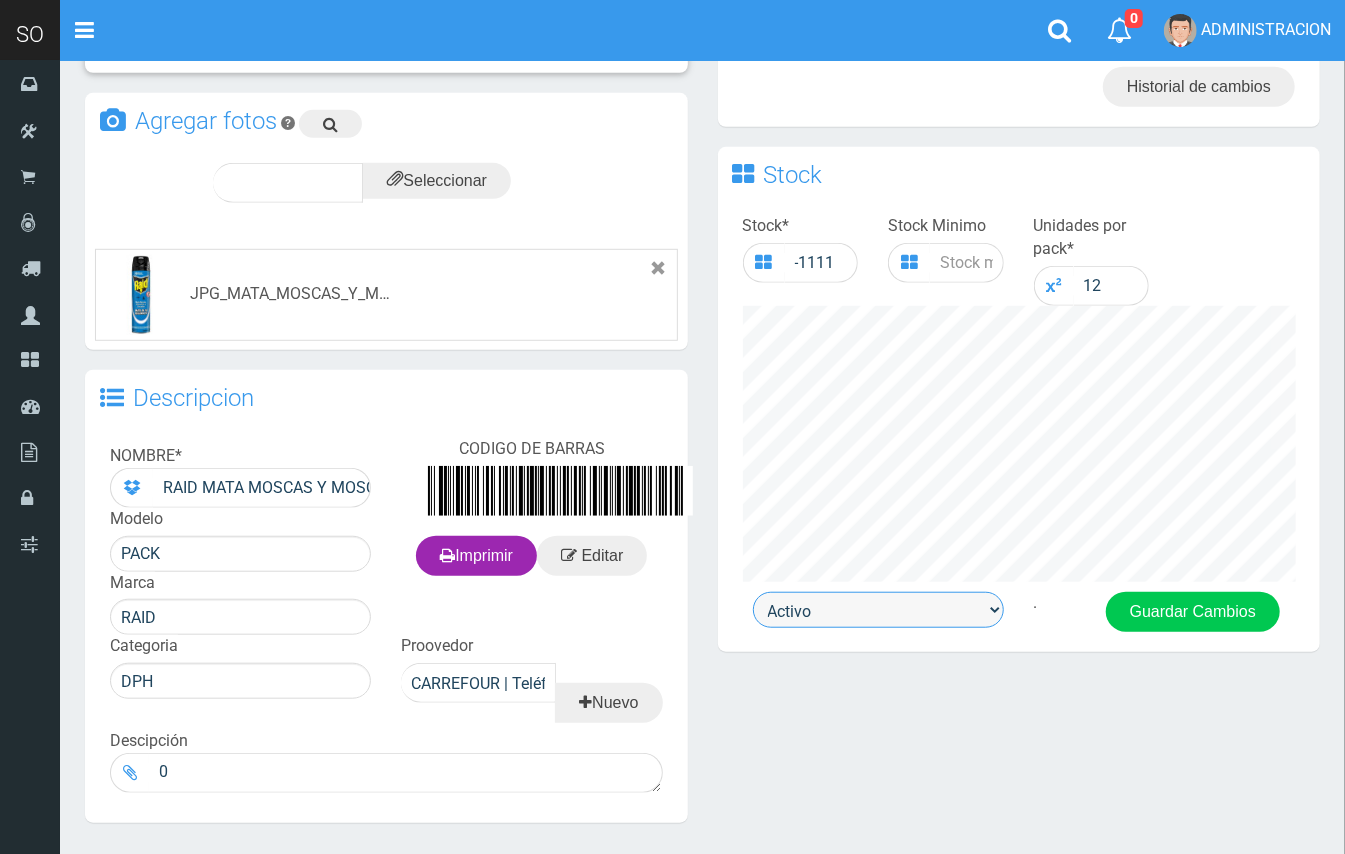click on "Activo
Inactivo" at bounding box center (878, 610) 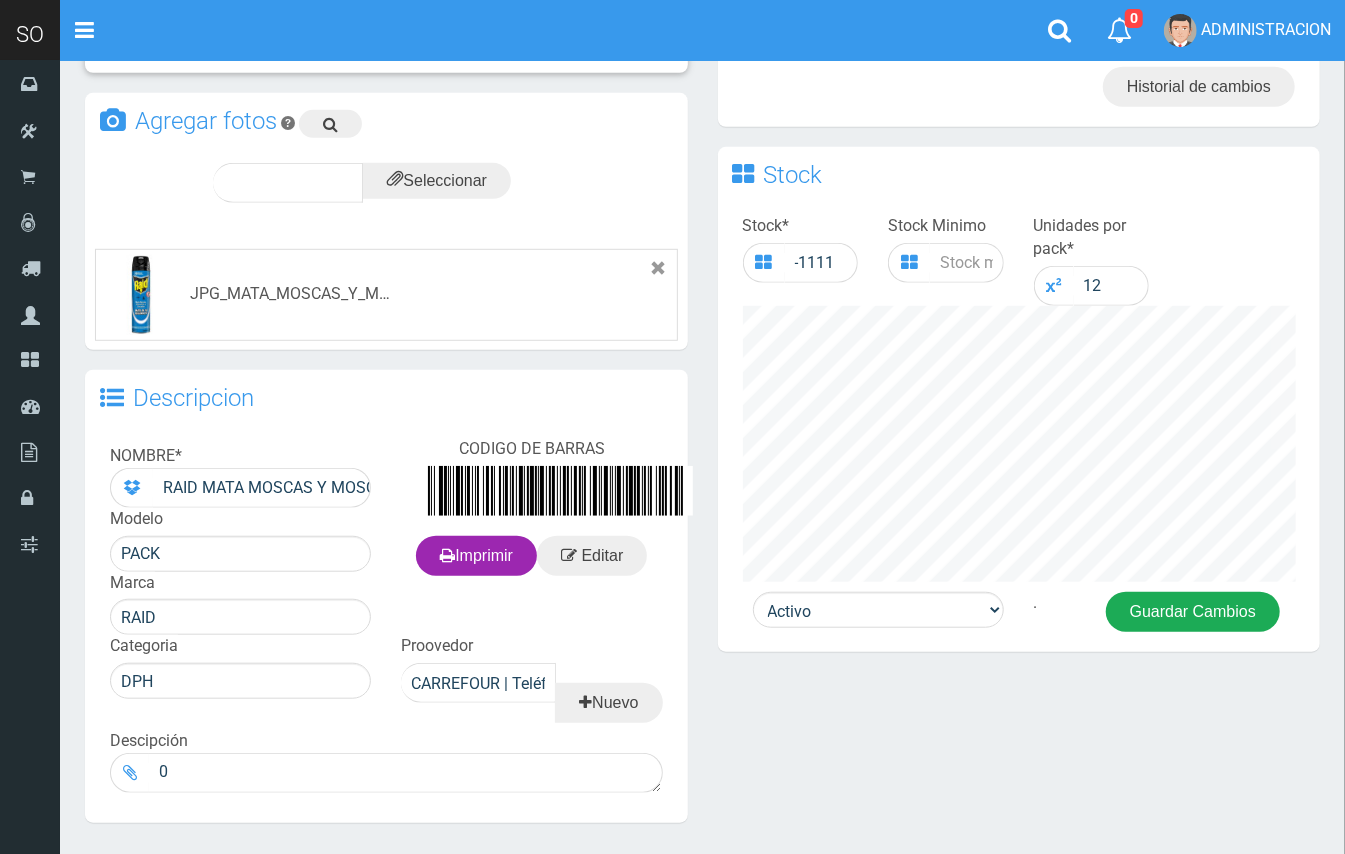 click on "Guardar Cambios" at bounding box center [1193, 612] 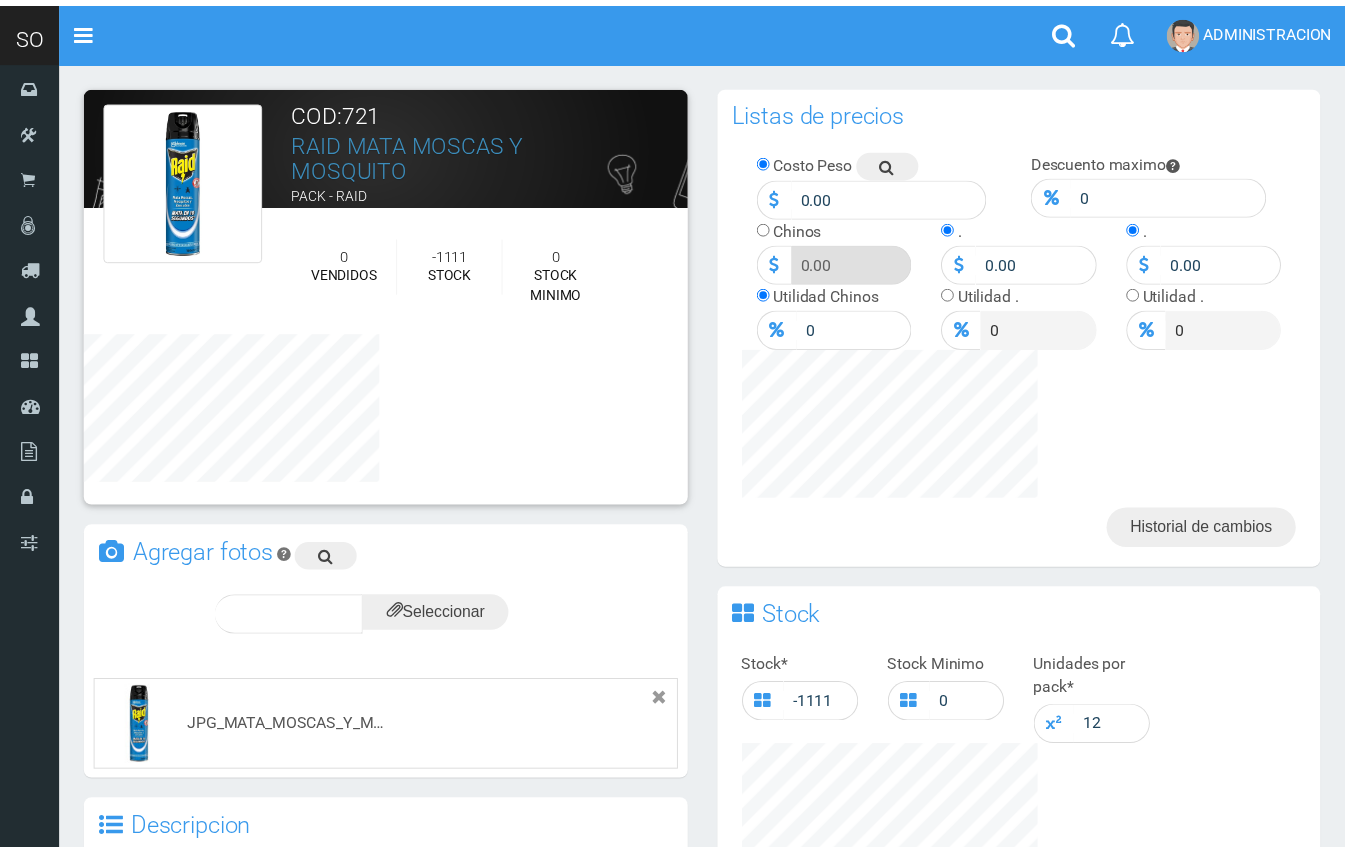 scroll, scrollTop: 0, scrollLeft: 0, axis: both 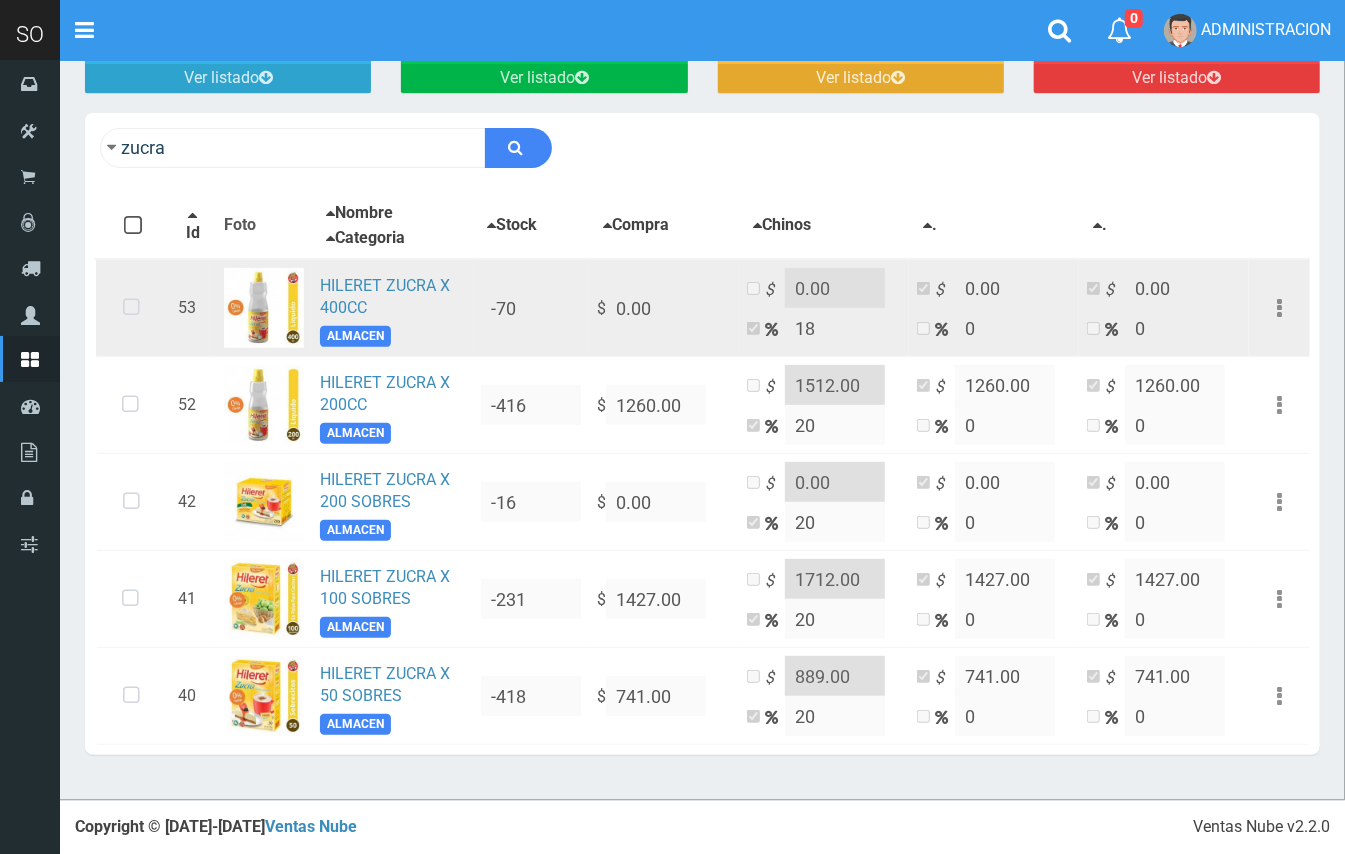 click at bounding box center (131, 308) 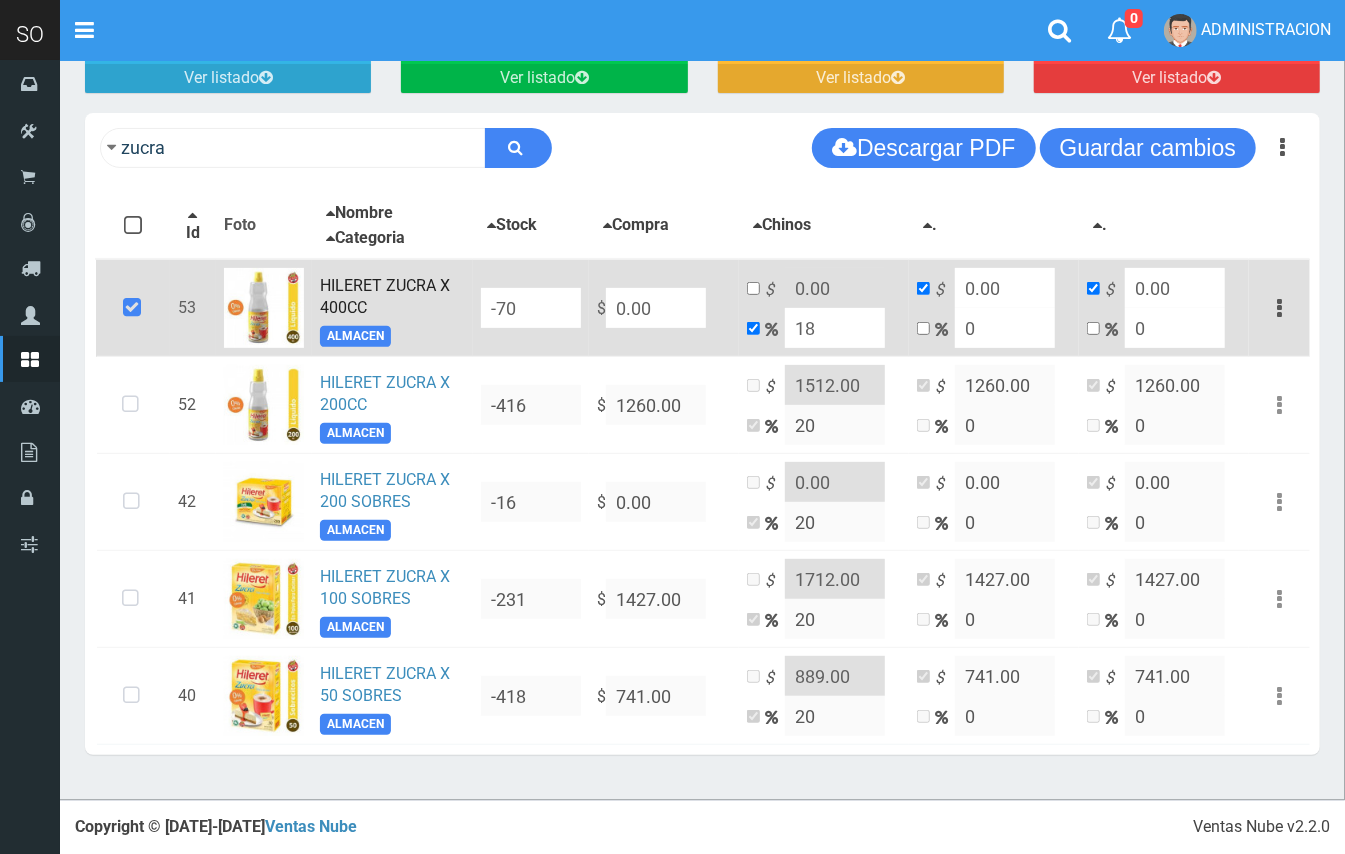 drag, startPoint x: 617, startPoint y: 300, endPoint x: 584, endPoint y: 300, distance: 33 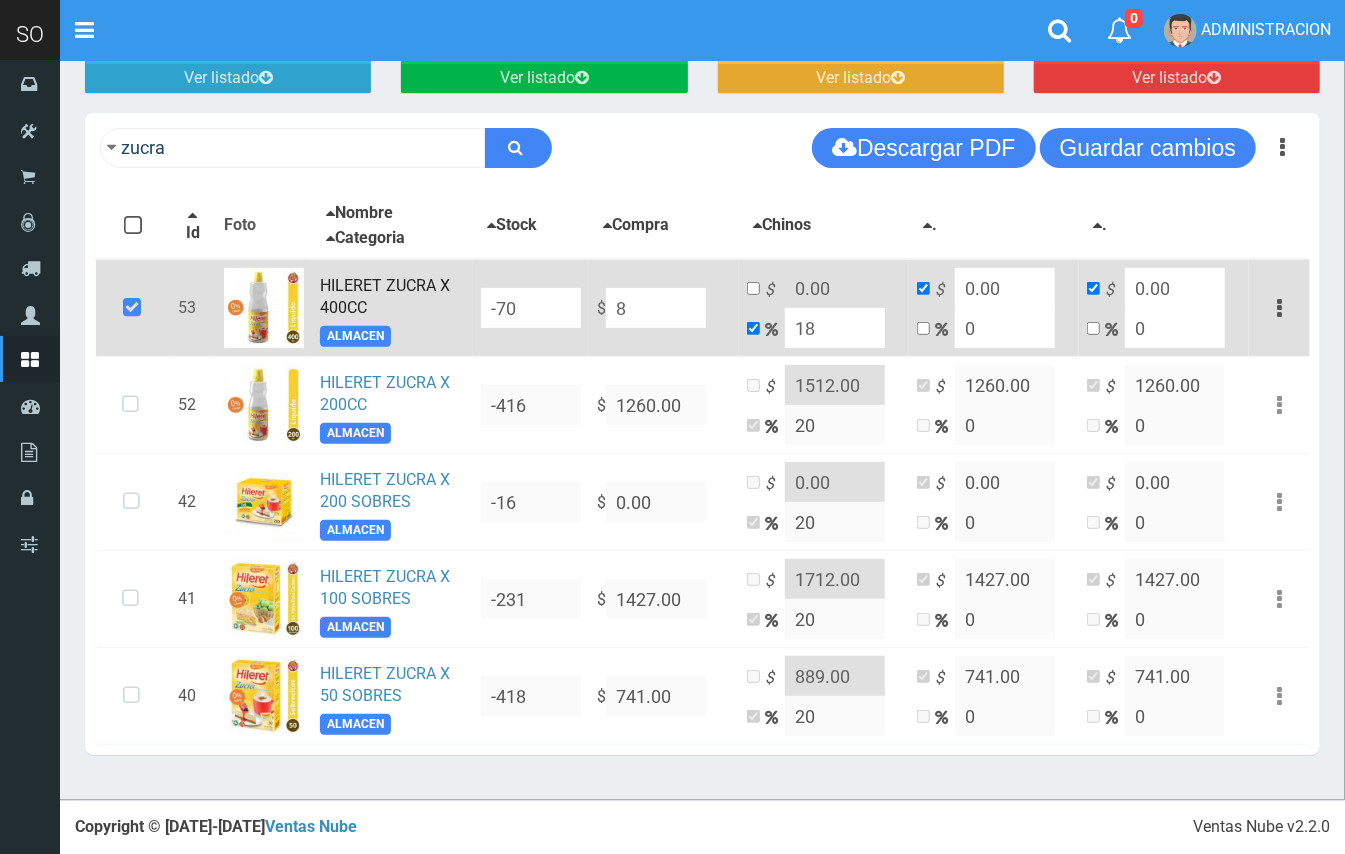 type on "9.44" 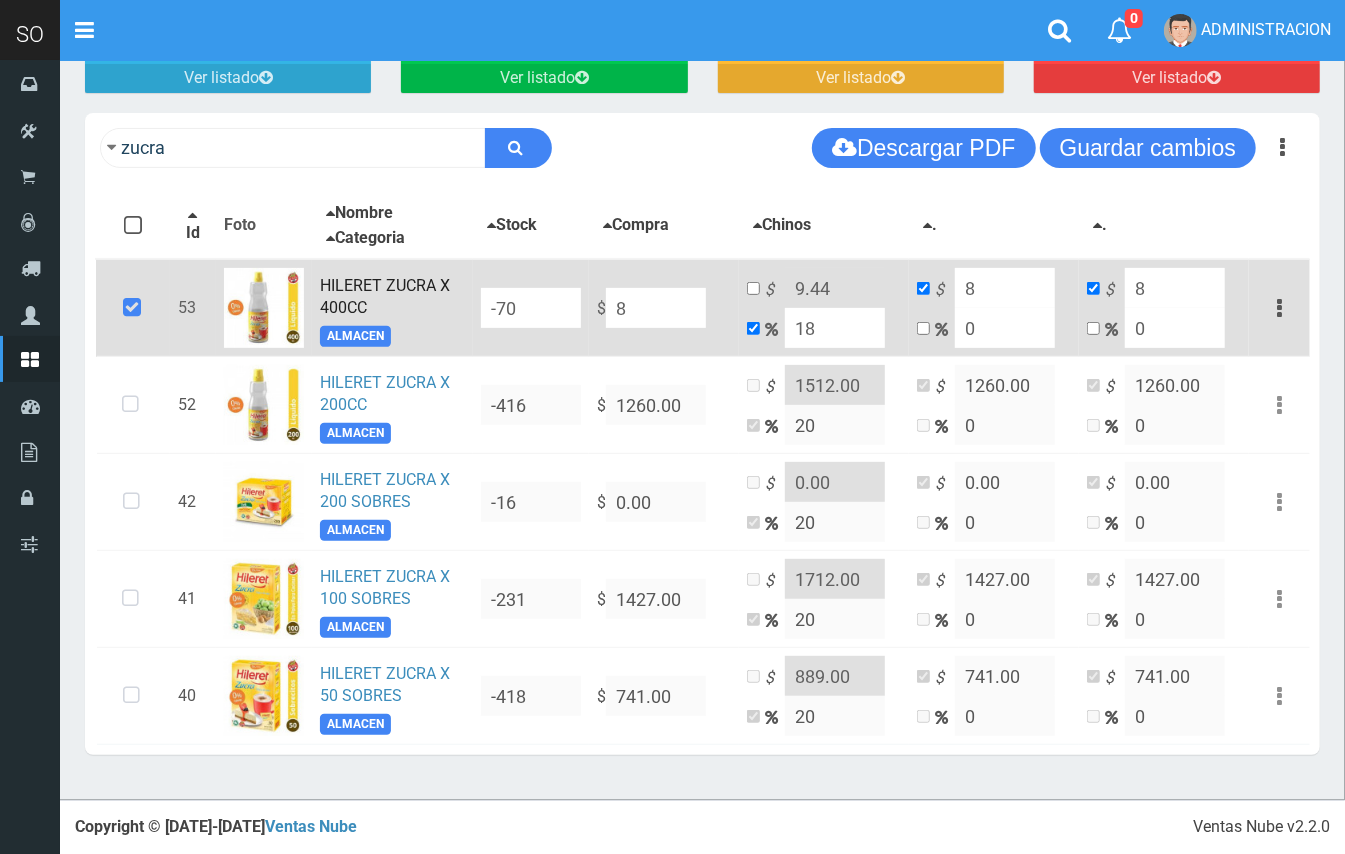 type on "83" 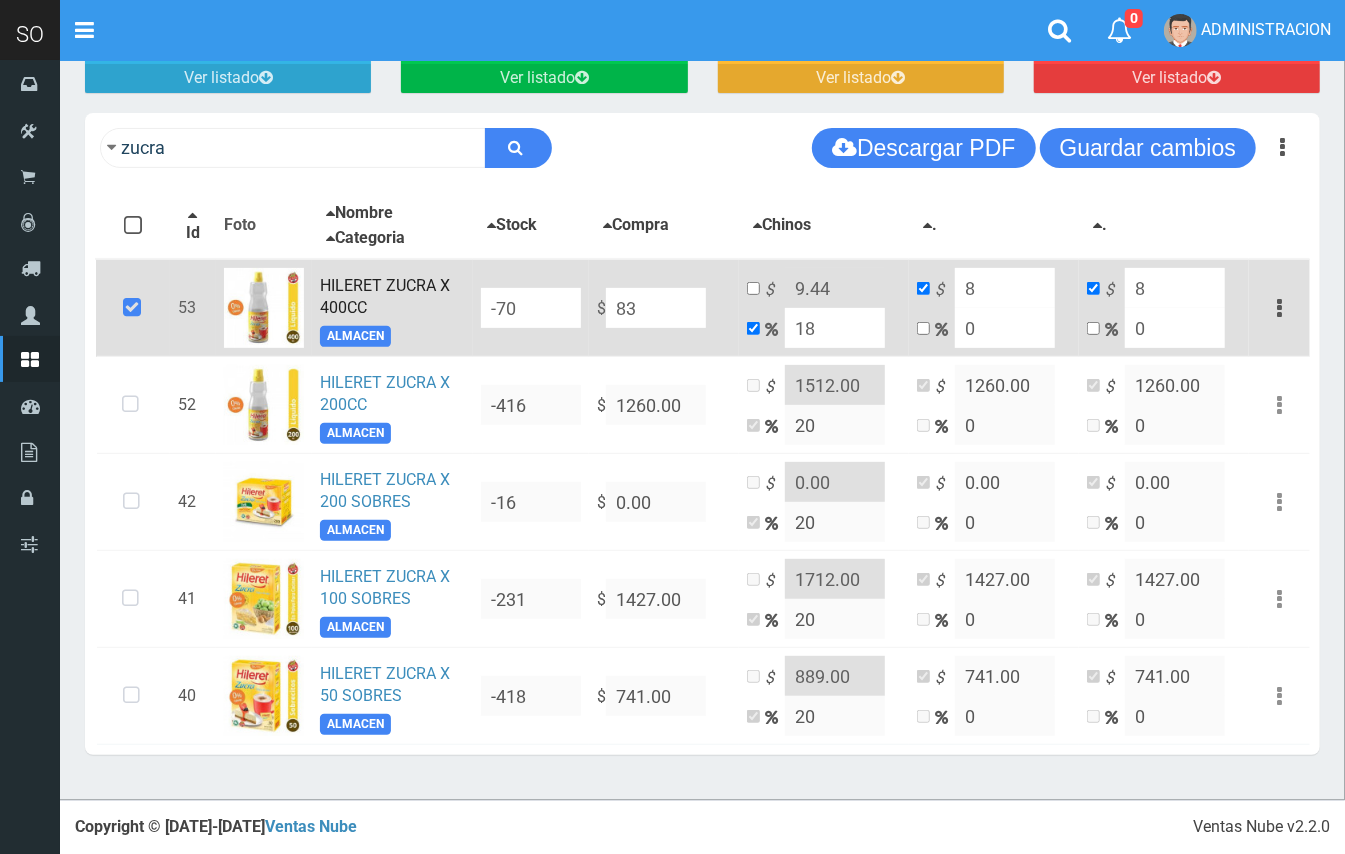 type on "97.94" 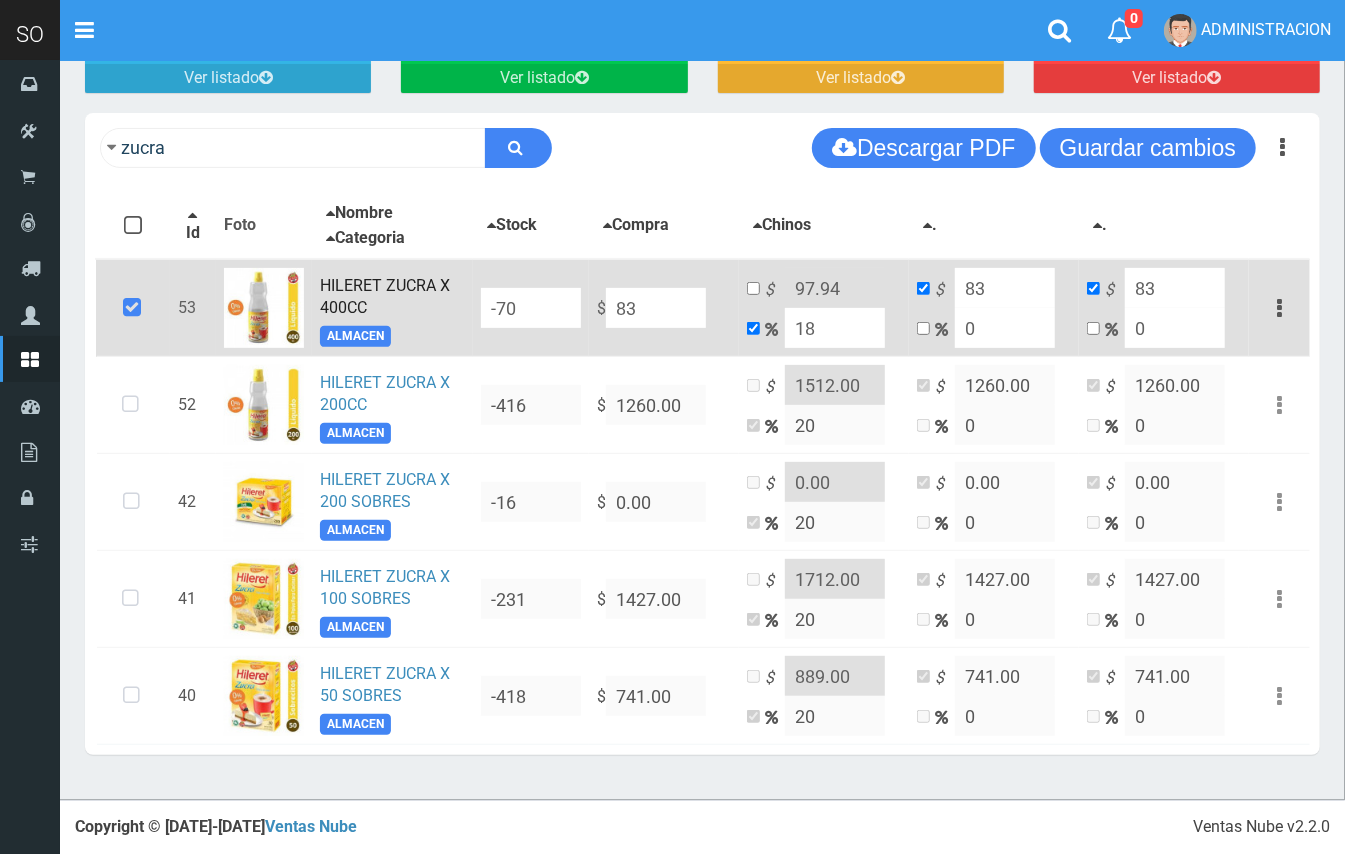 type on "839" 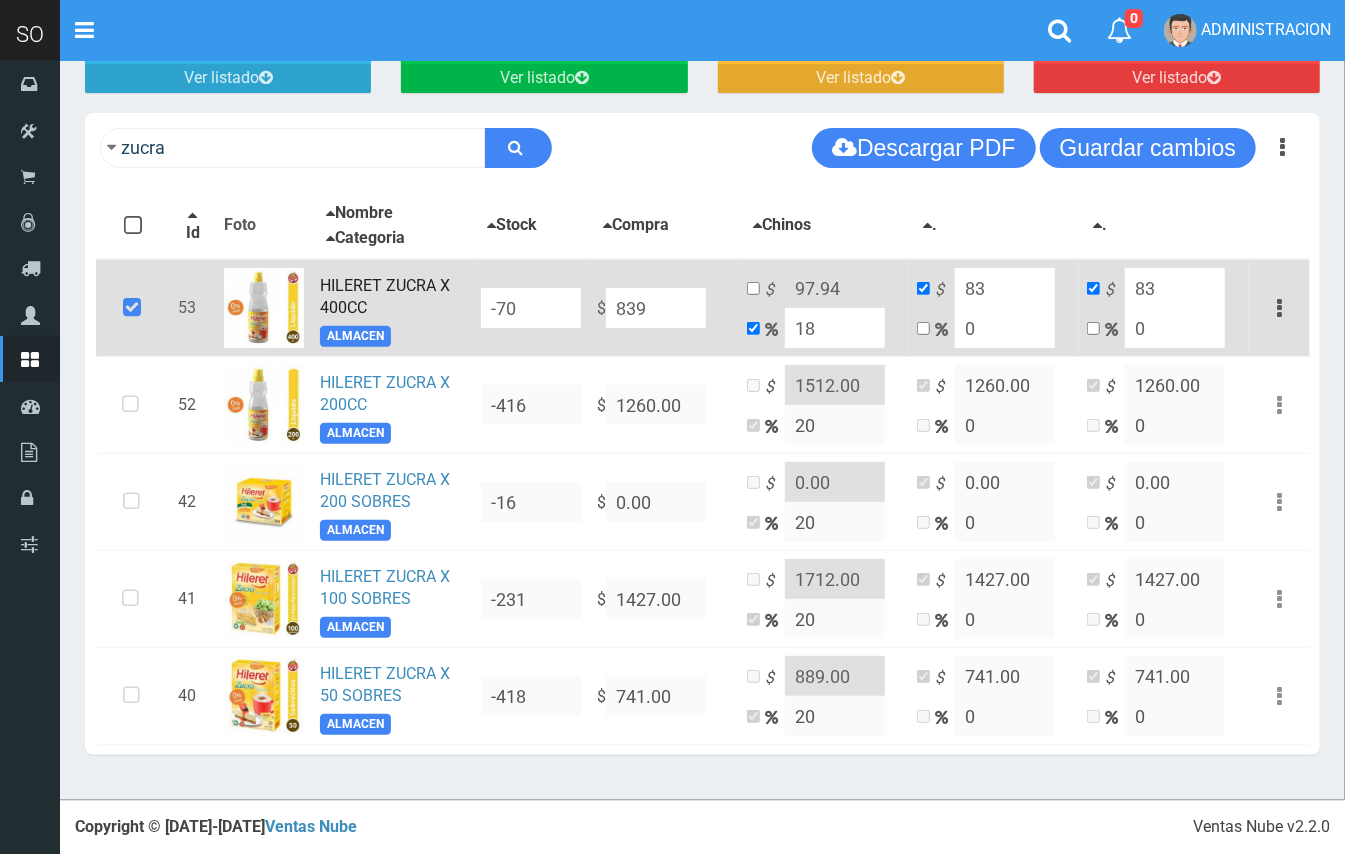 type on "990.02" 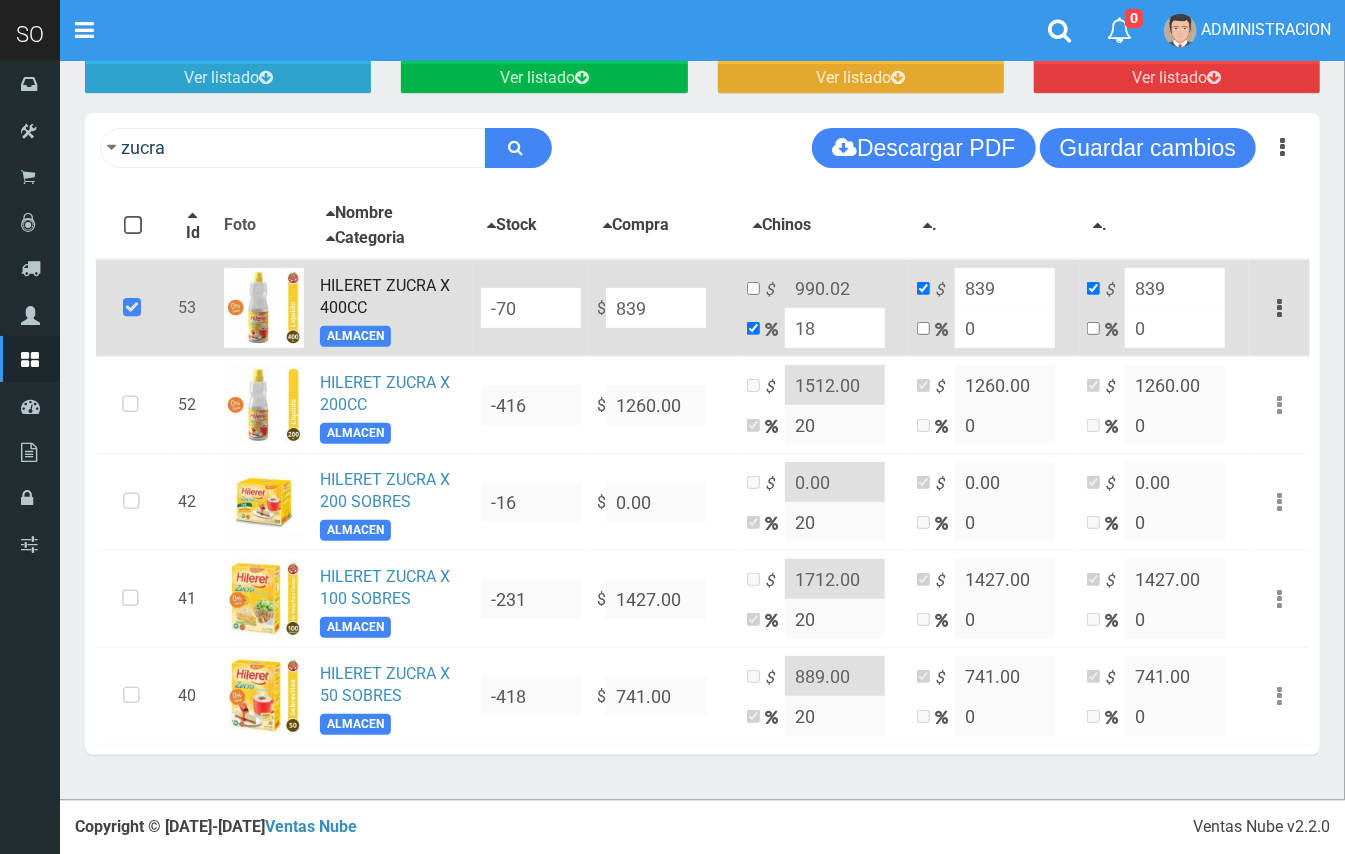 type on "839" 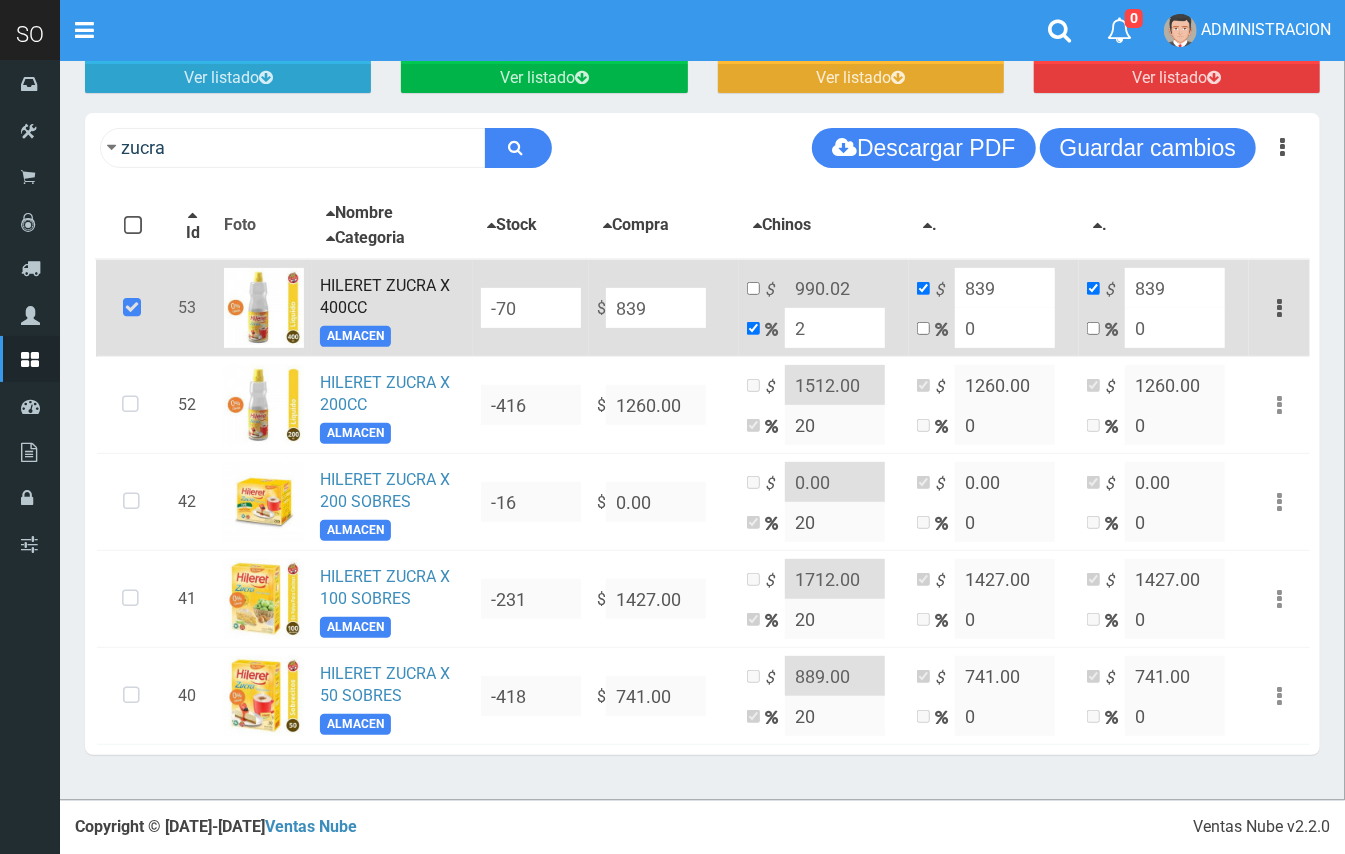 type on "855.78" 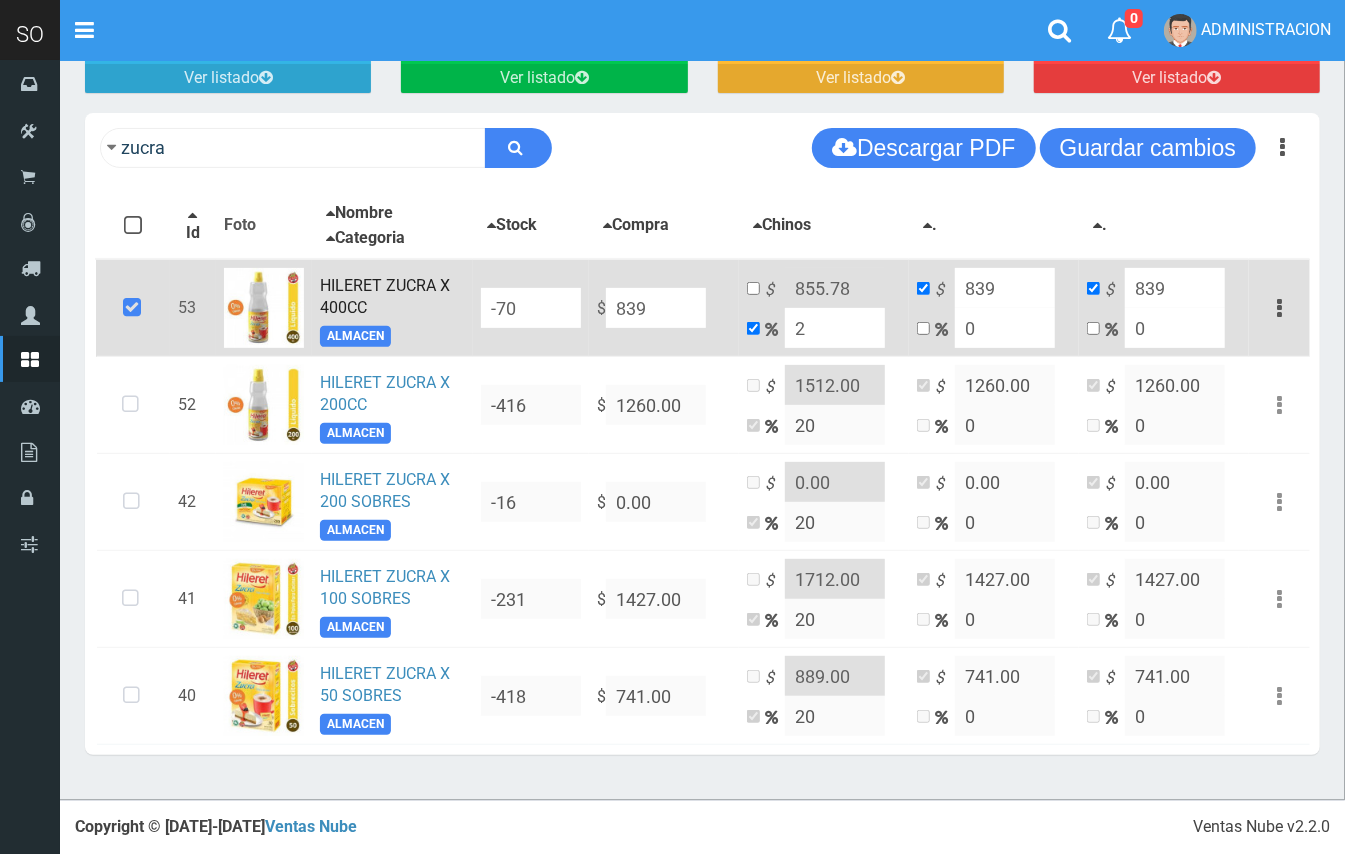 type on "20" 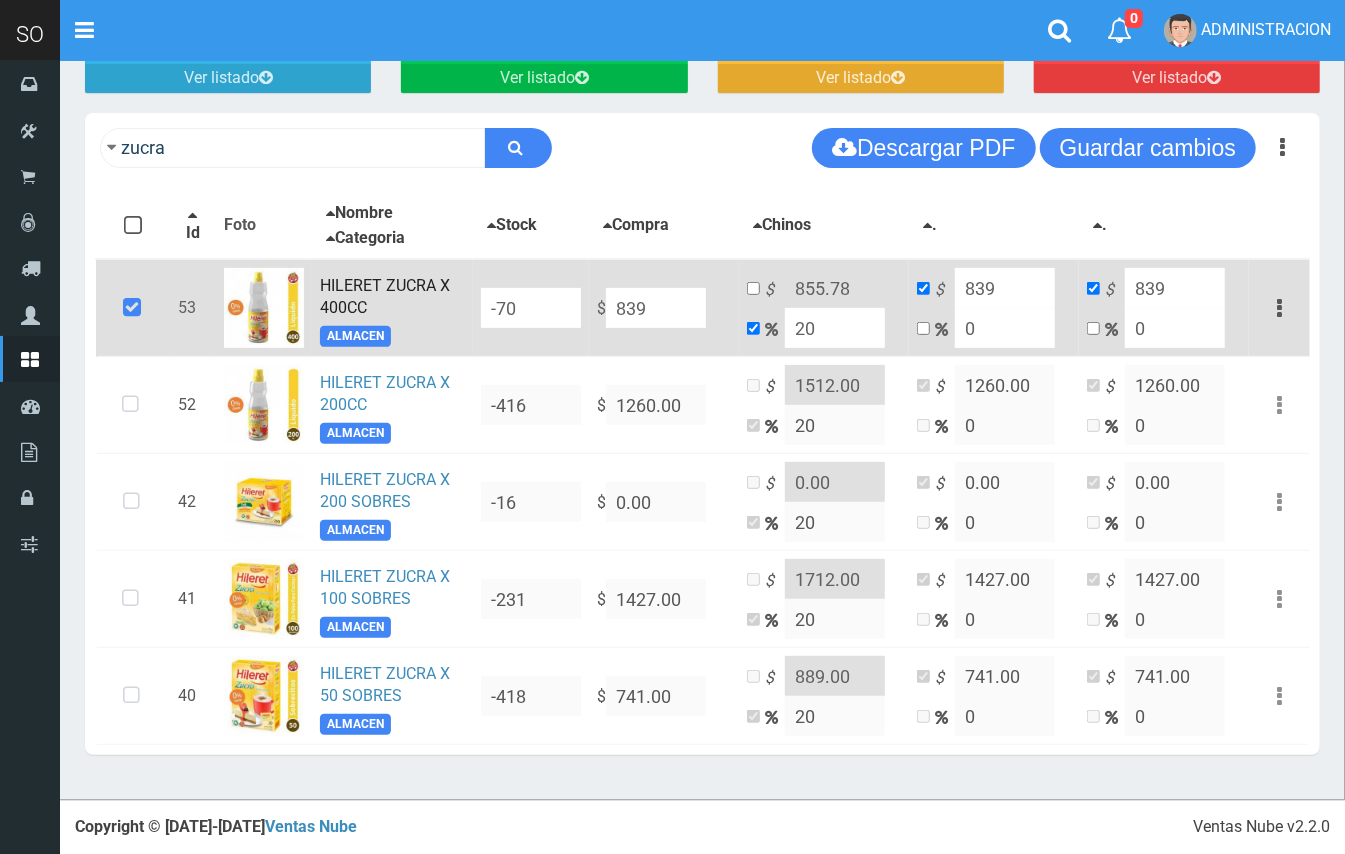 type on "1006.8" 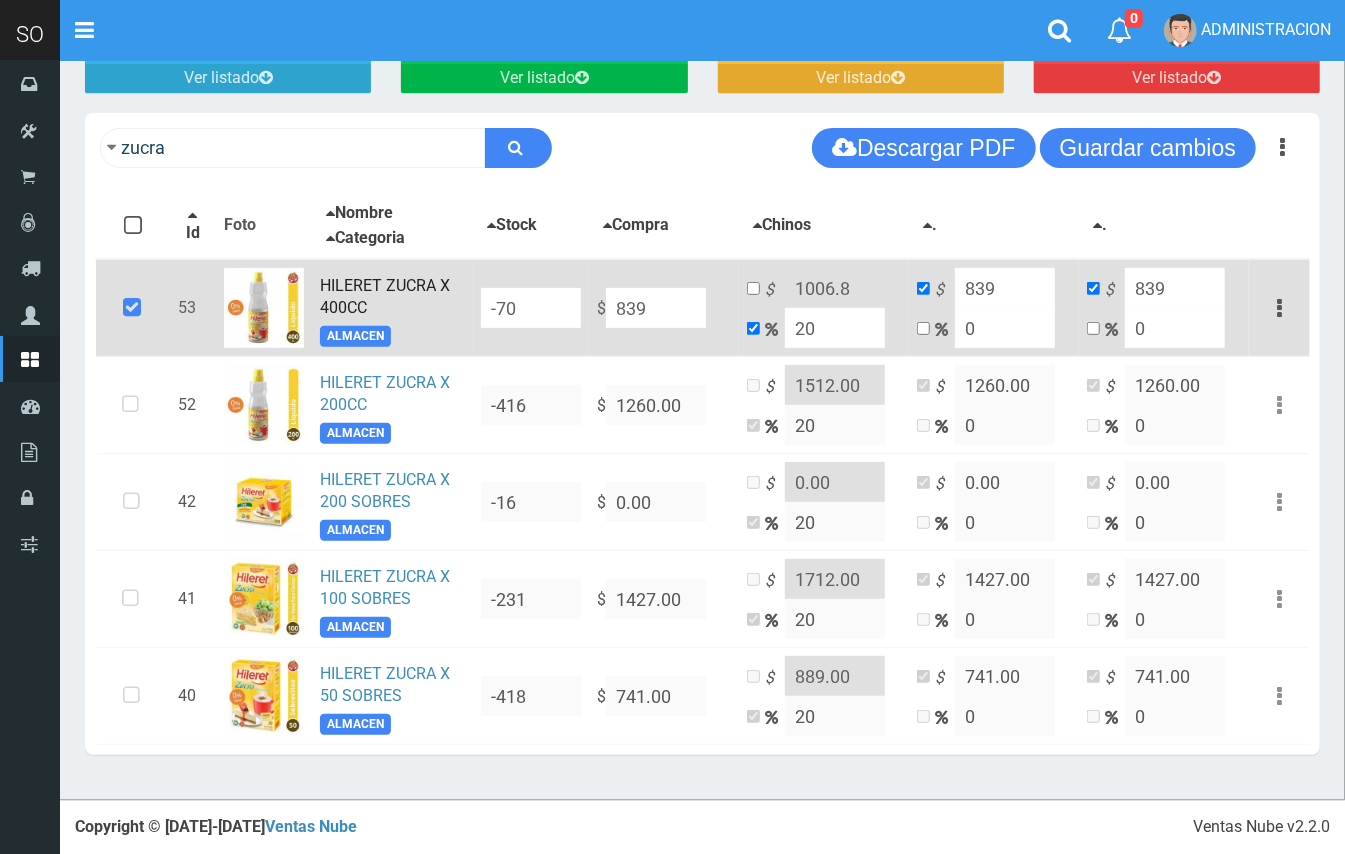 type on "2" 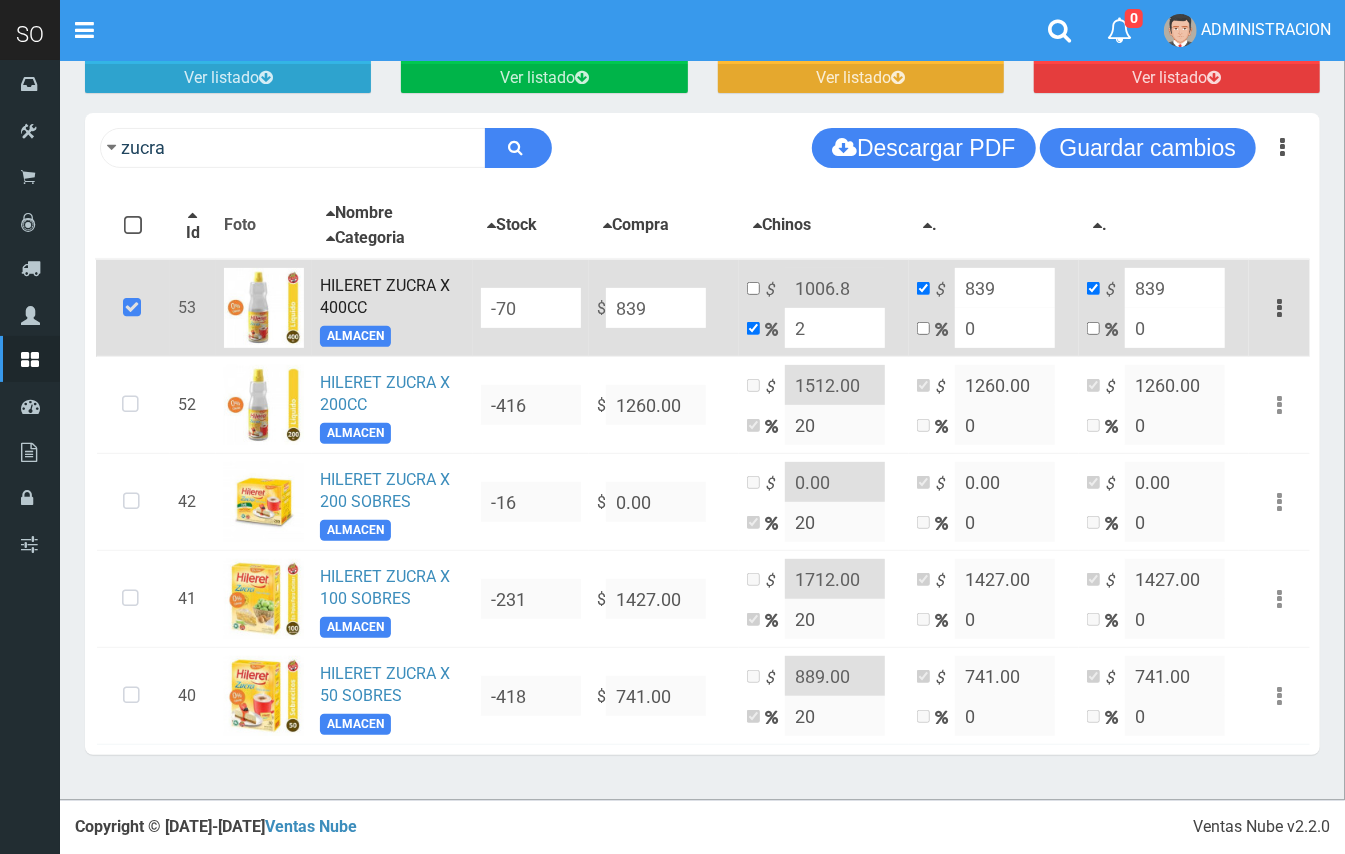 type on "855.78" 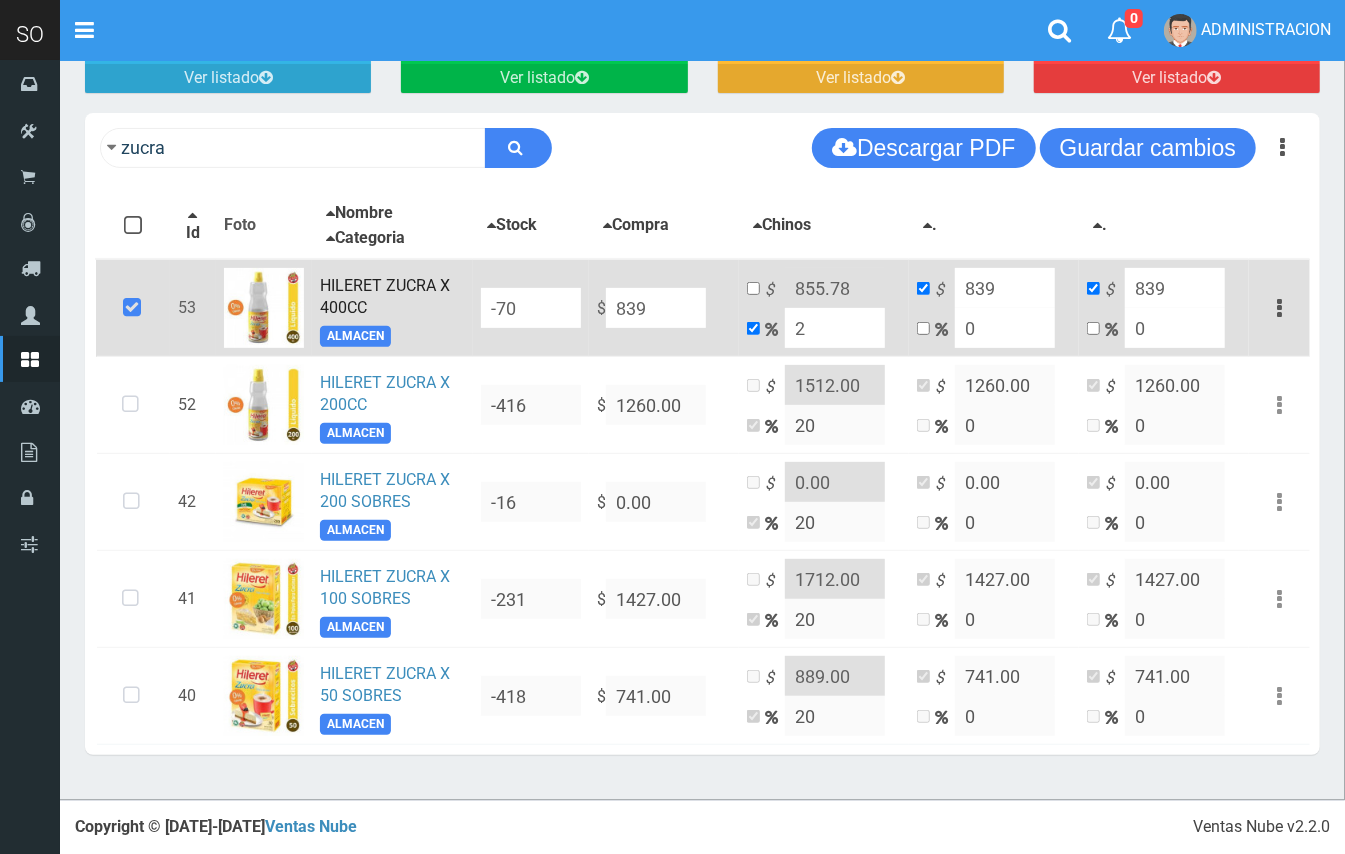 type 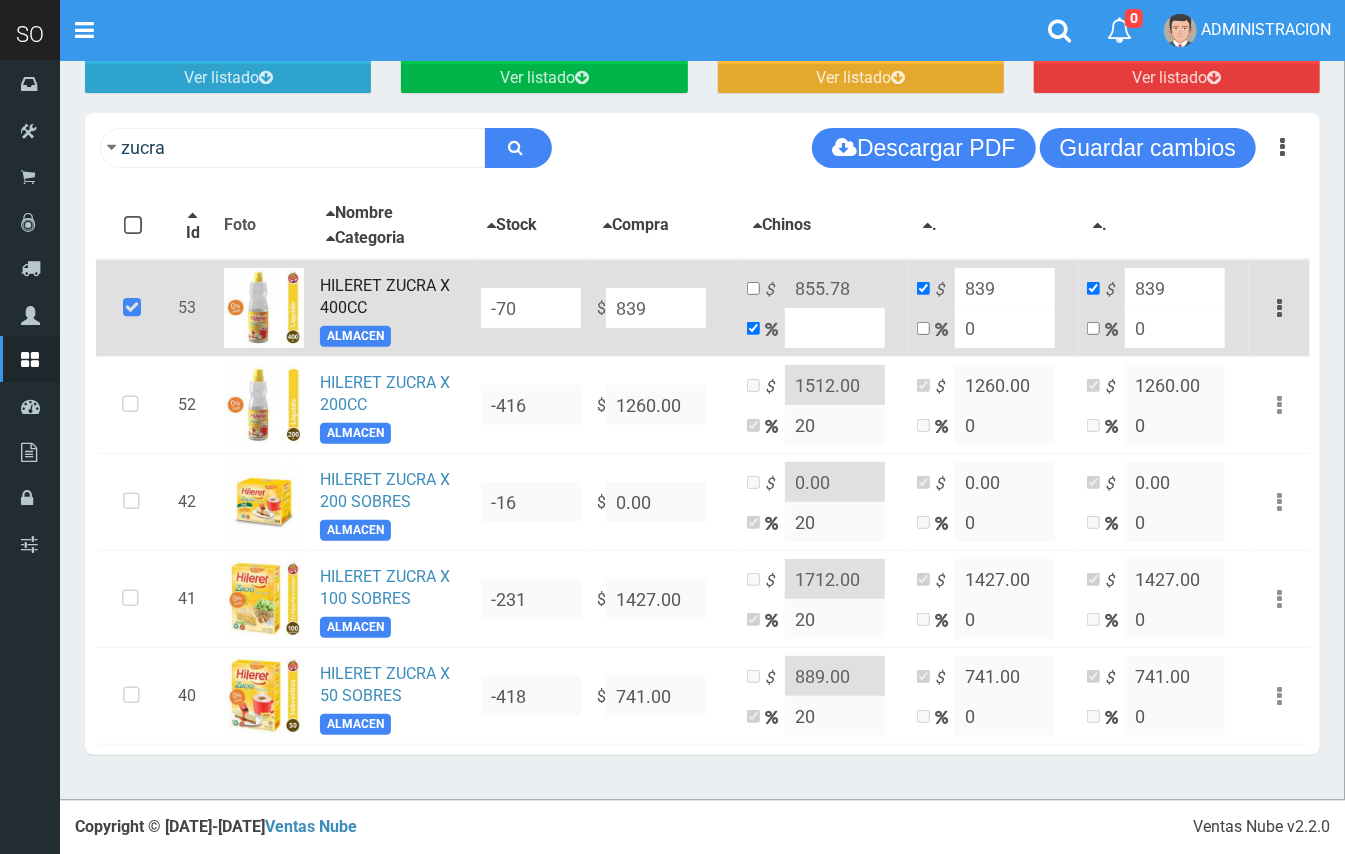 type on "839" 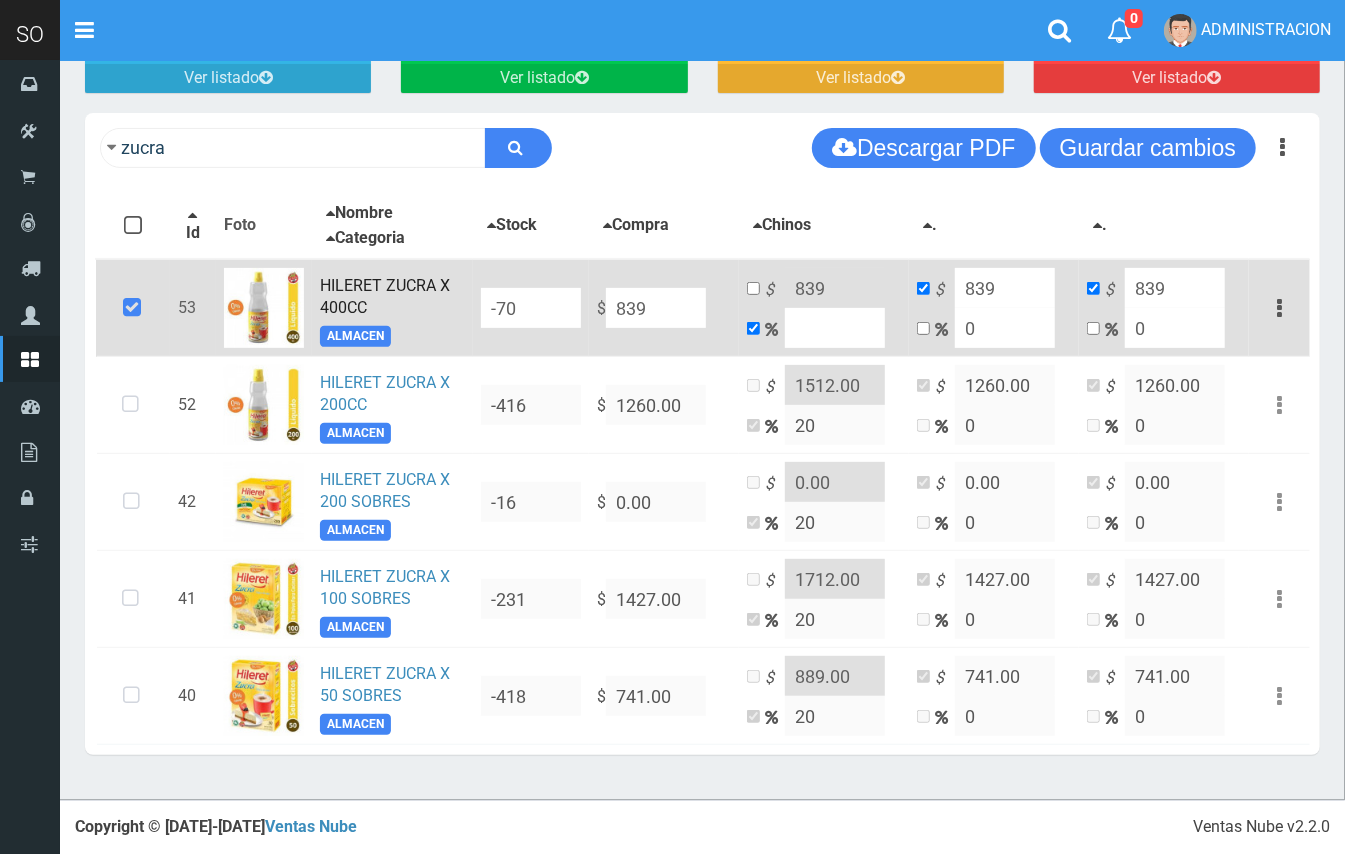 type on "1" 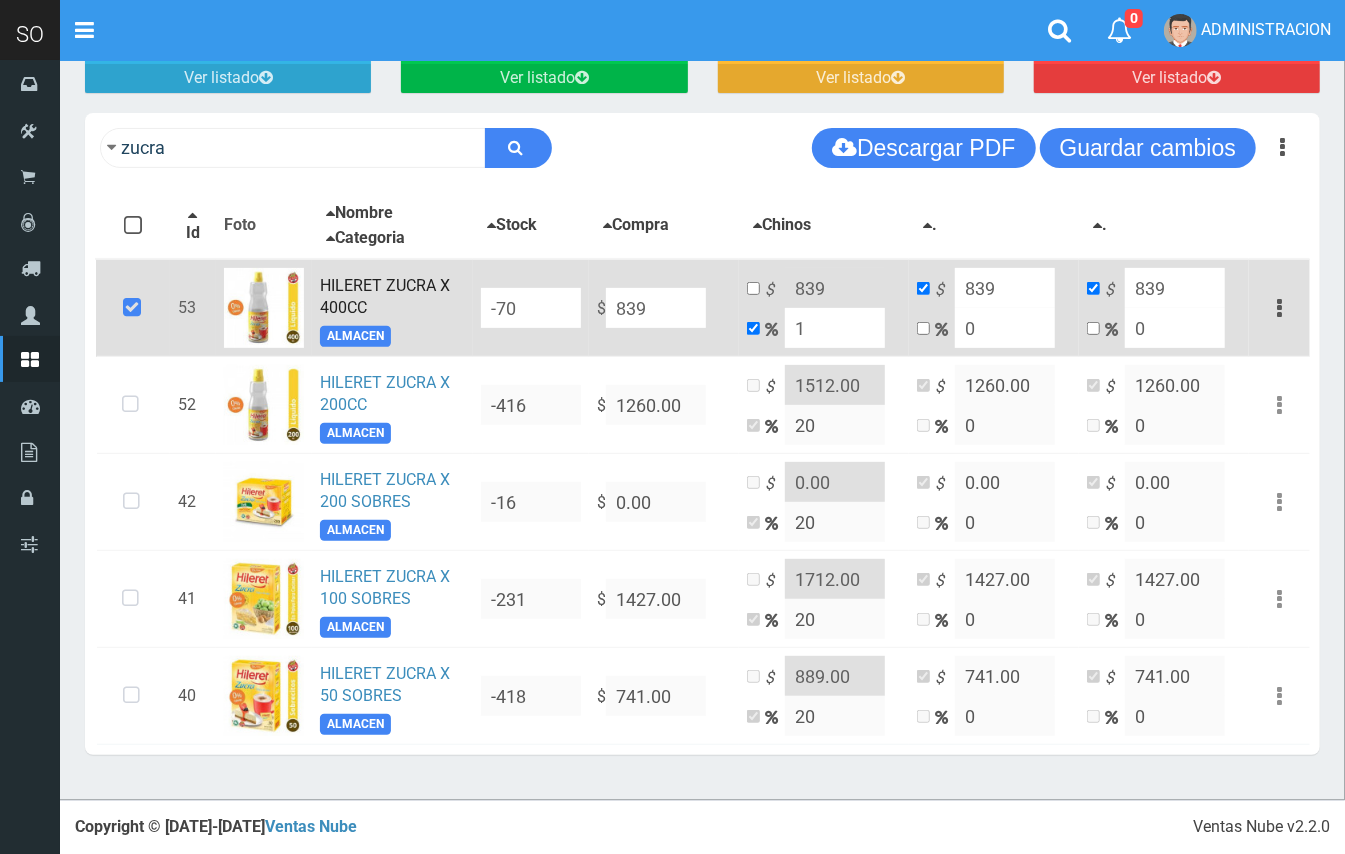 type on "847.39" 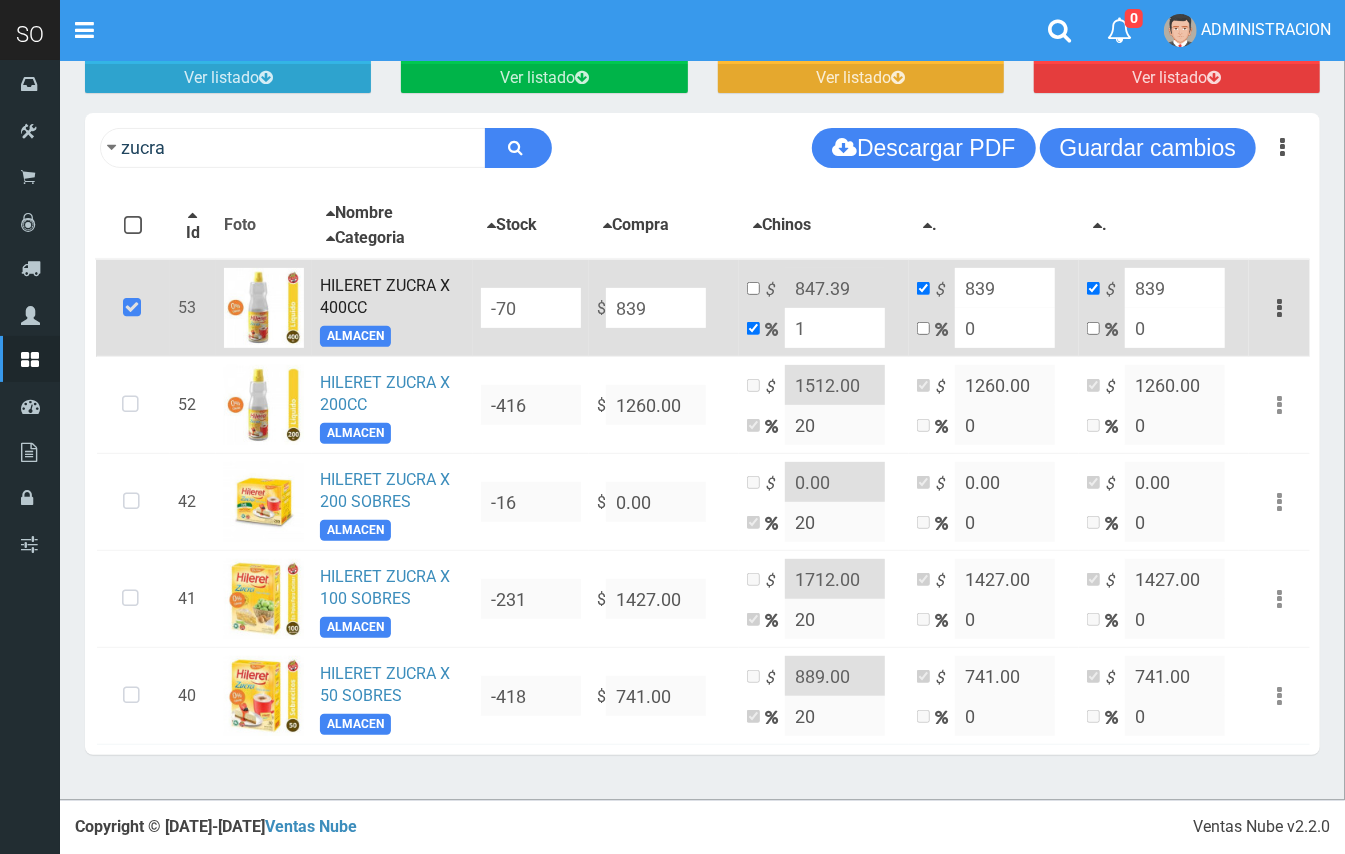 type on "10" 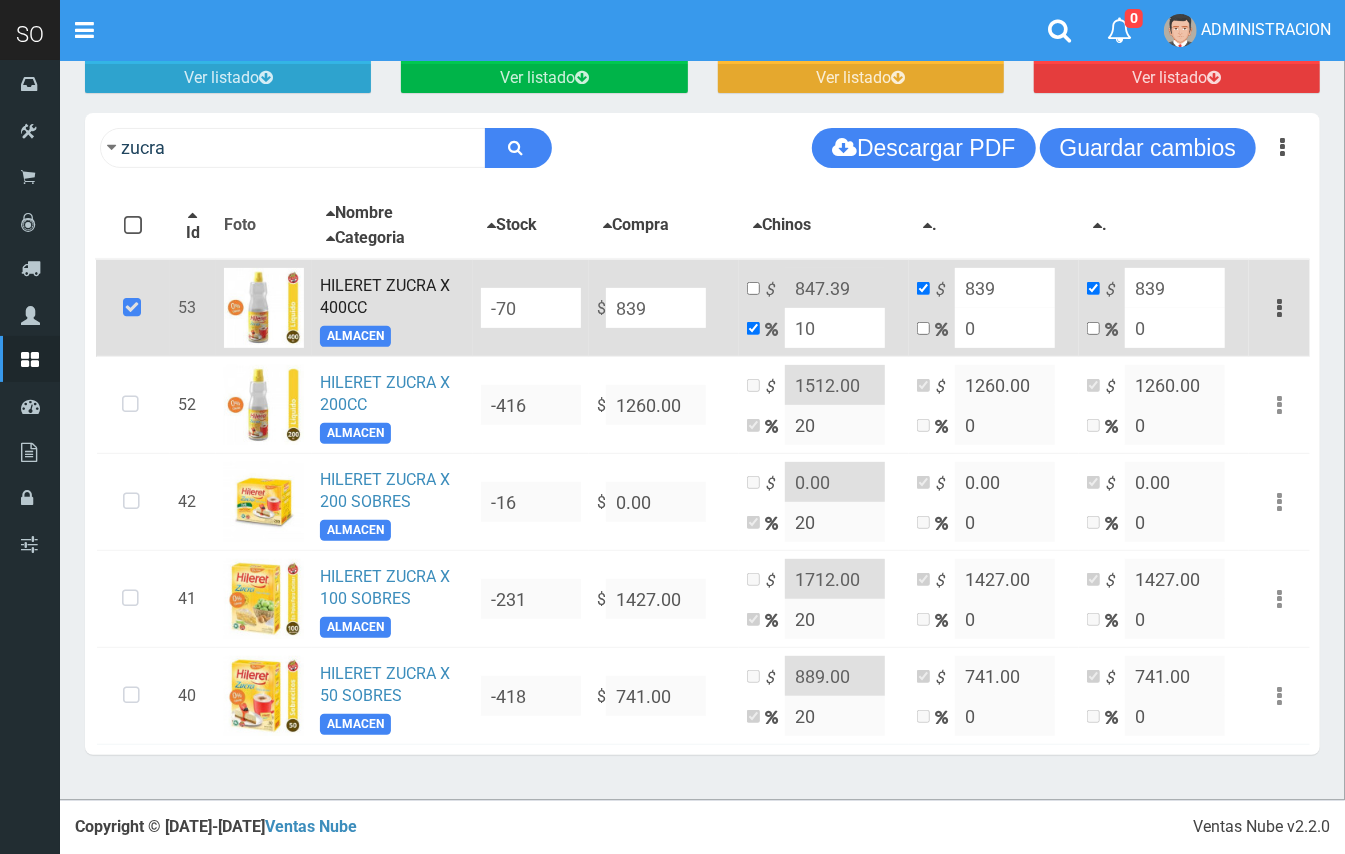 type on "922.9" 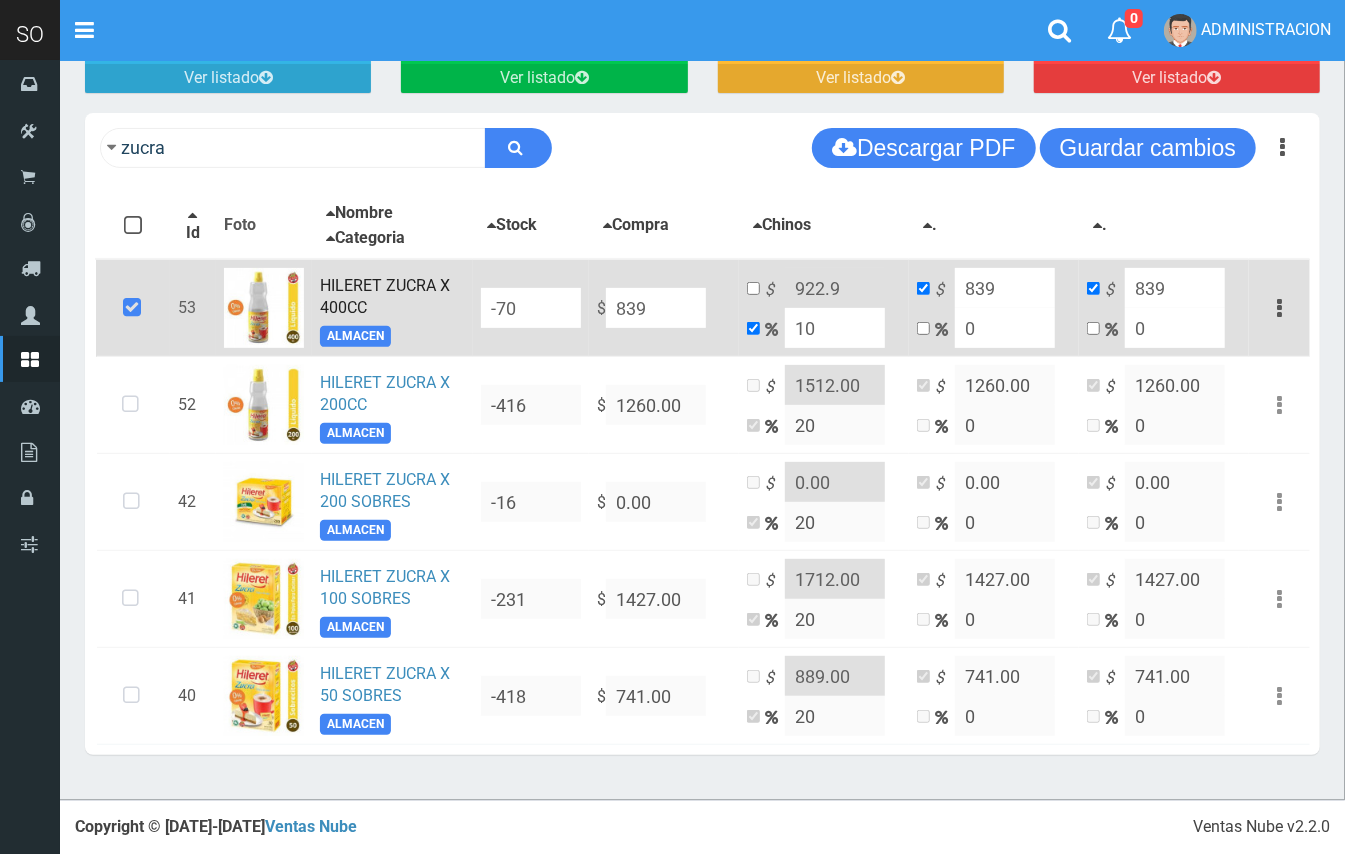 drag, startPoint x: 814, startPoint y: 321, endPoint x: 789, endPoint y: 326, distance: 25.495098 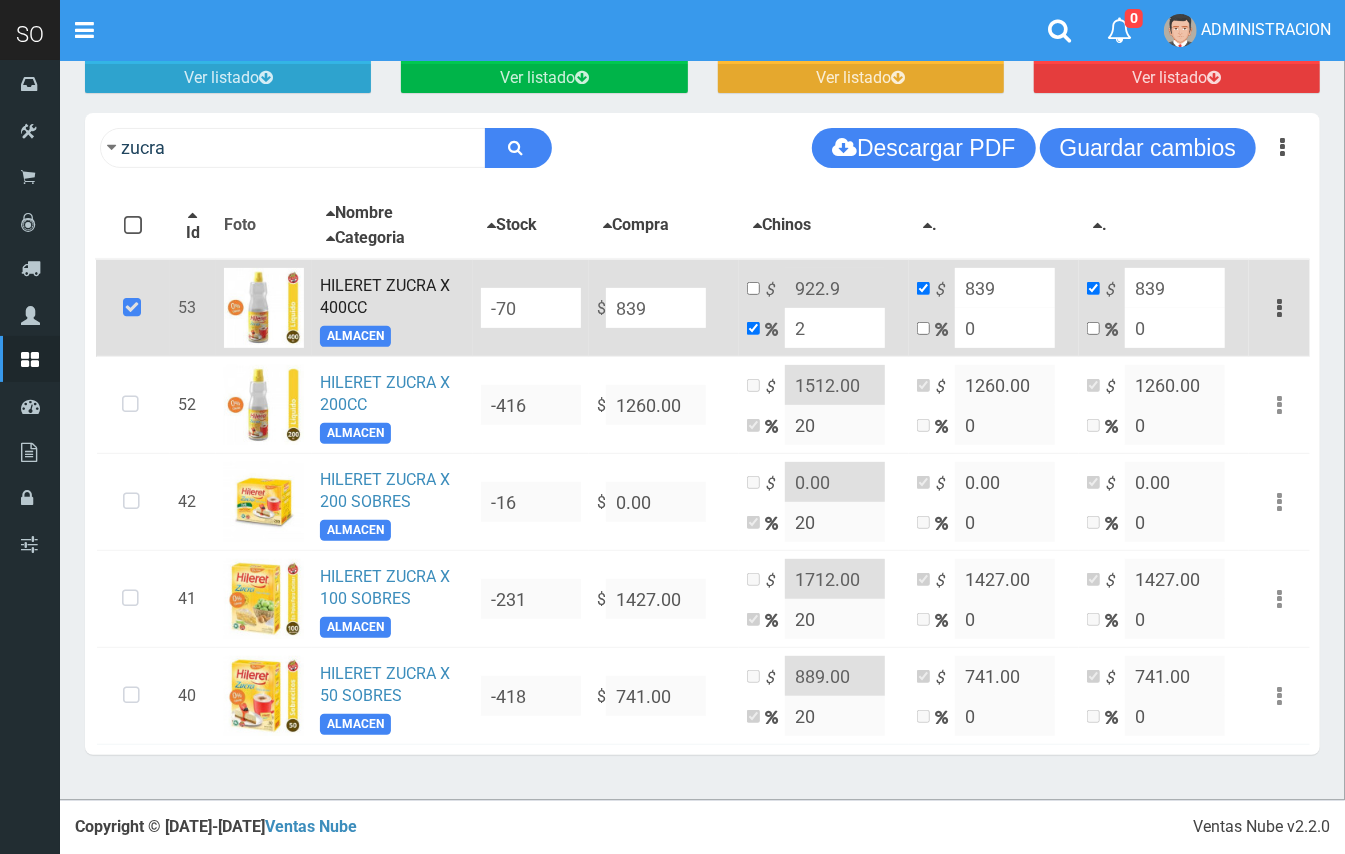 type on "855.78" 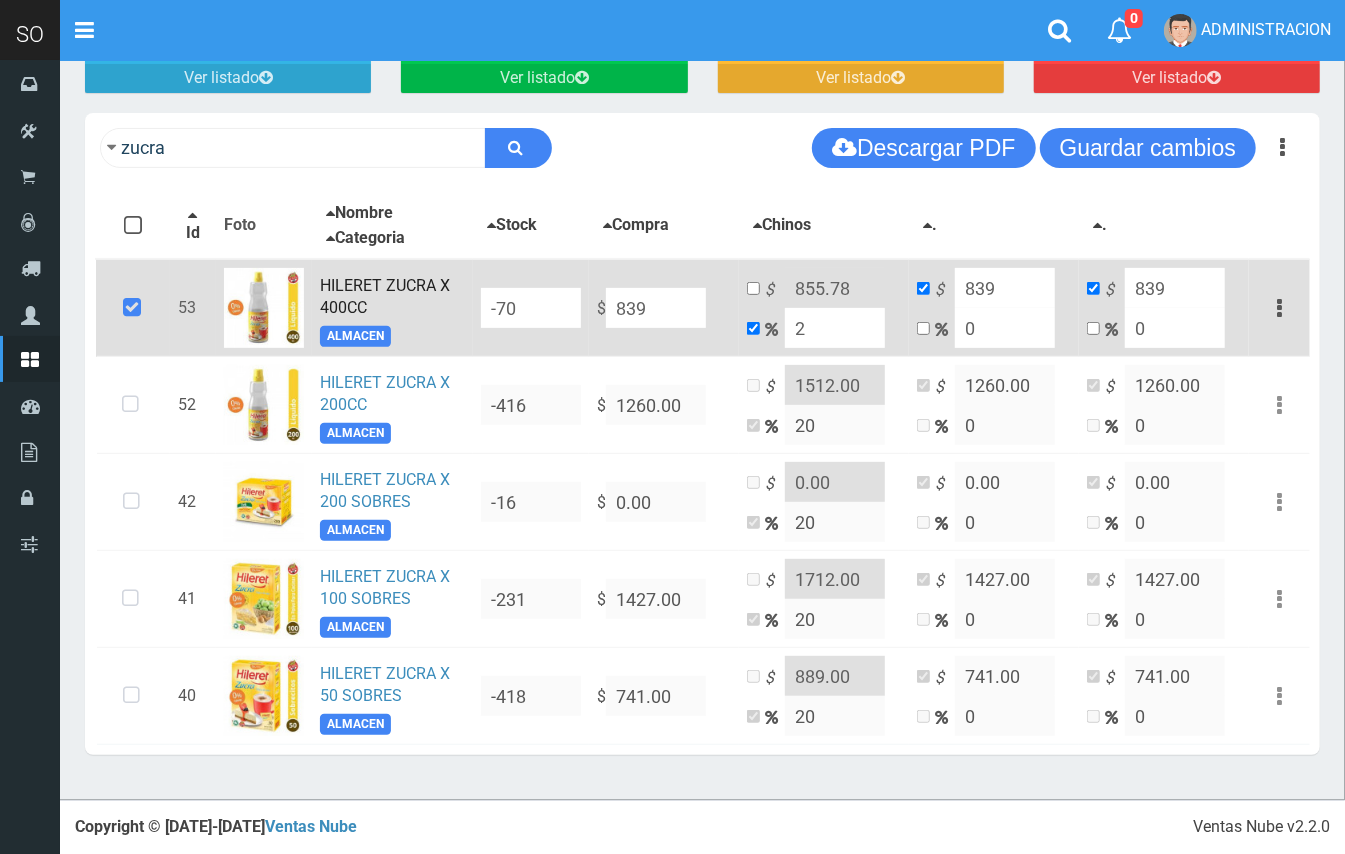 type on "20" 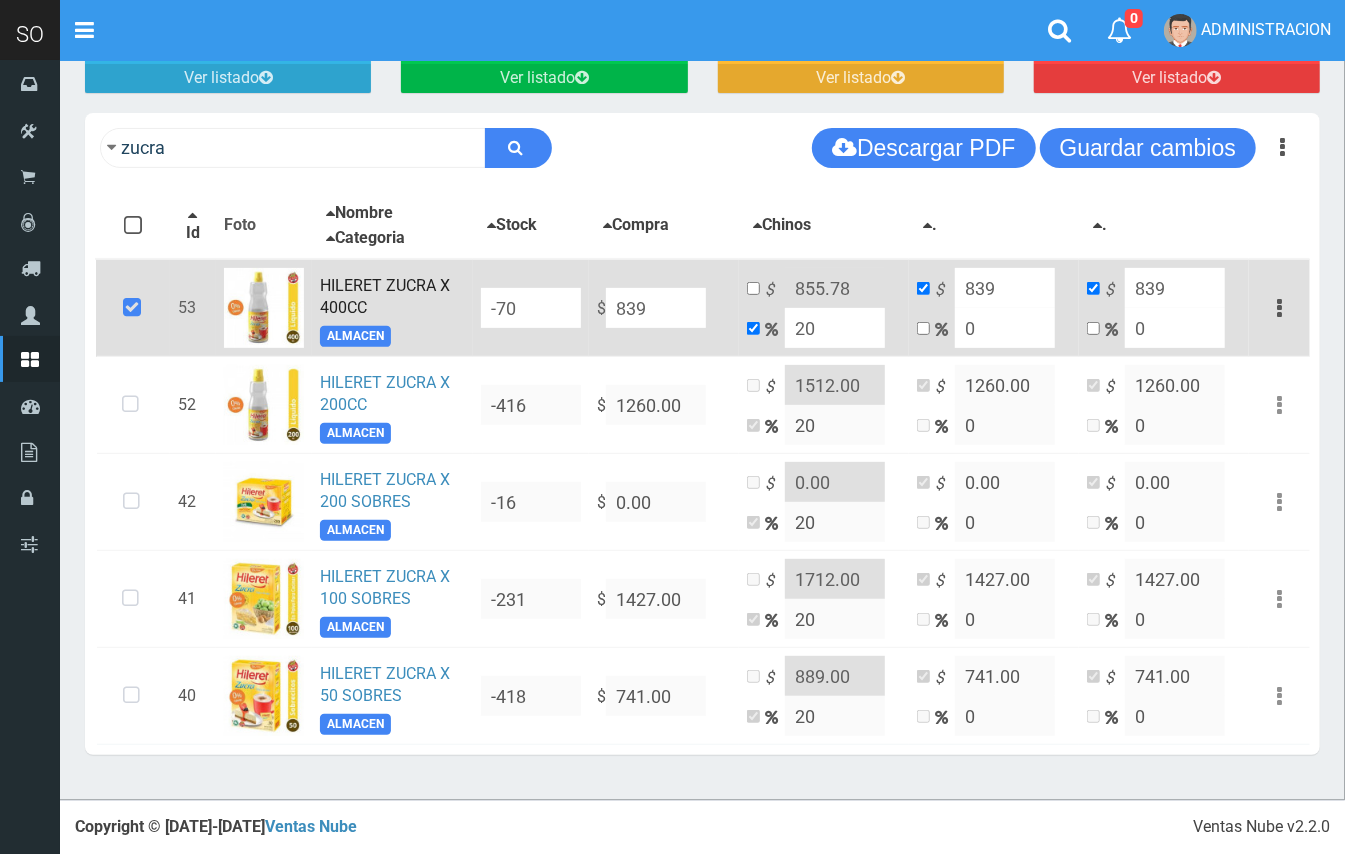 type on "1006.8" 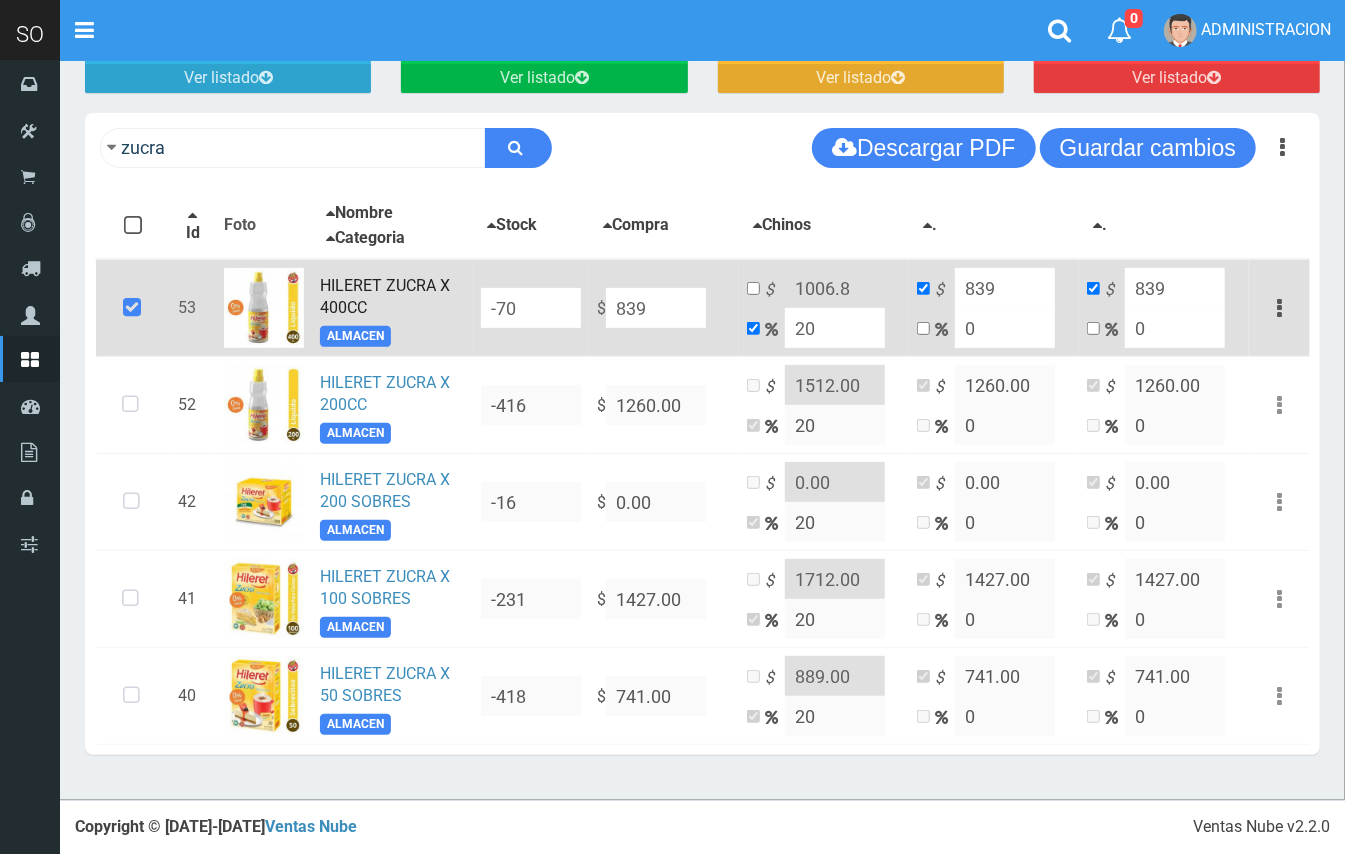 drag, startPoint x: 781, startPoint y: 321, endPoint x: 760, endPoint y: 317, distance: 21.377558 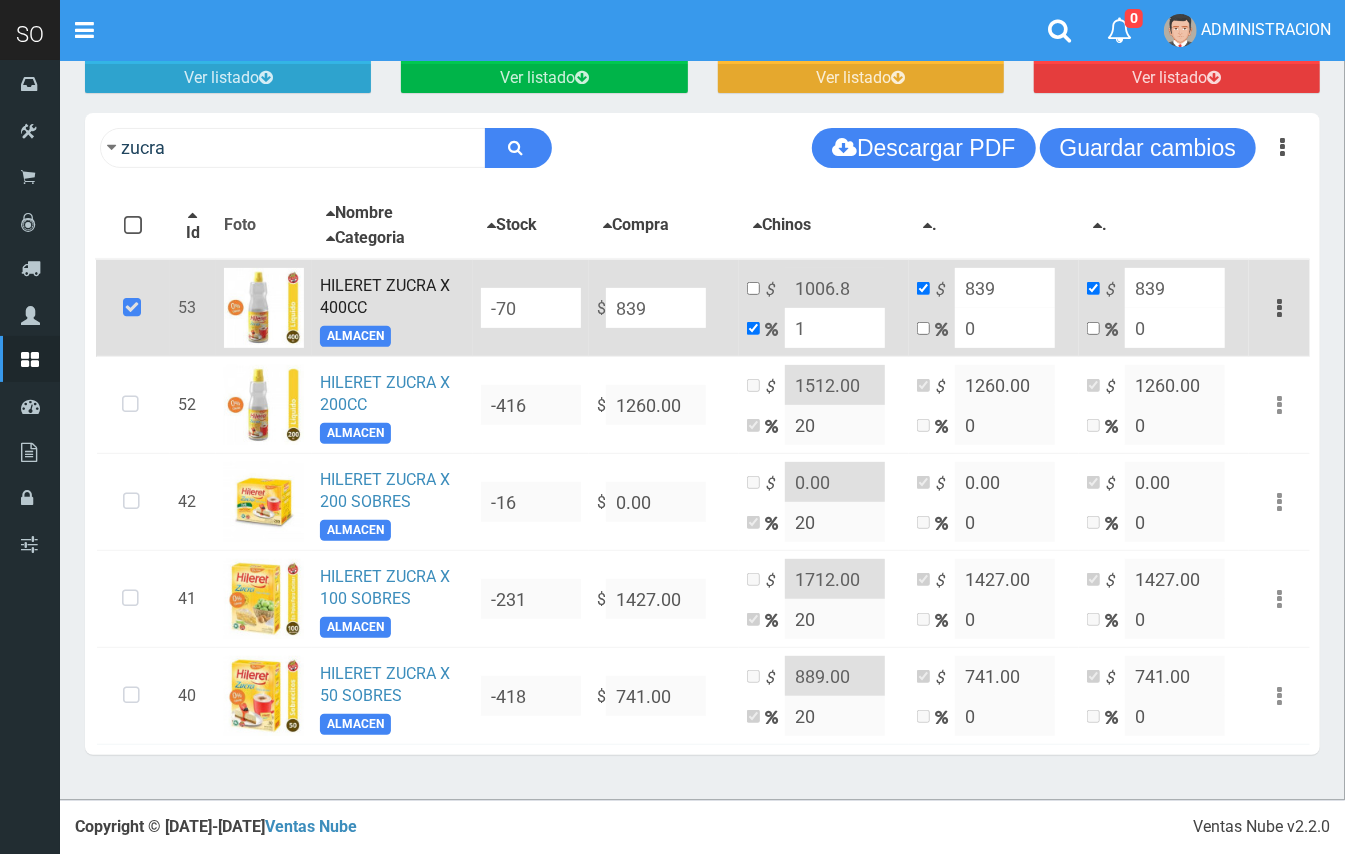 type on "847.39" 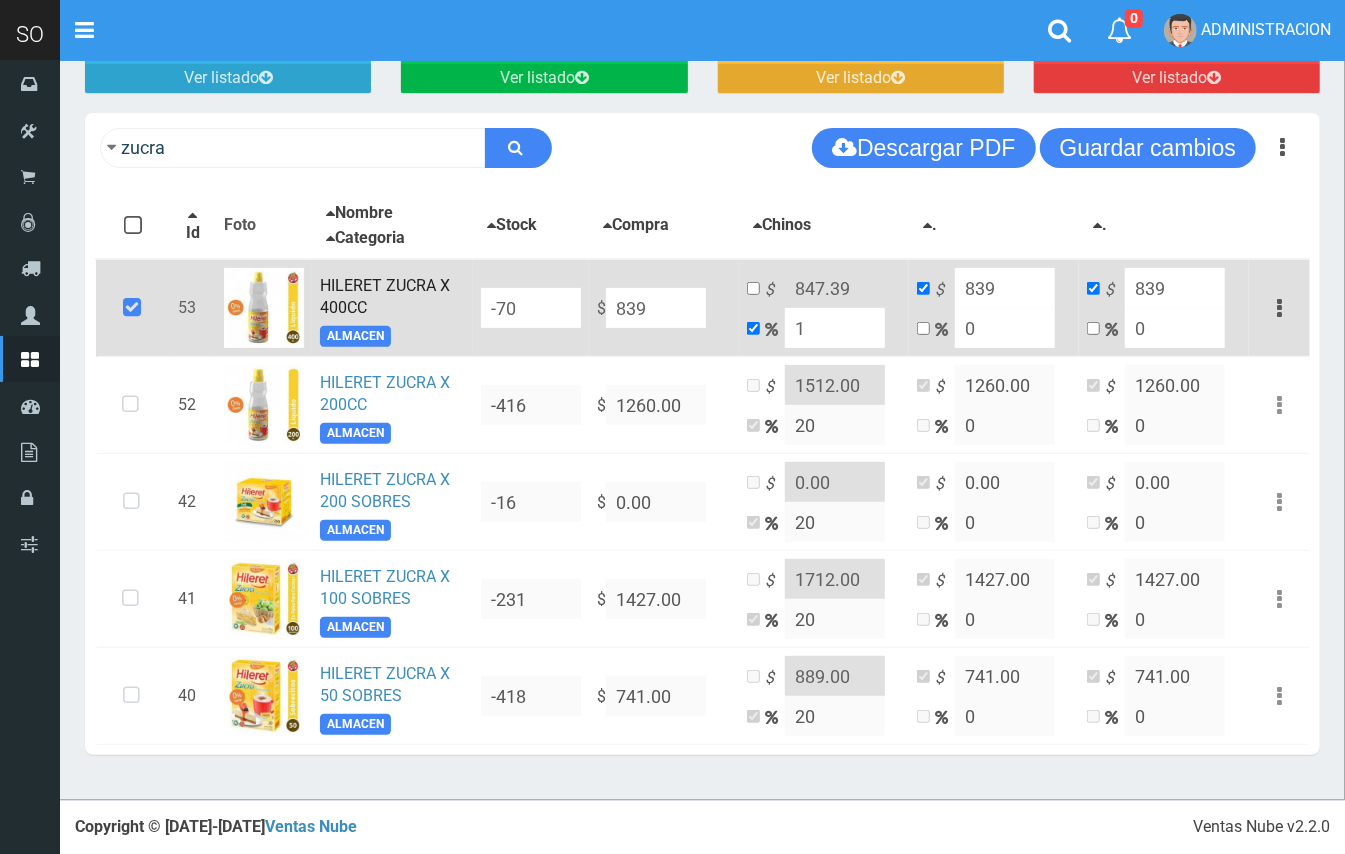 type on "10" 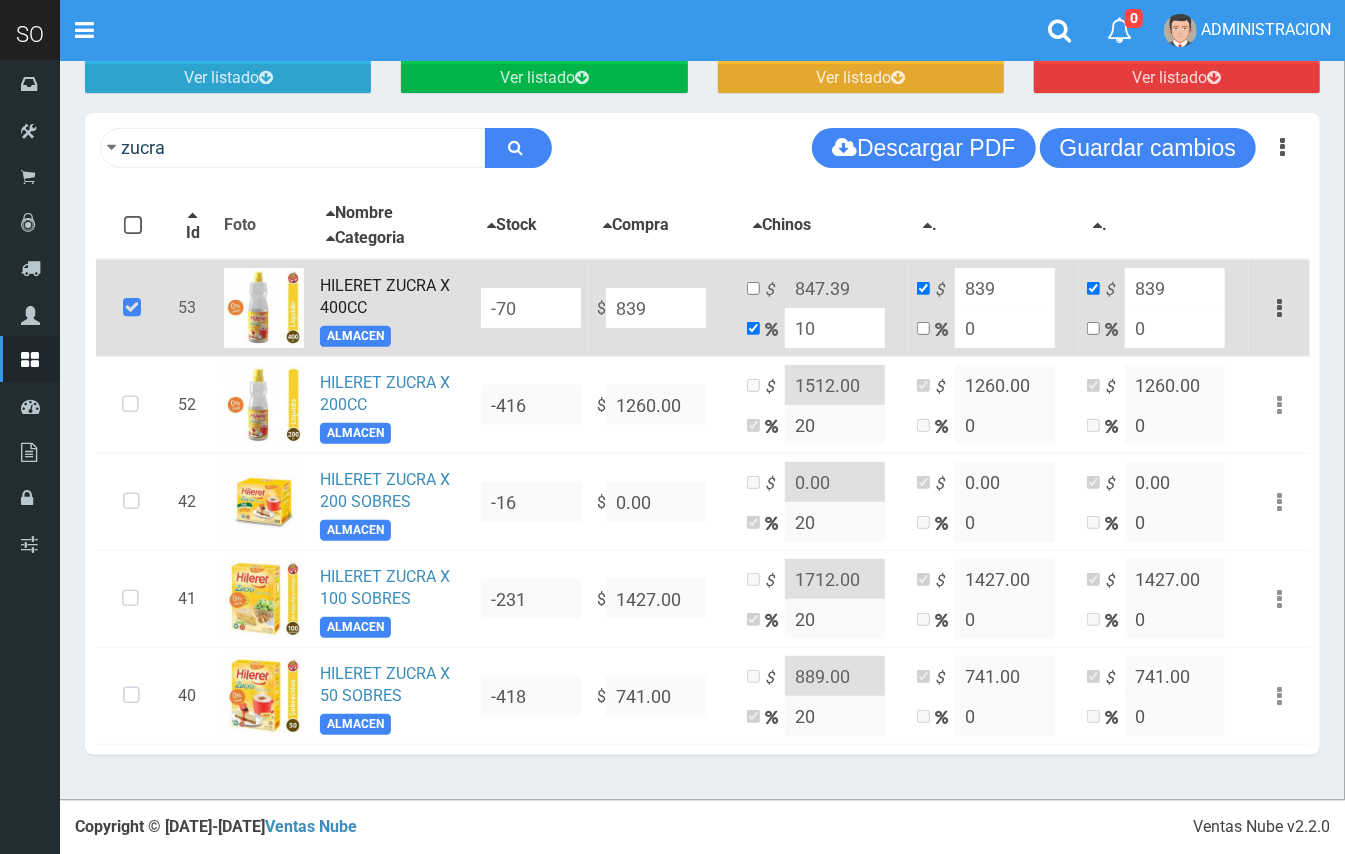 type on "922.9" 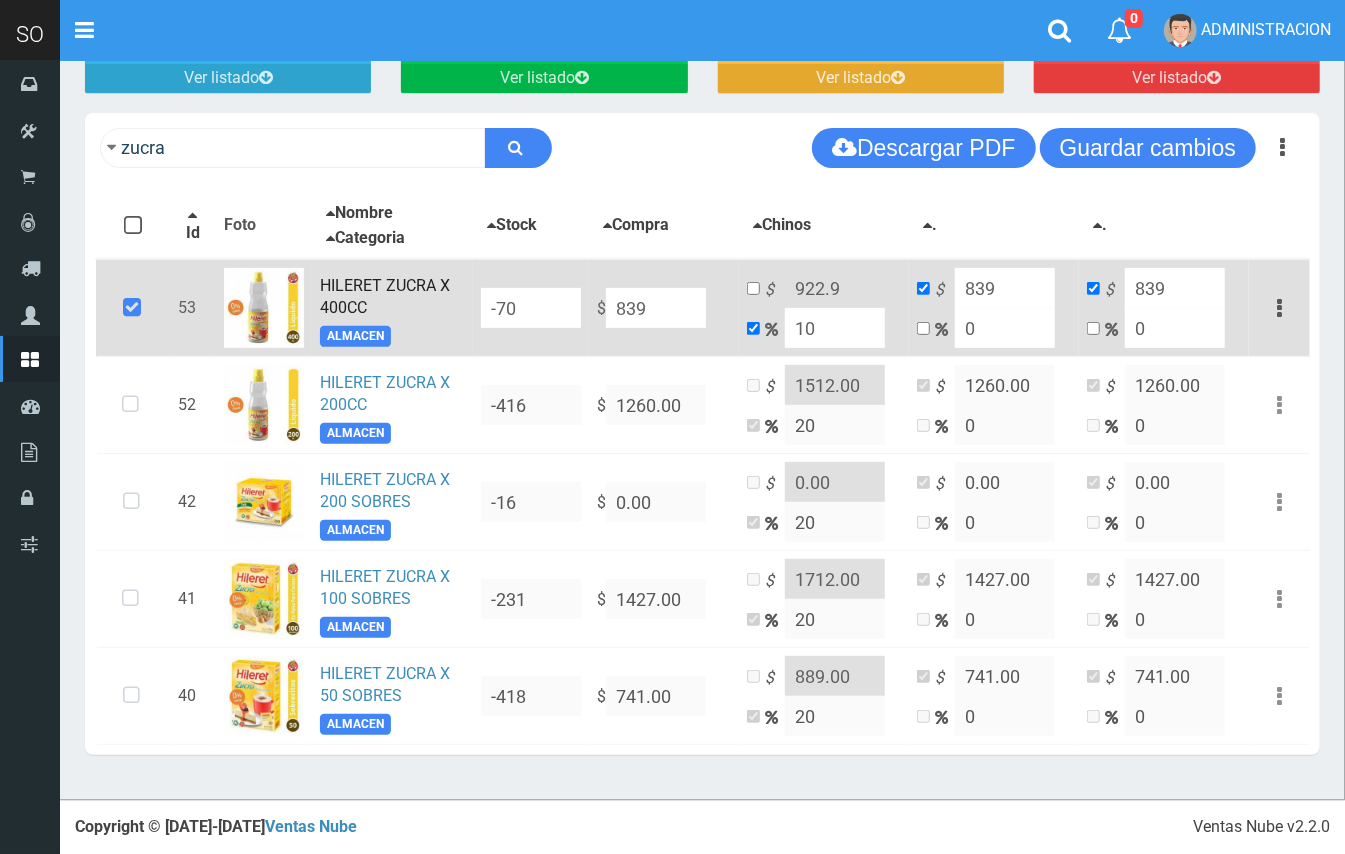 click on "$ 922.9 10" at bounding box center (824, 308) 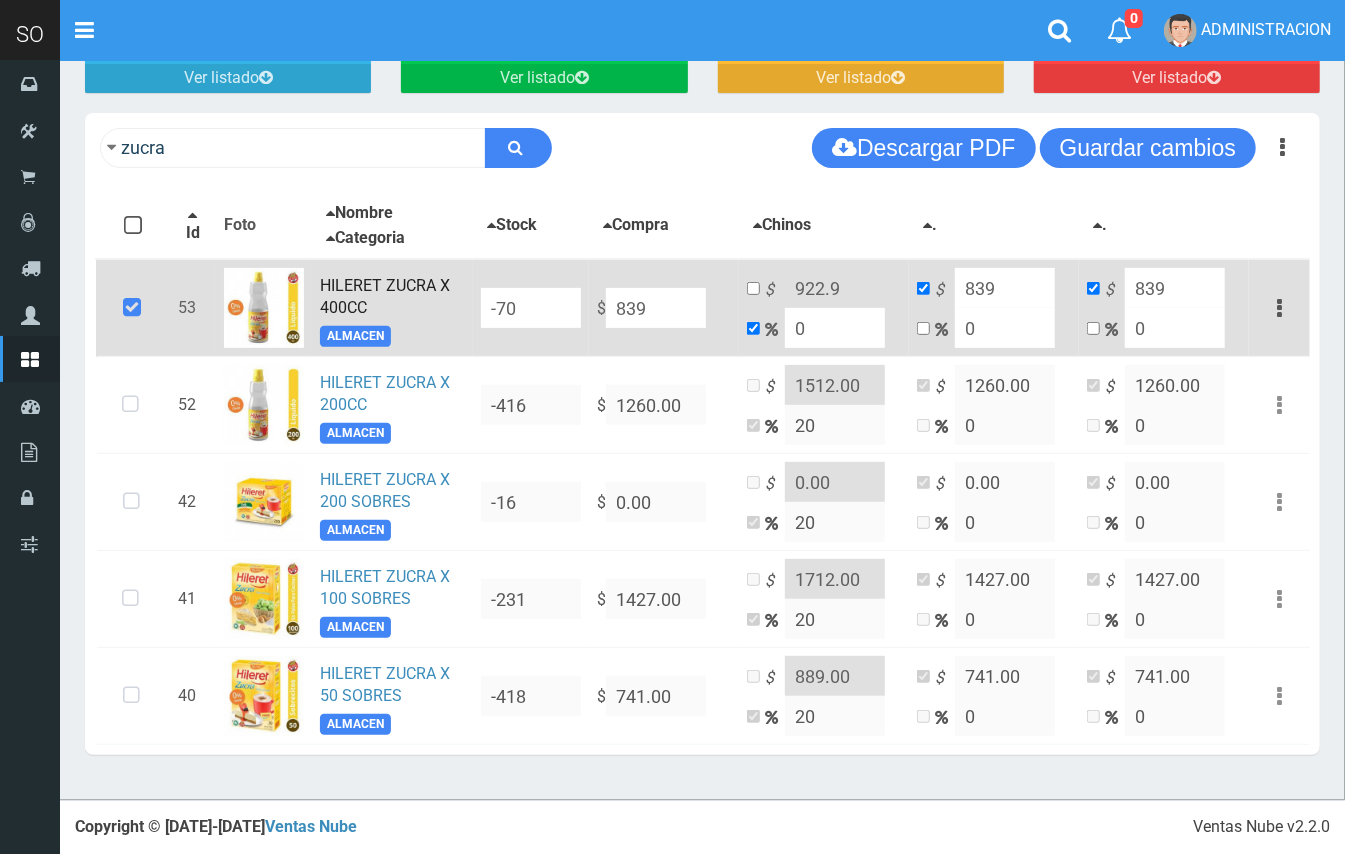 type on "839" 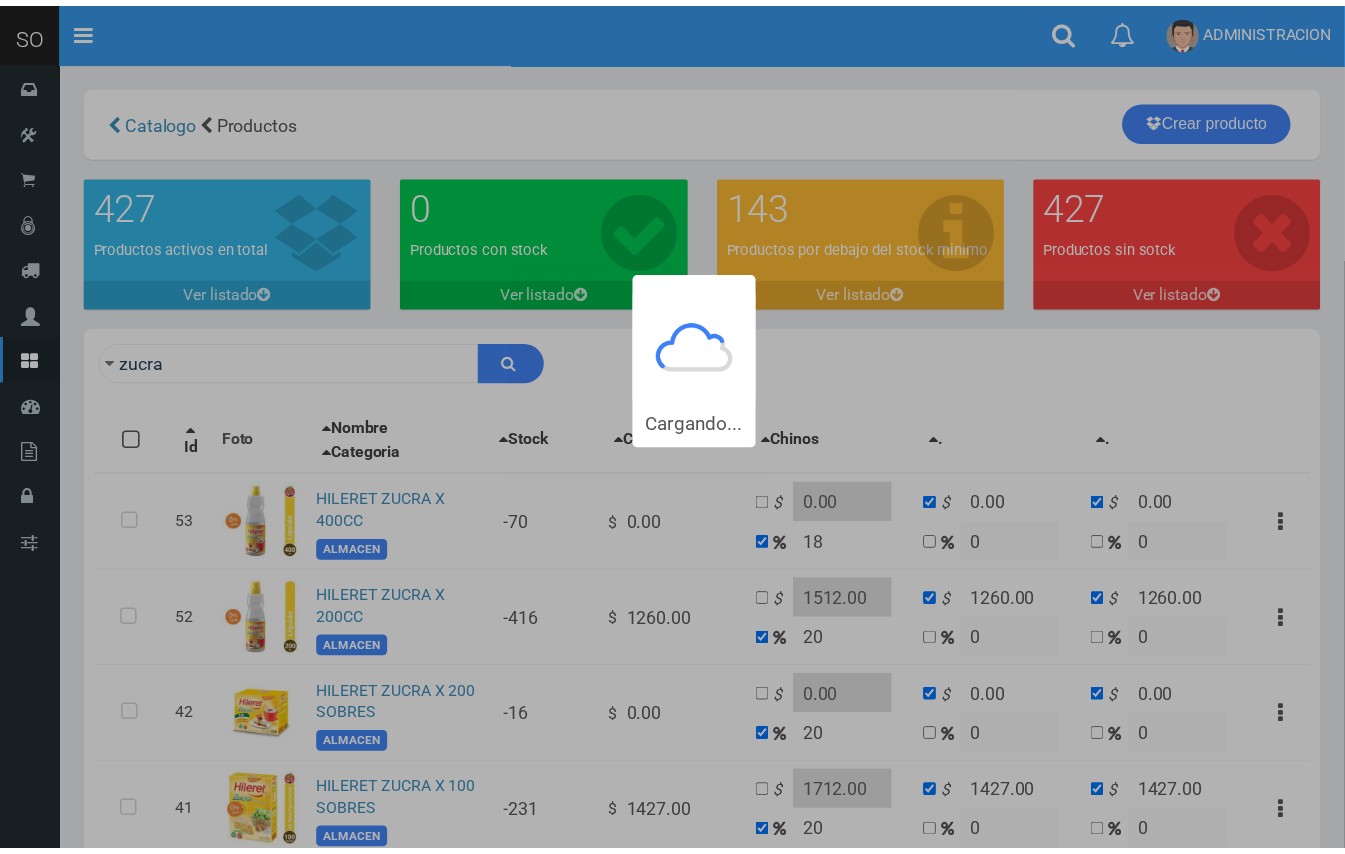 scroll, scrollTop: 54, scrollLeft: 0, axis: vertical 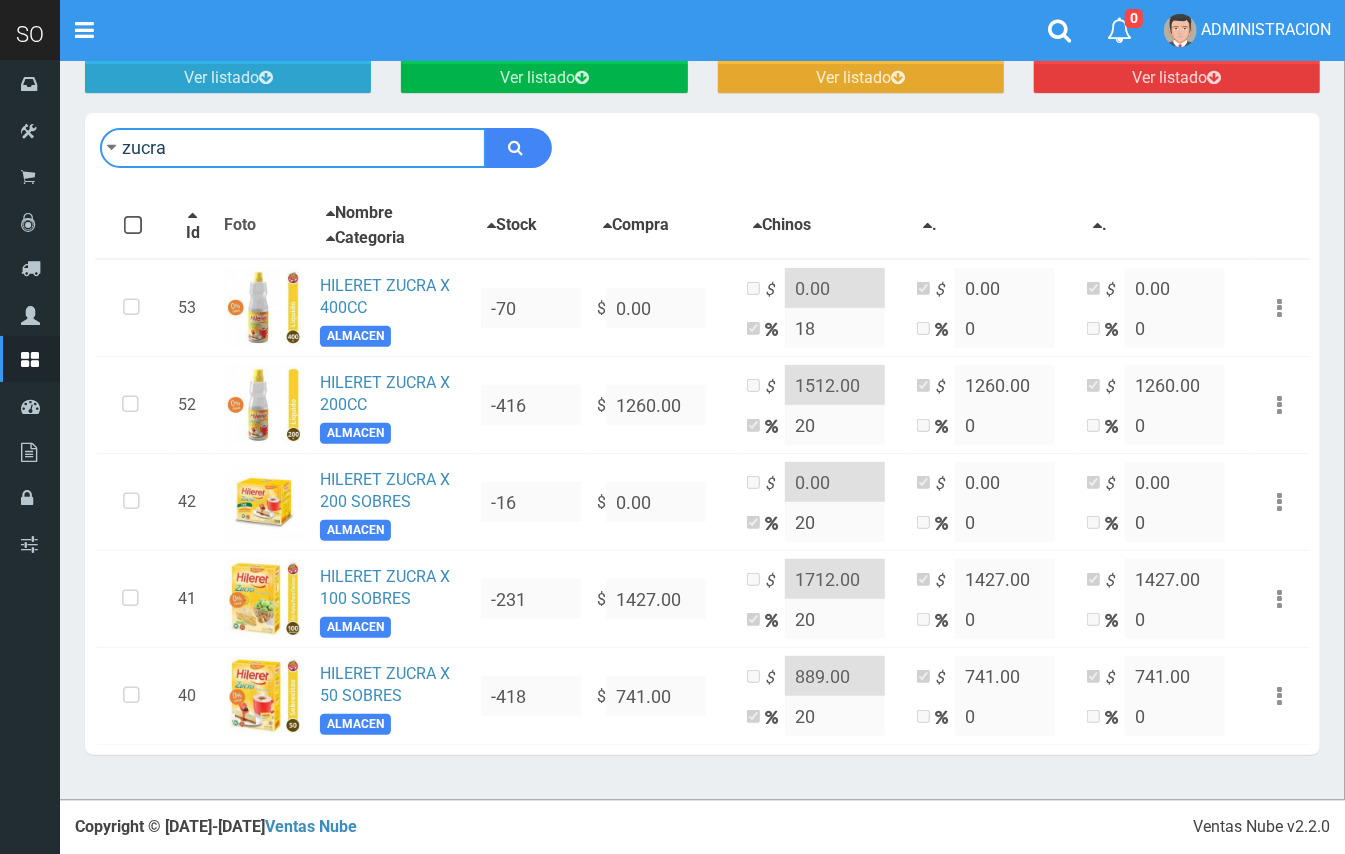 click on "zucra" at bounding box center (293, 148) 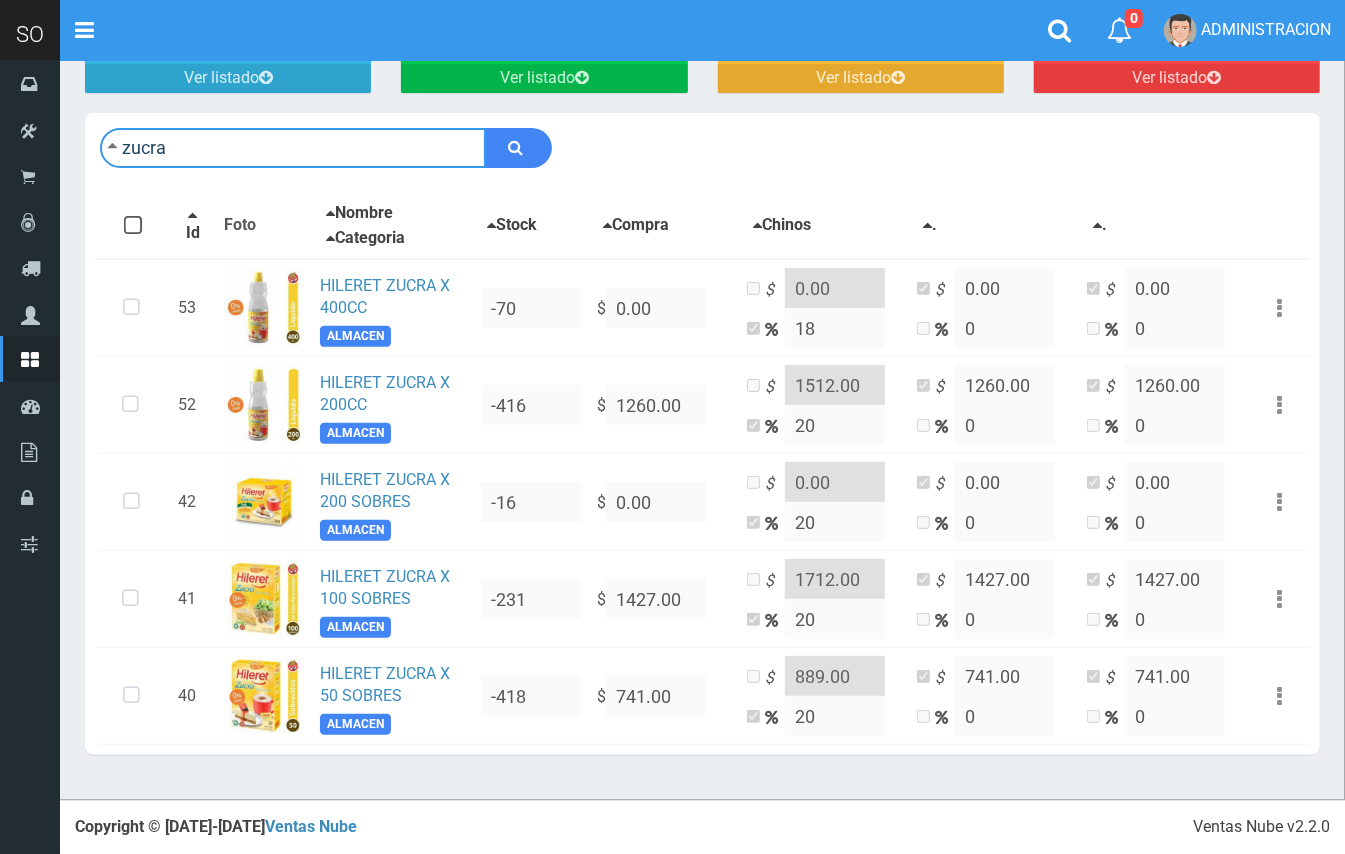 click on "zucra" at bounding box center (293, 148) 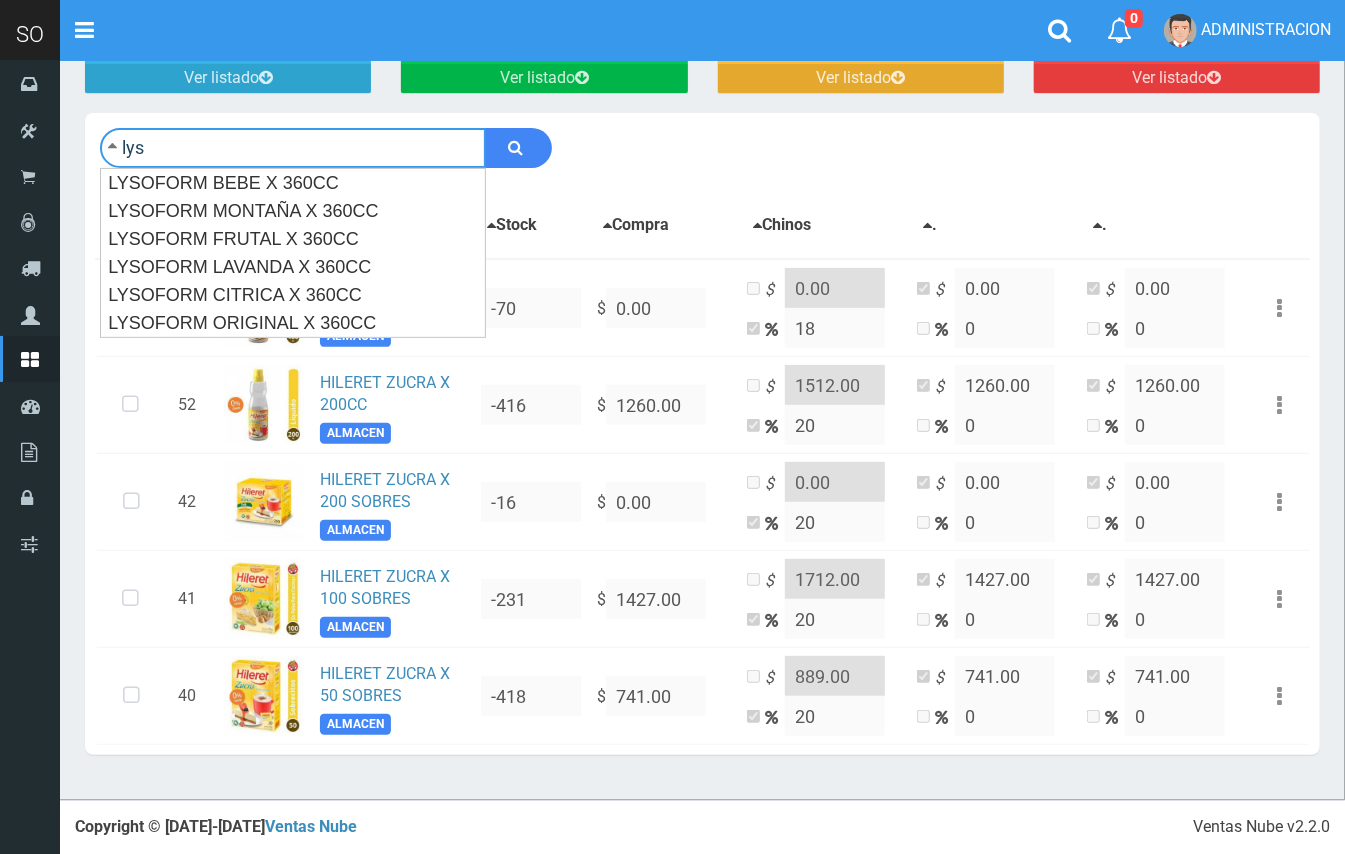 type on "lys" 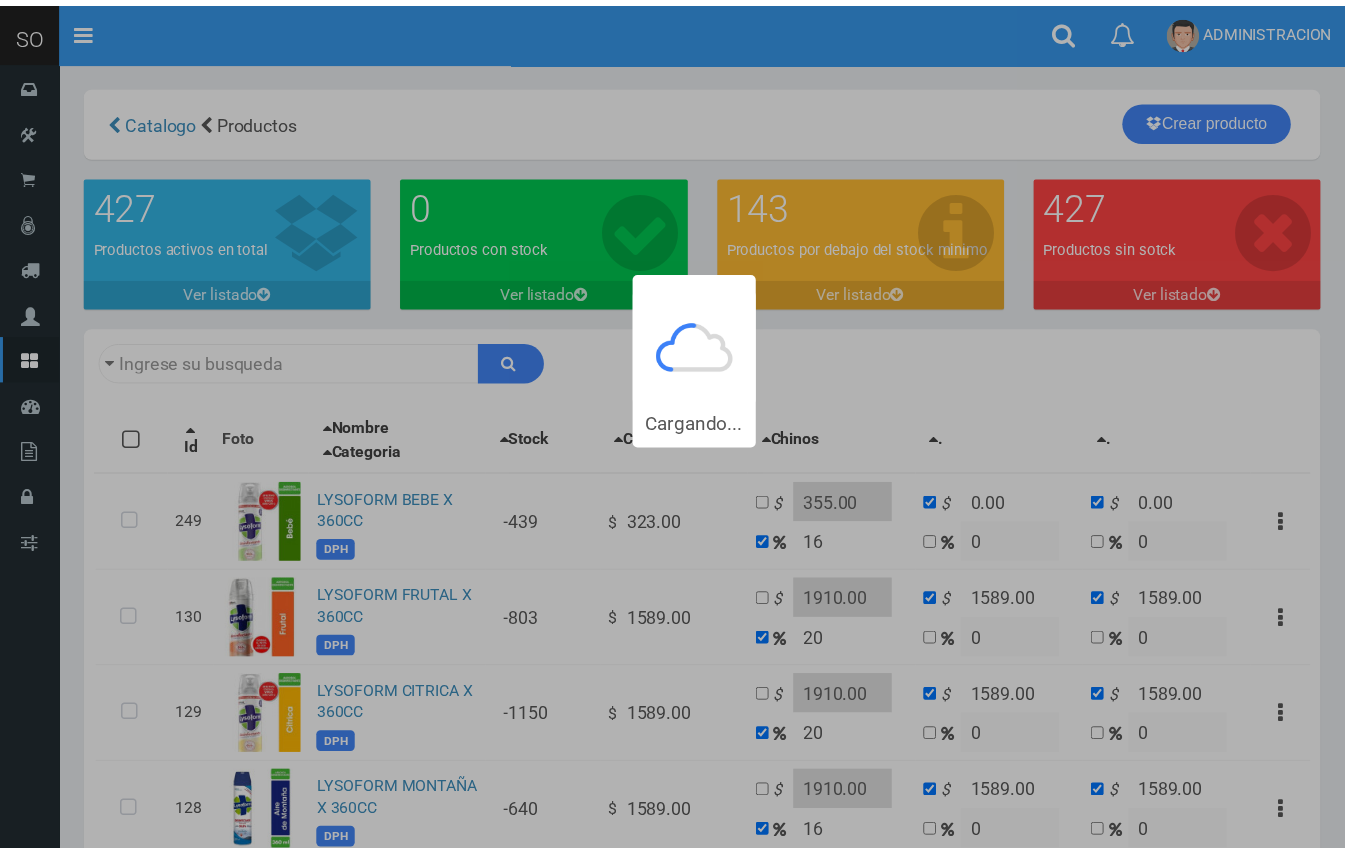 scroll, scrollTop: 0, scrollLeft: 0, axis: both 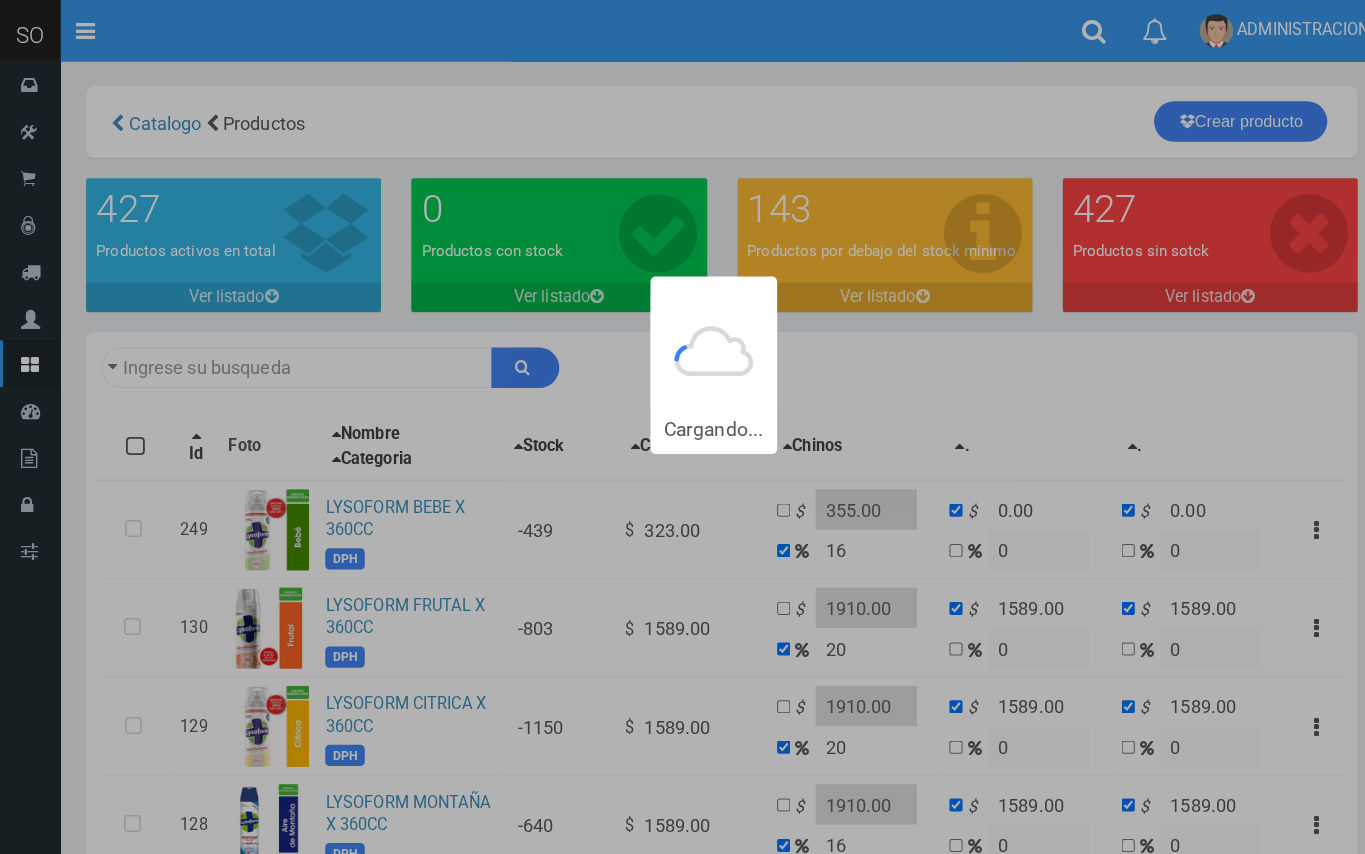 type on "lys" 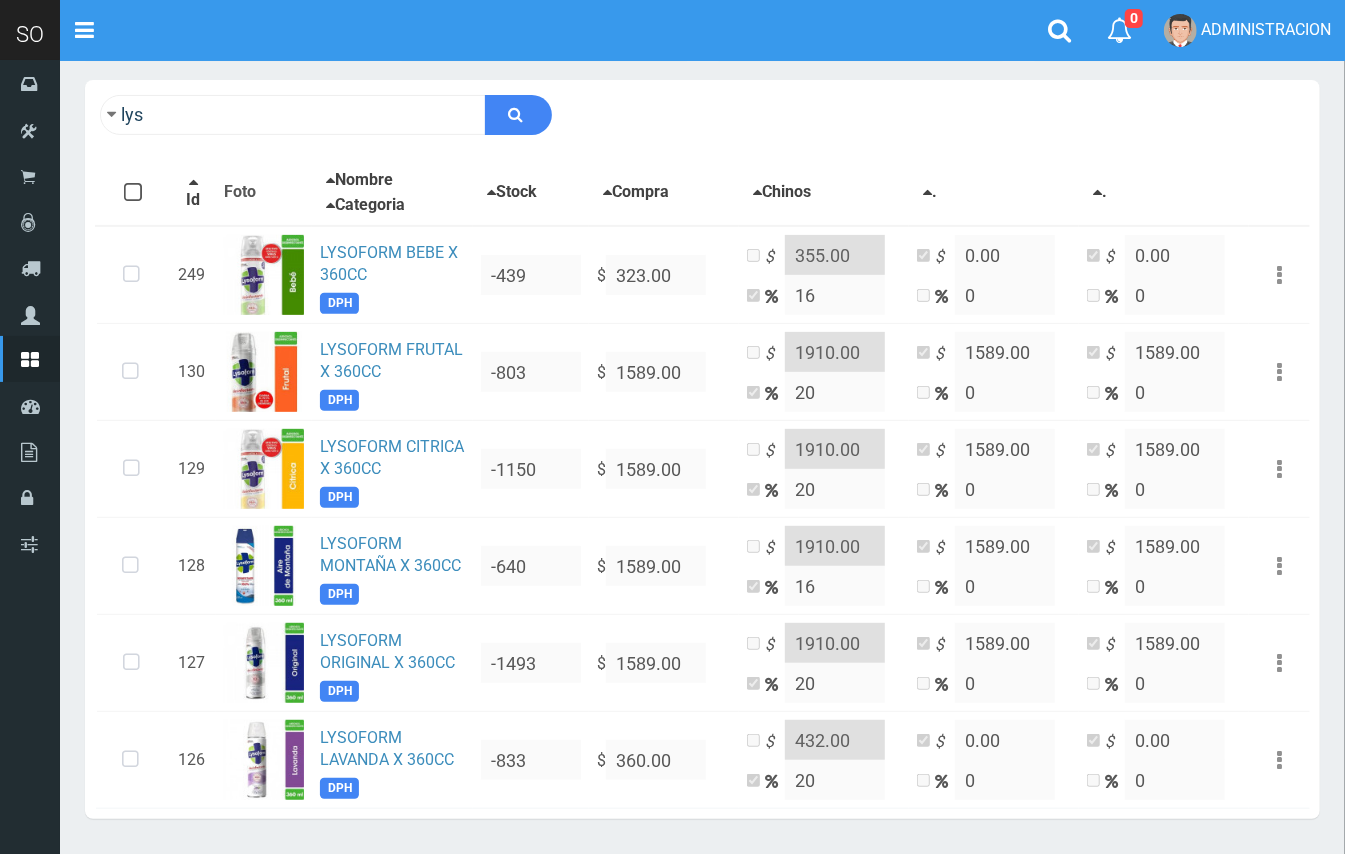 scroll, scrollTop: 258, scrollLeft: 0, axis: vertical 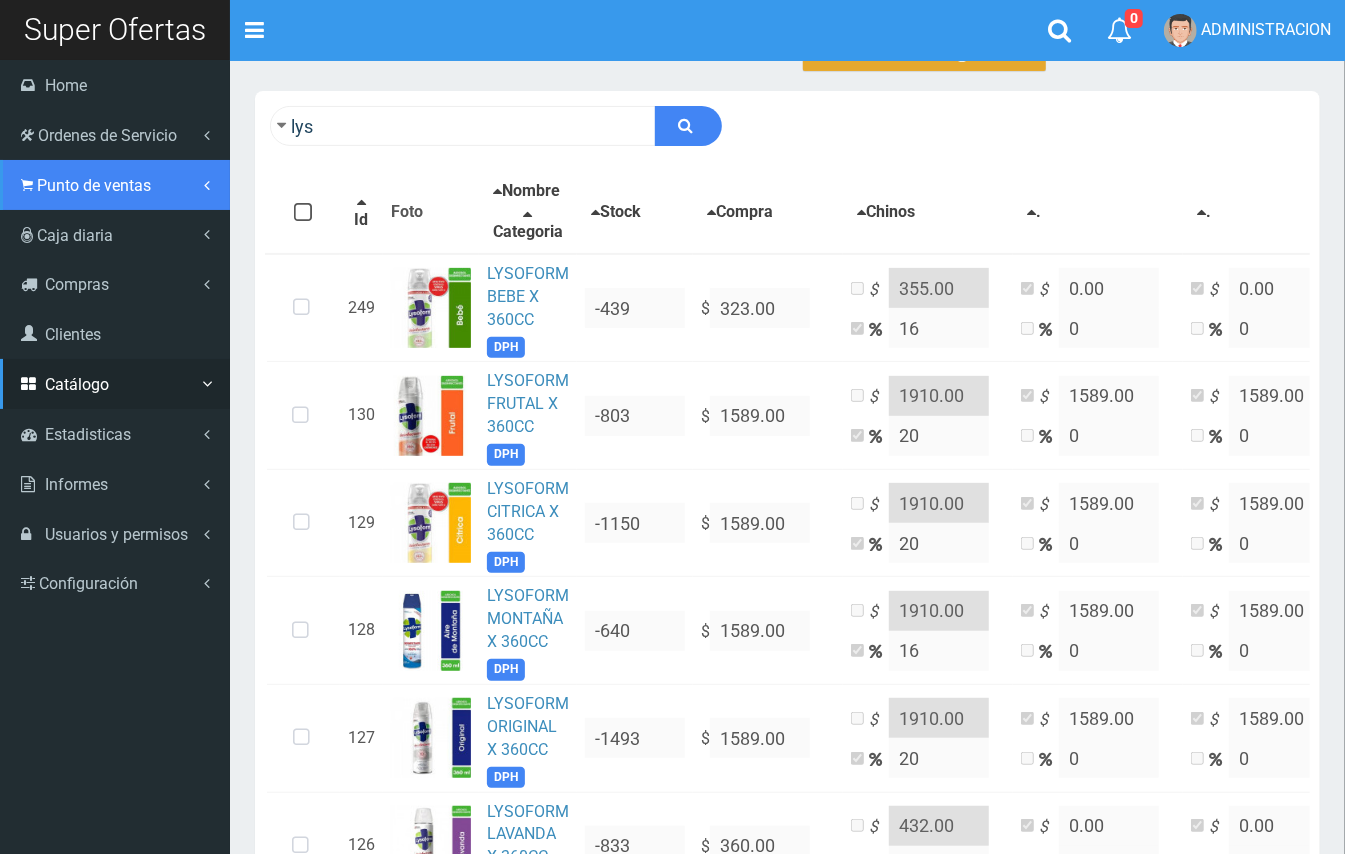 click on "Punto de ventas" at bounding box center (94, 185) 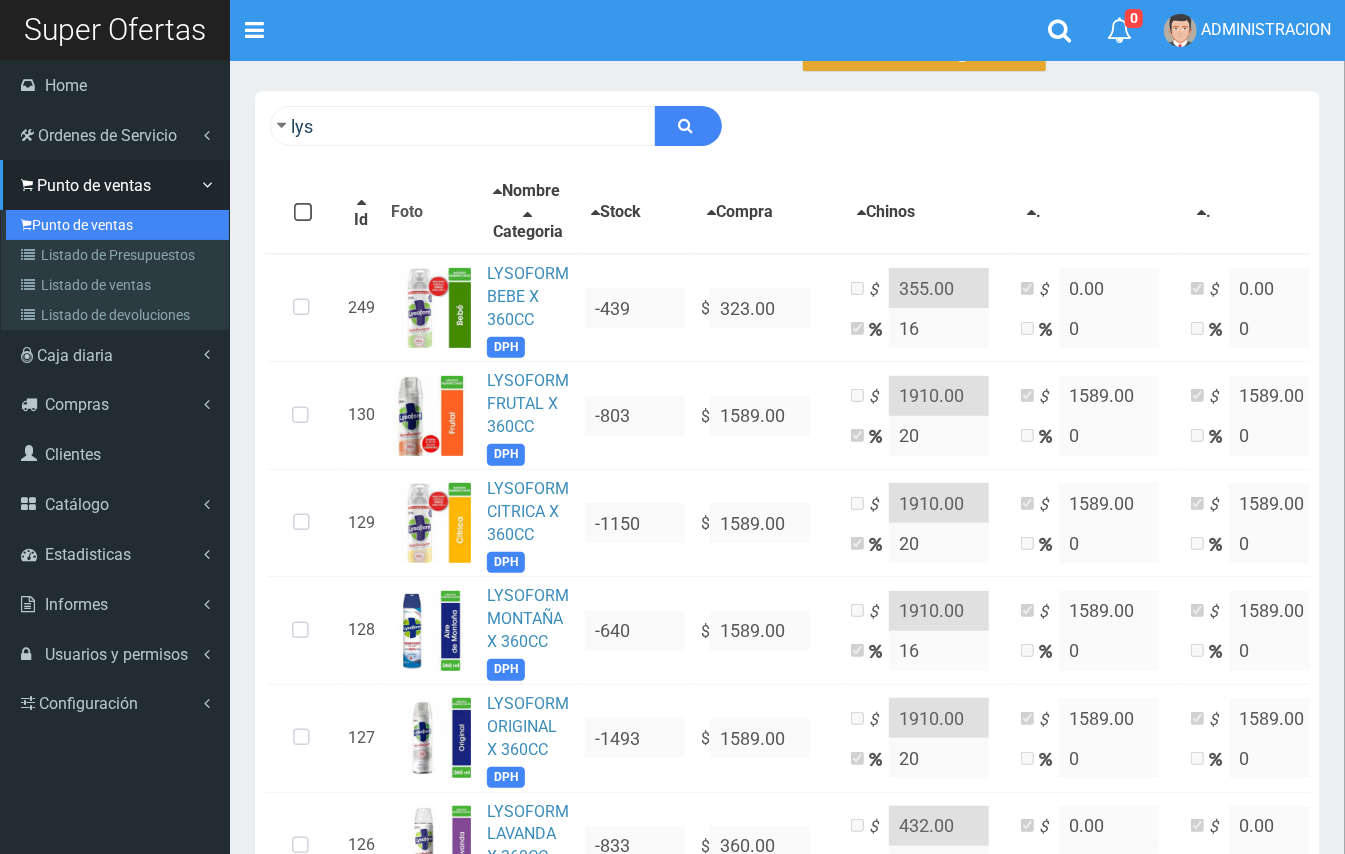 click on "Punto de ventas" at bounding box center (117, 225) 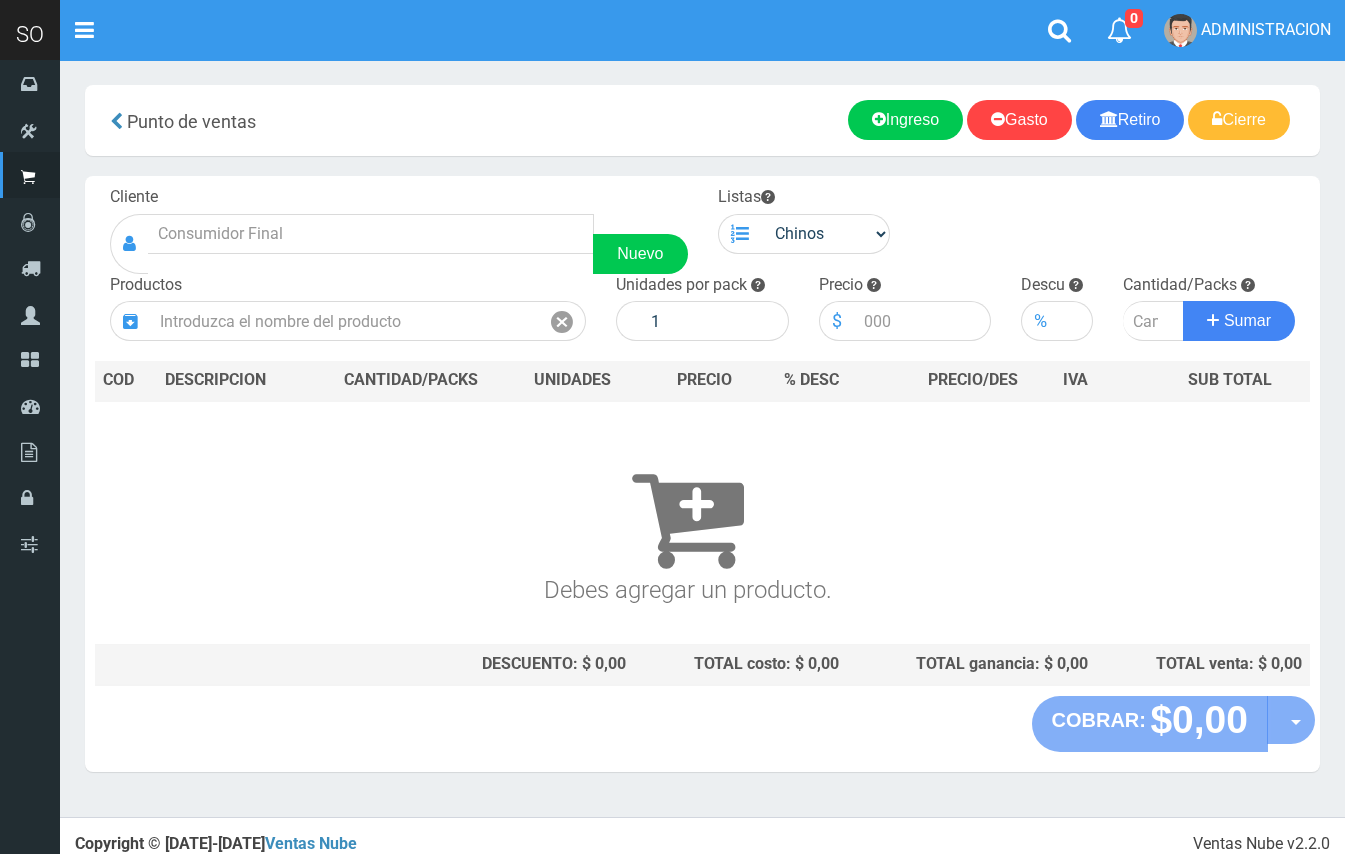 click at bounding box center (371, 234) 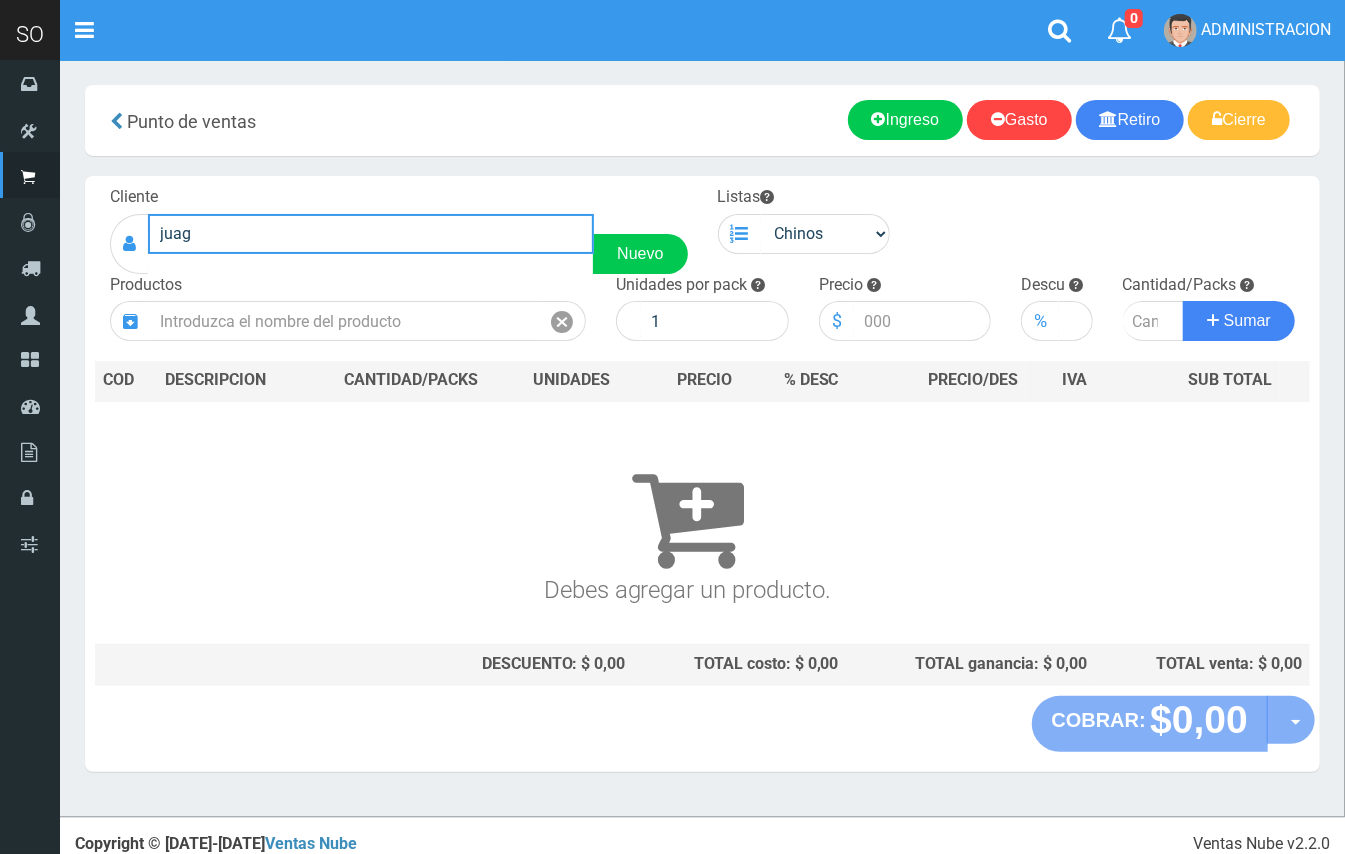 click on "juag" at bounding box center [371, 234] 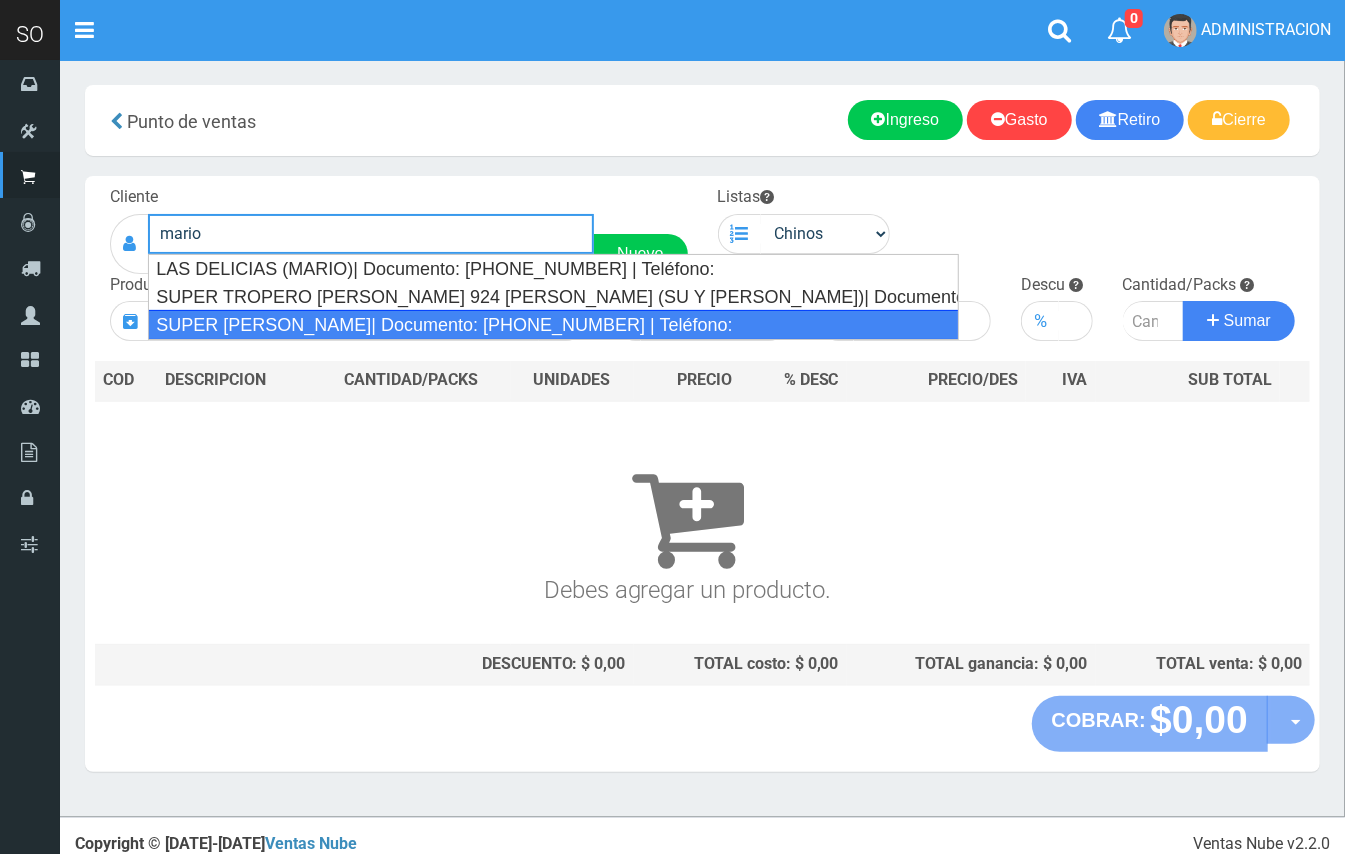 click on "SUPER MARIO JAUREGUI LUJAN| Documento: 736399384 | Teléfono:" at bounding box center (553, 325) 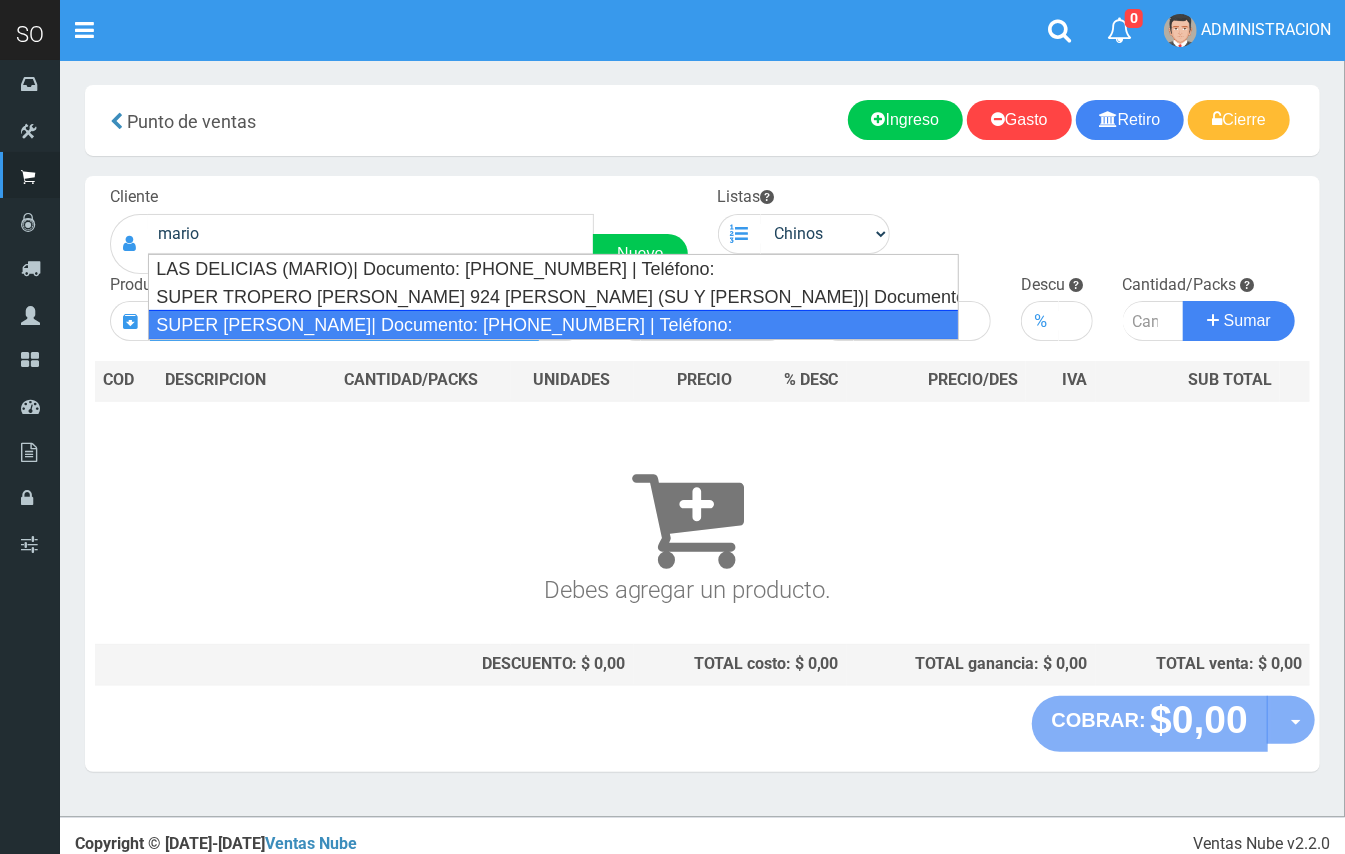 type on "SUPER MARIO JAUREGUI LUJAN| Documento: 736399384 | Teléfono:" 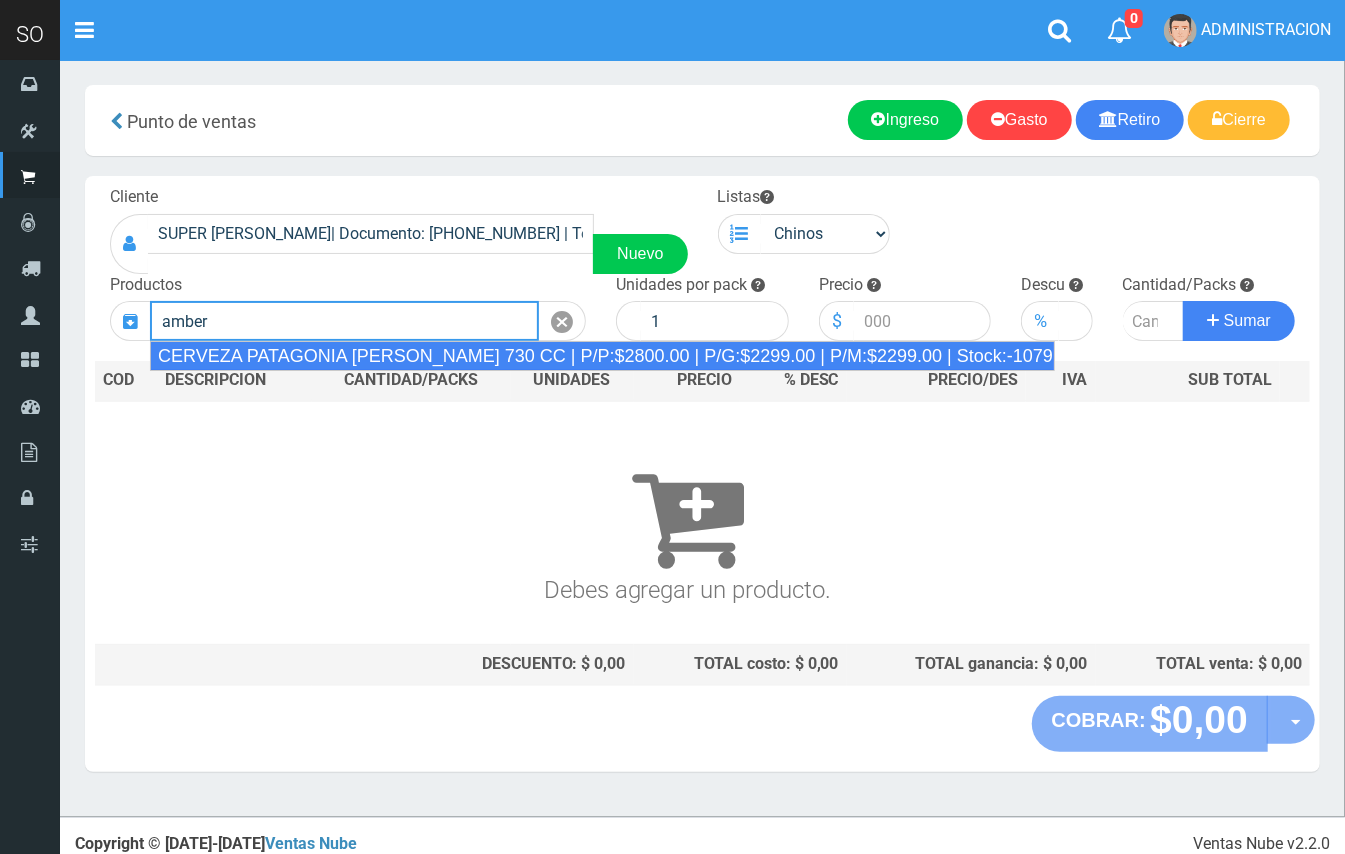 click on "CERVEZA PATAGONIA AMBER LAGER 730 CC | P/P:$2800.00 | P/G:$2299.00 | P/M:$2299.00 | Stock:-1079" at bounding box center [602, 356] 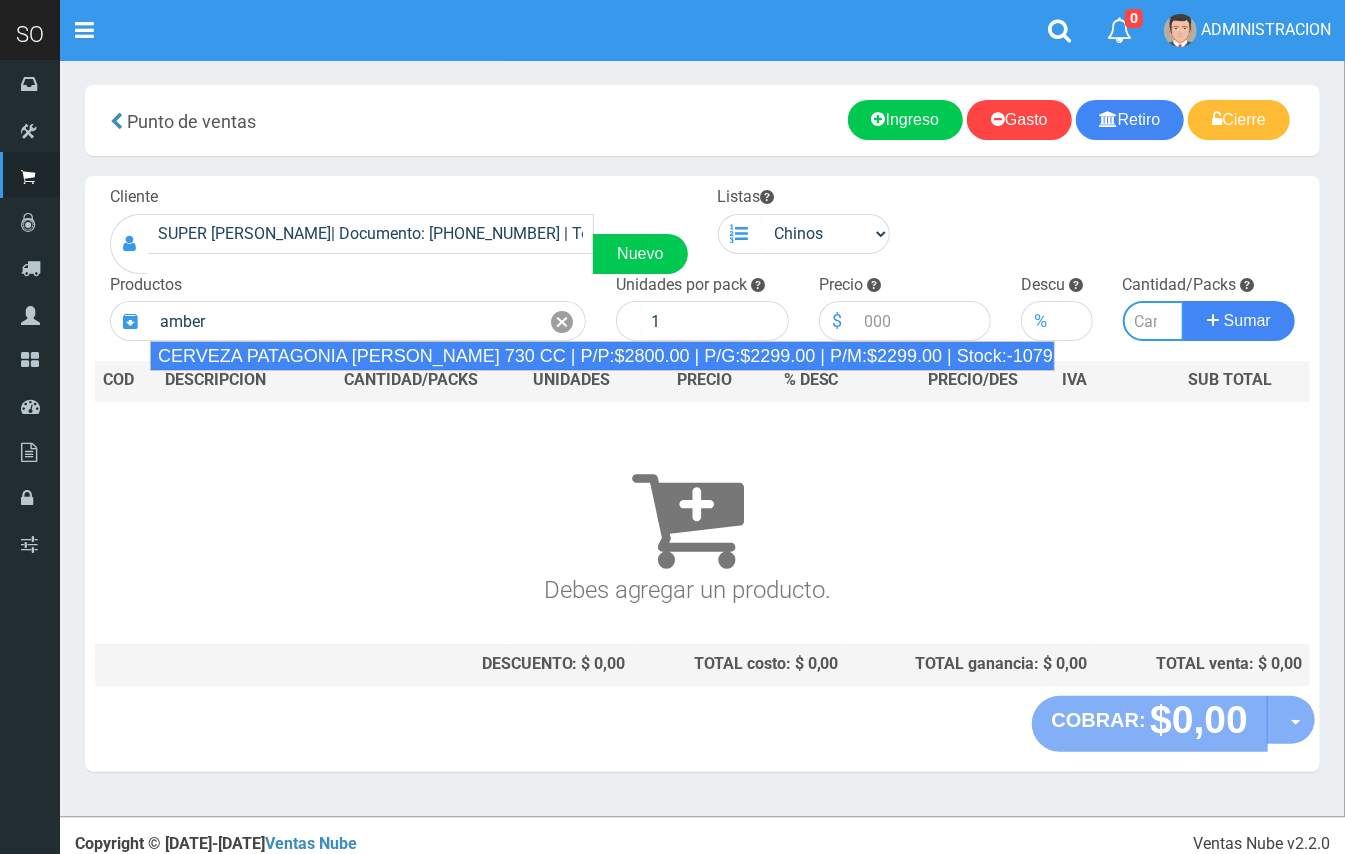 type on "CERVEZA PATAGONIA AMBER LAGER 730 CC | P/P:$2800.00 | P/G:$2299.00 | P/M:$2299.00 | Stock:-1079" 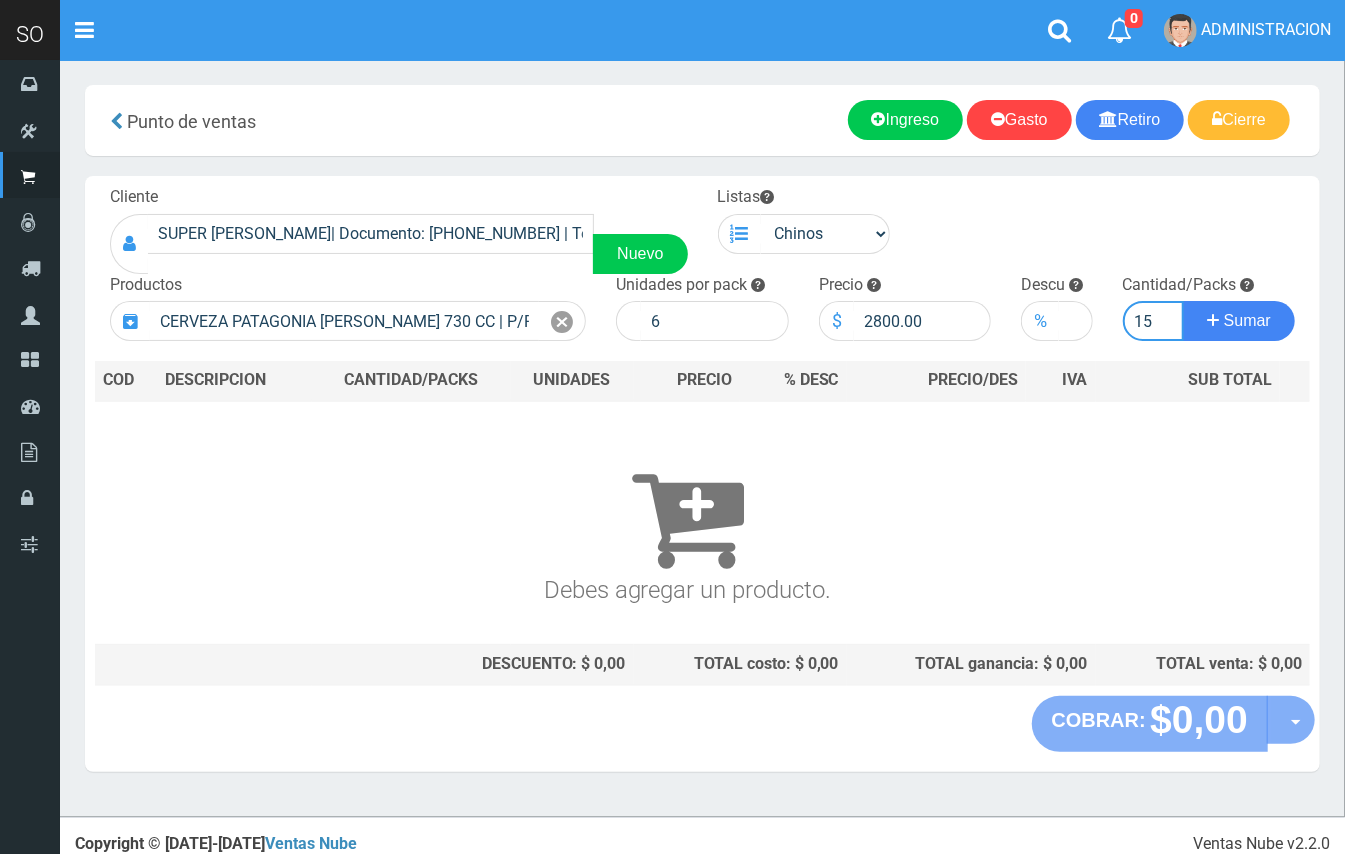 type on "15" 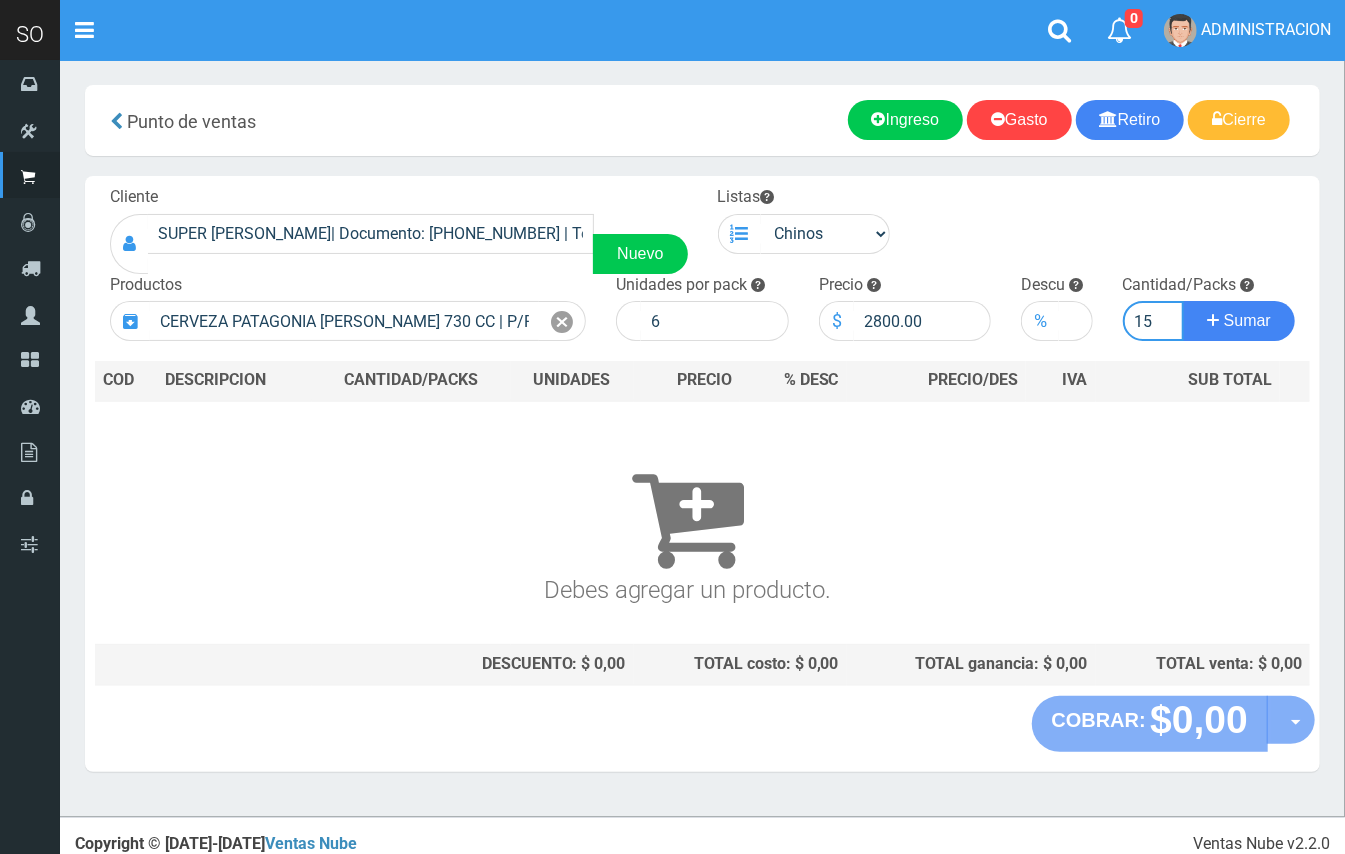 click on "Sumar" at bounding box center (1239, 321) 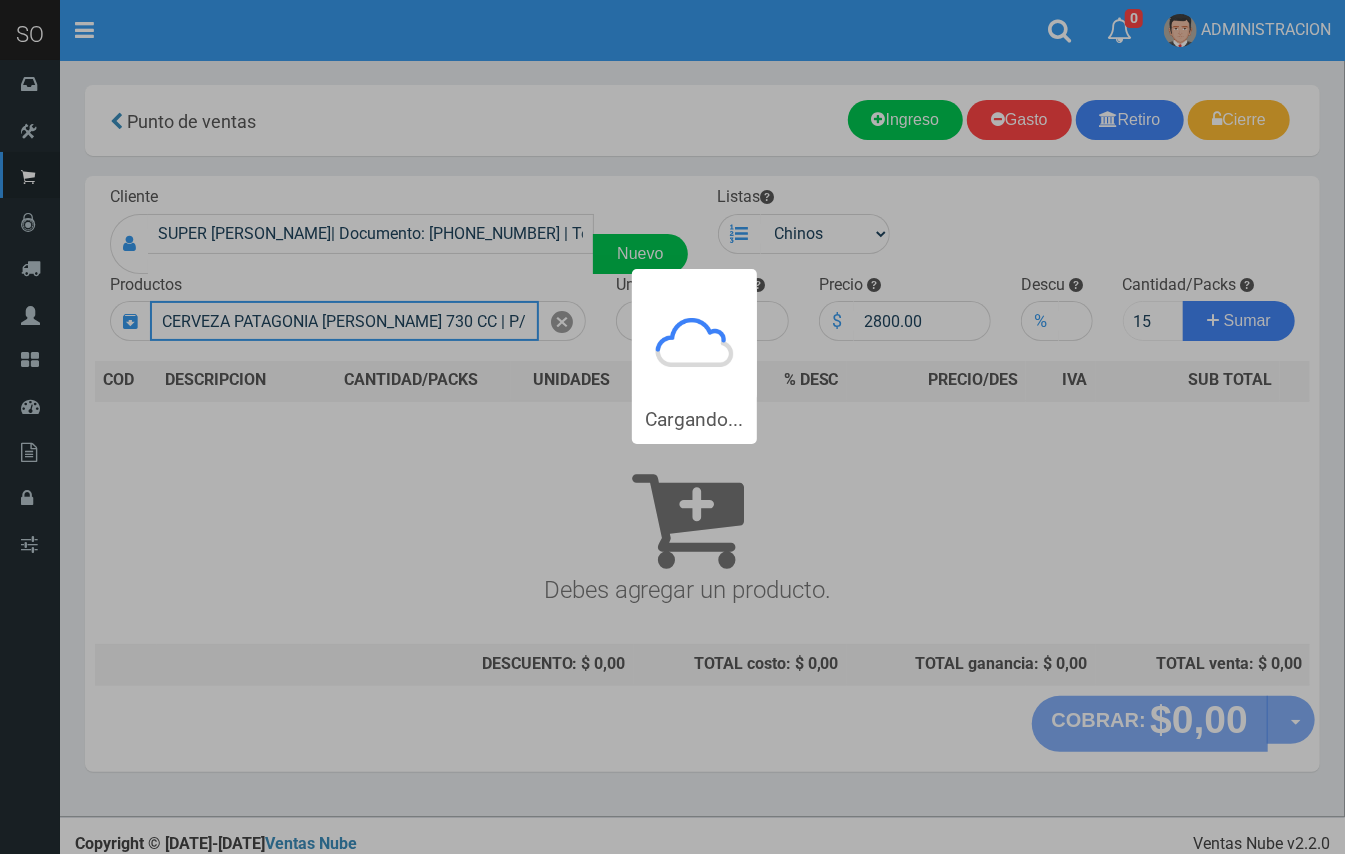 type 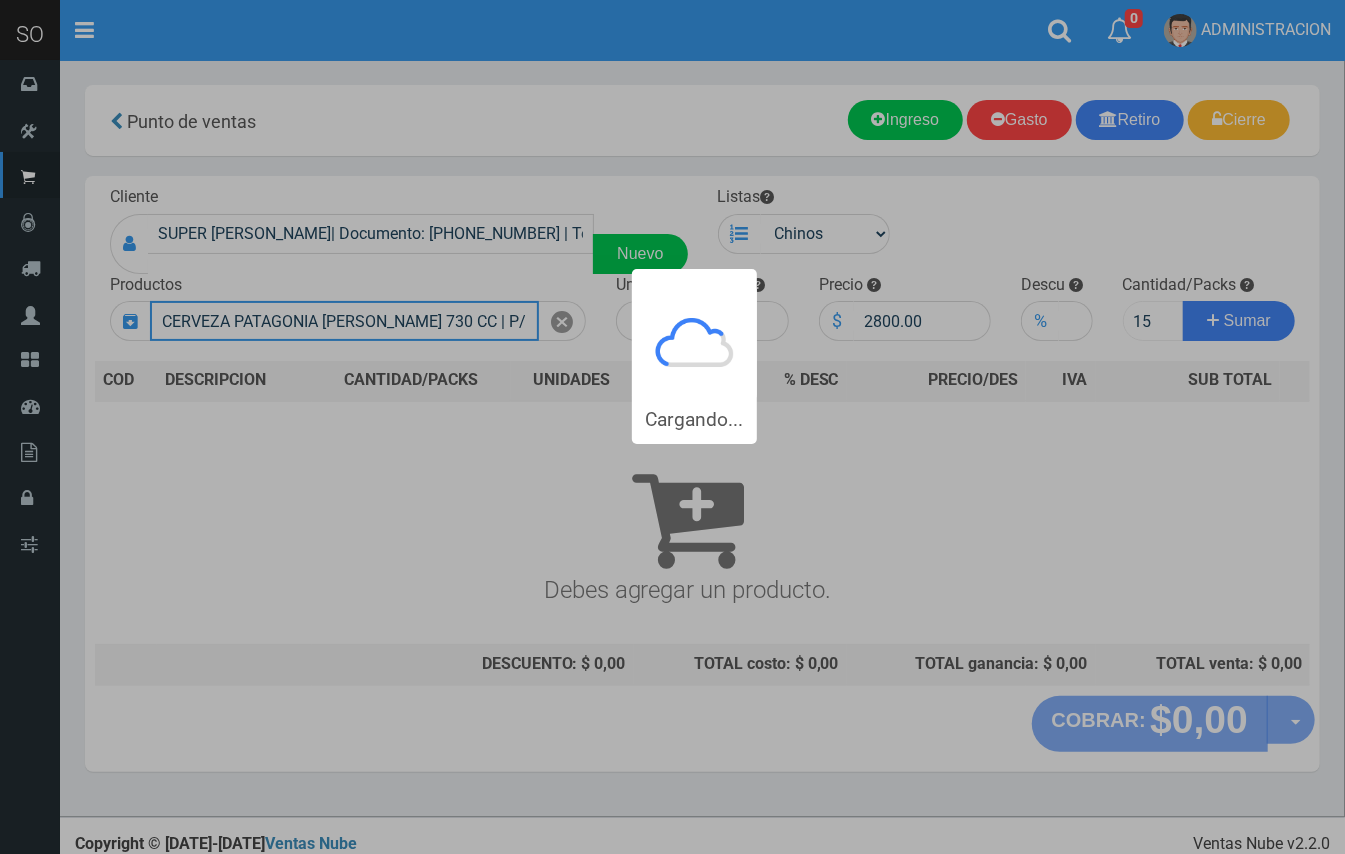 type 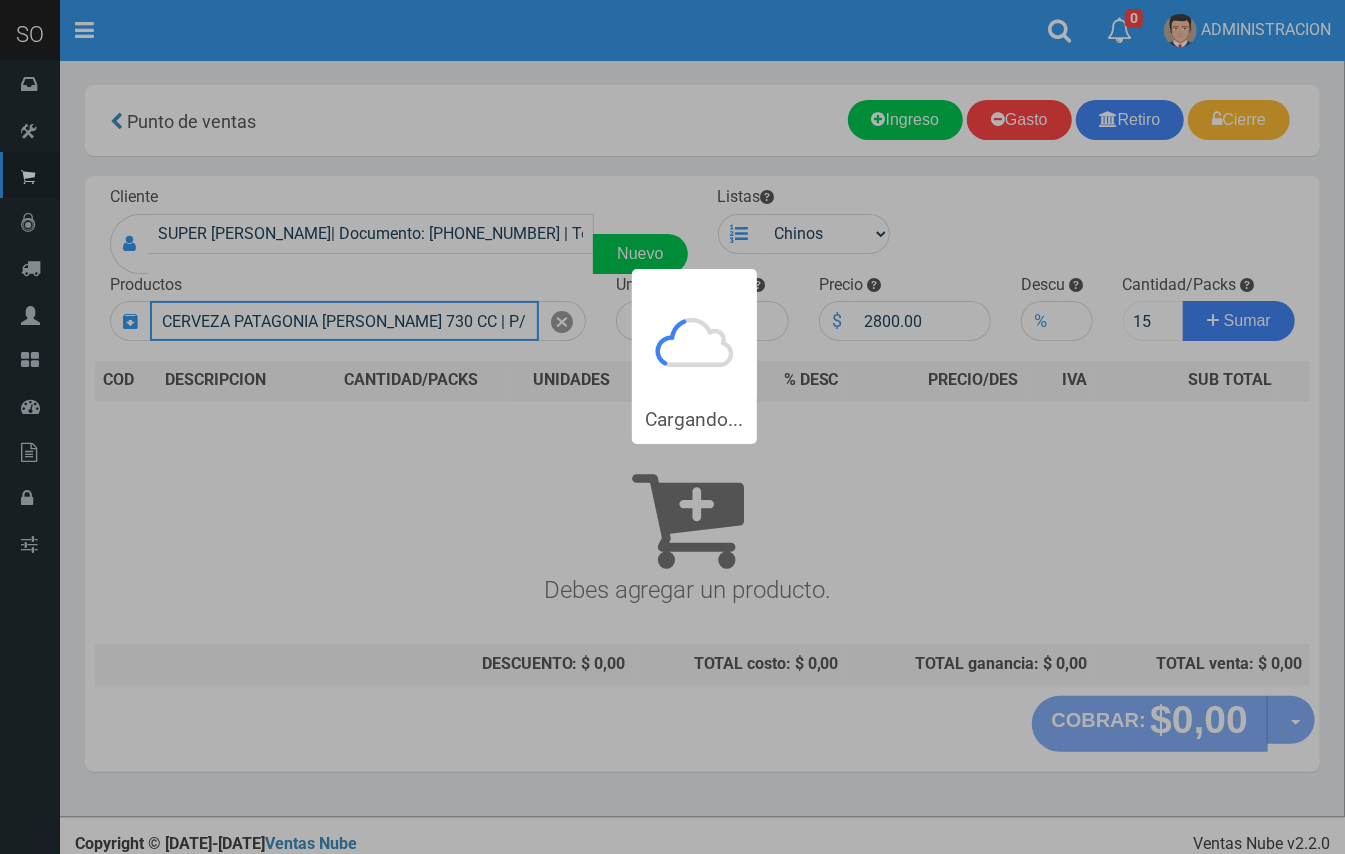 type 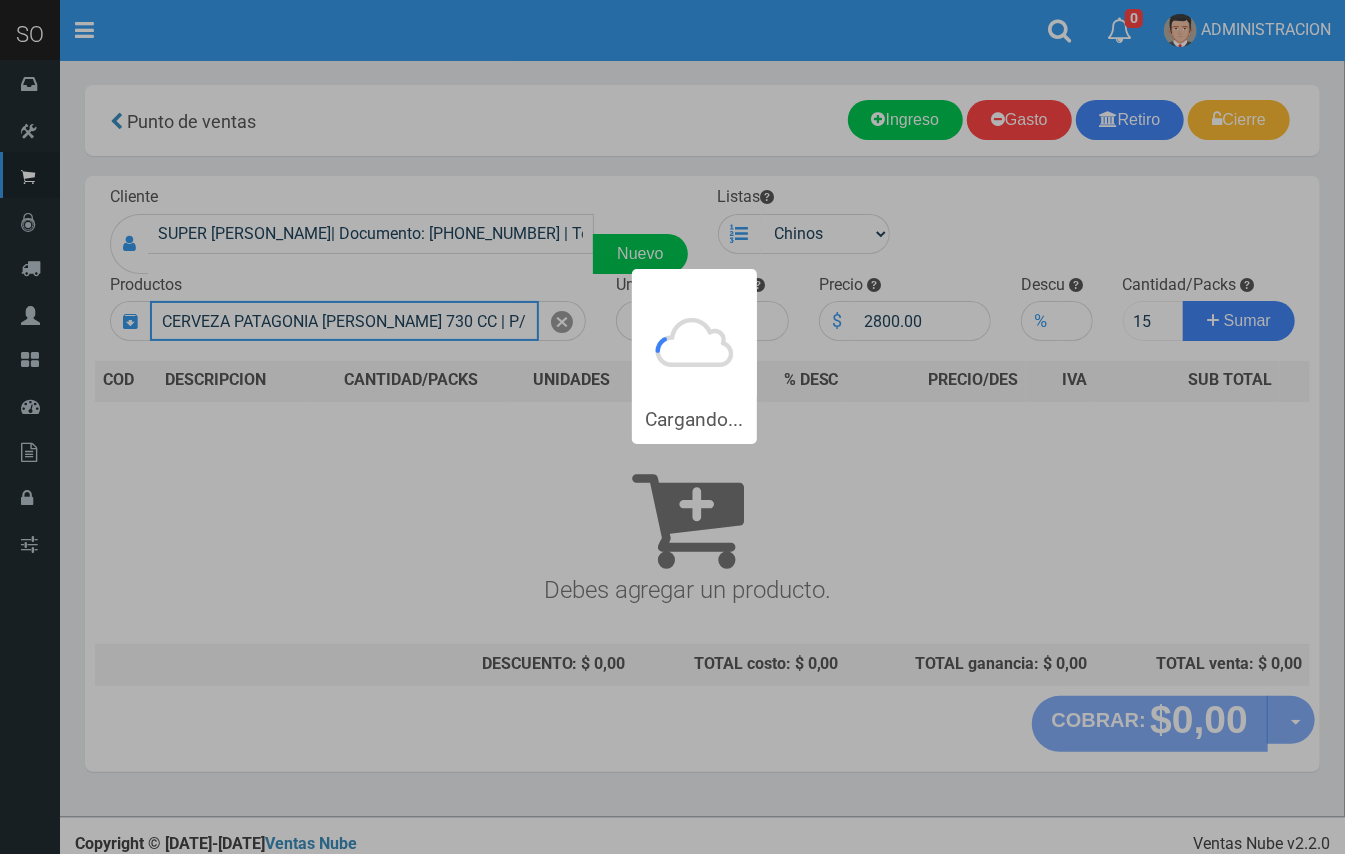 type 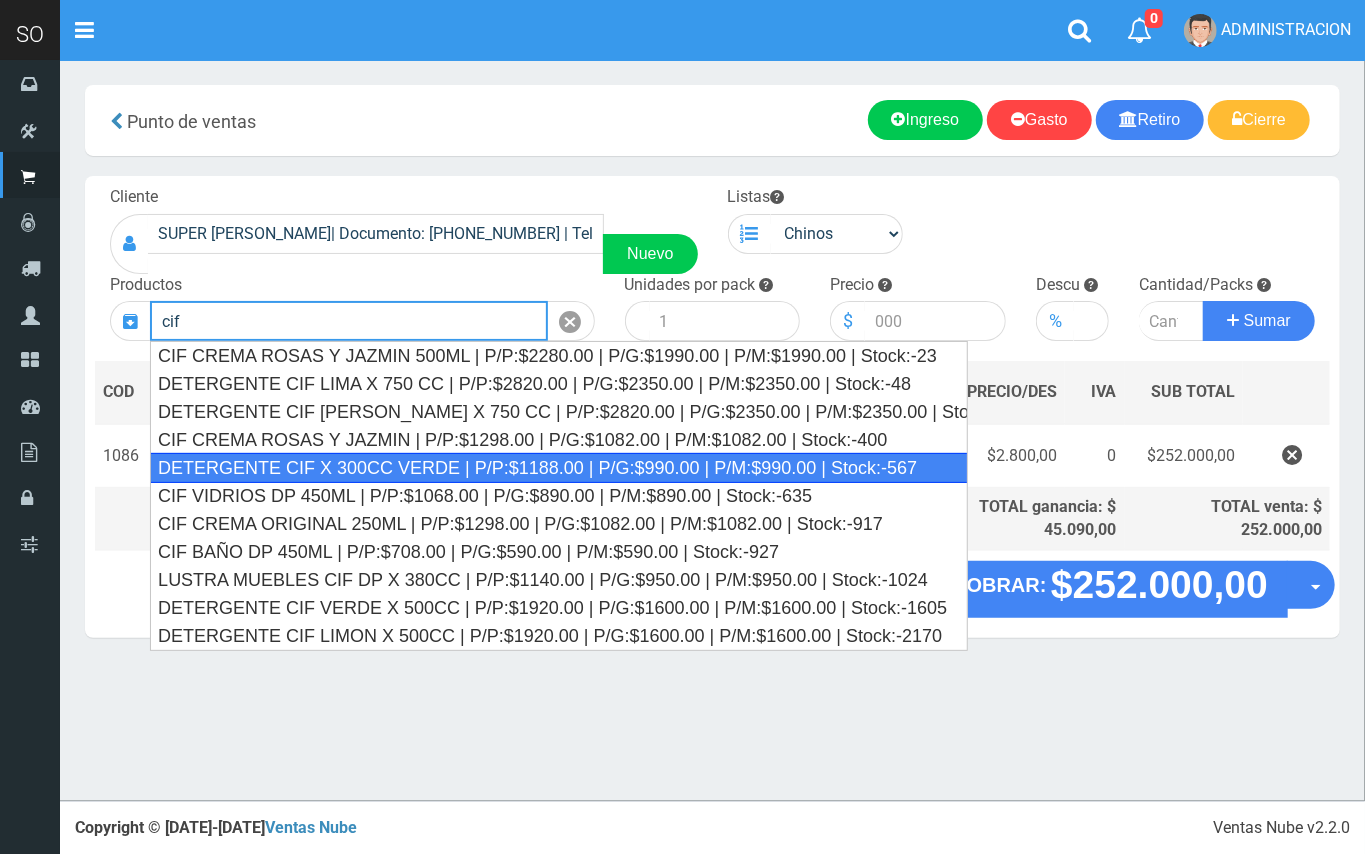 click on "DETERGENTE CIF X 300CC VERDE | P/P:$1188.00 | P/G:$990.00 | P/M:$990.00 | Stock:-567" at bounding box center (559, 468) 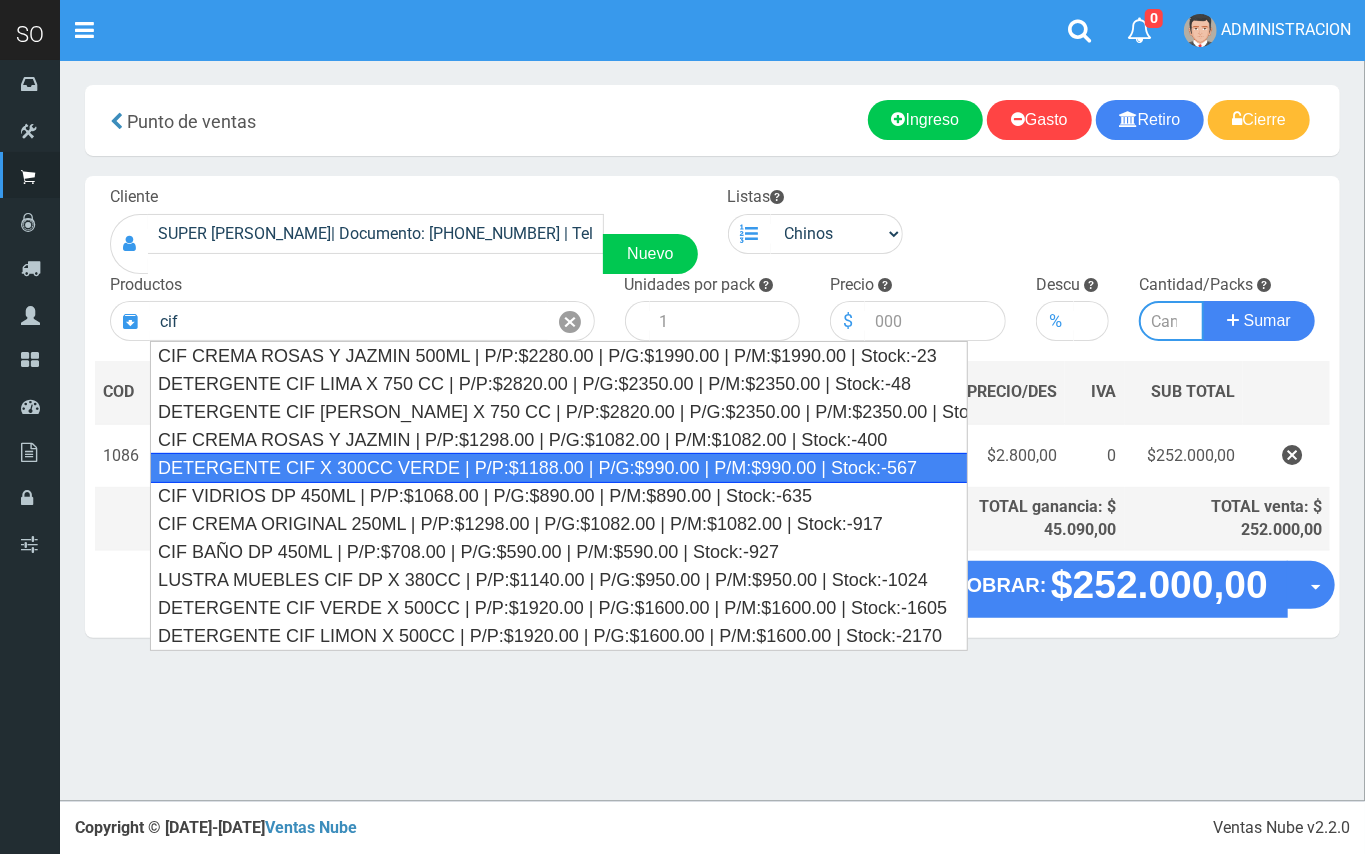 type on "DETERGENTE CIF X 300CC VERDE | P/P:$1188.00 | P/G:$990.00 | P/M:$990.00 | Stock:-567" 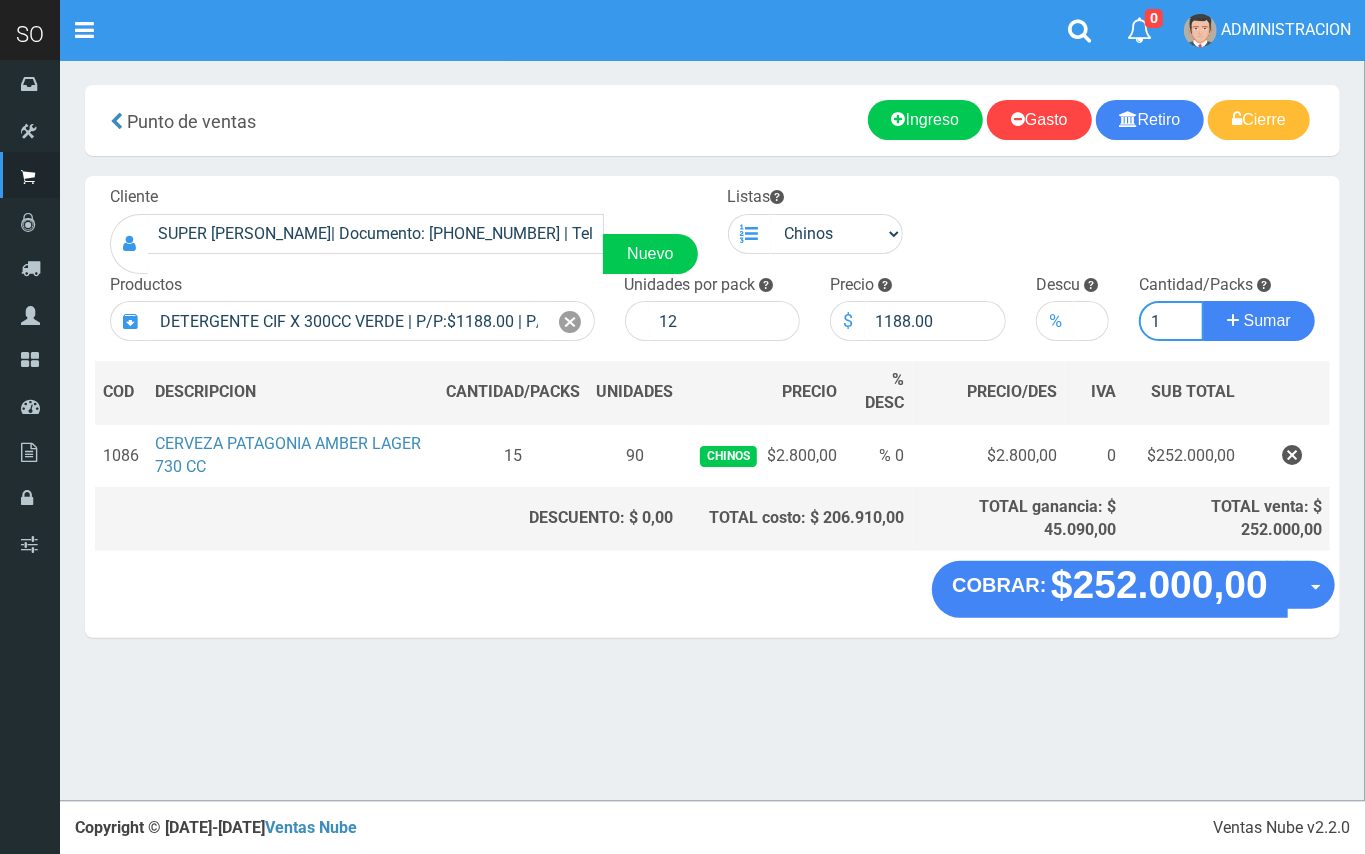 type on "1" 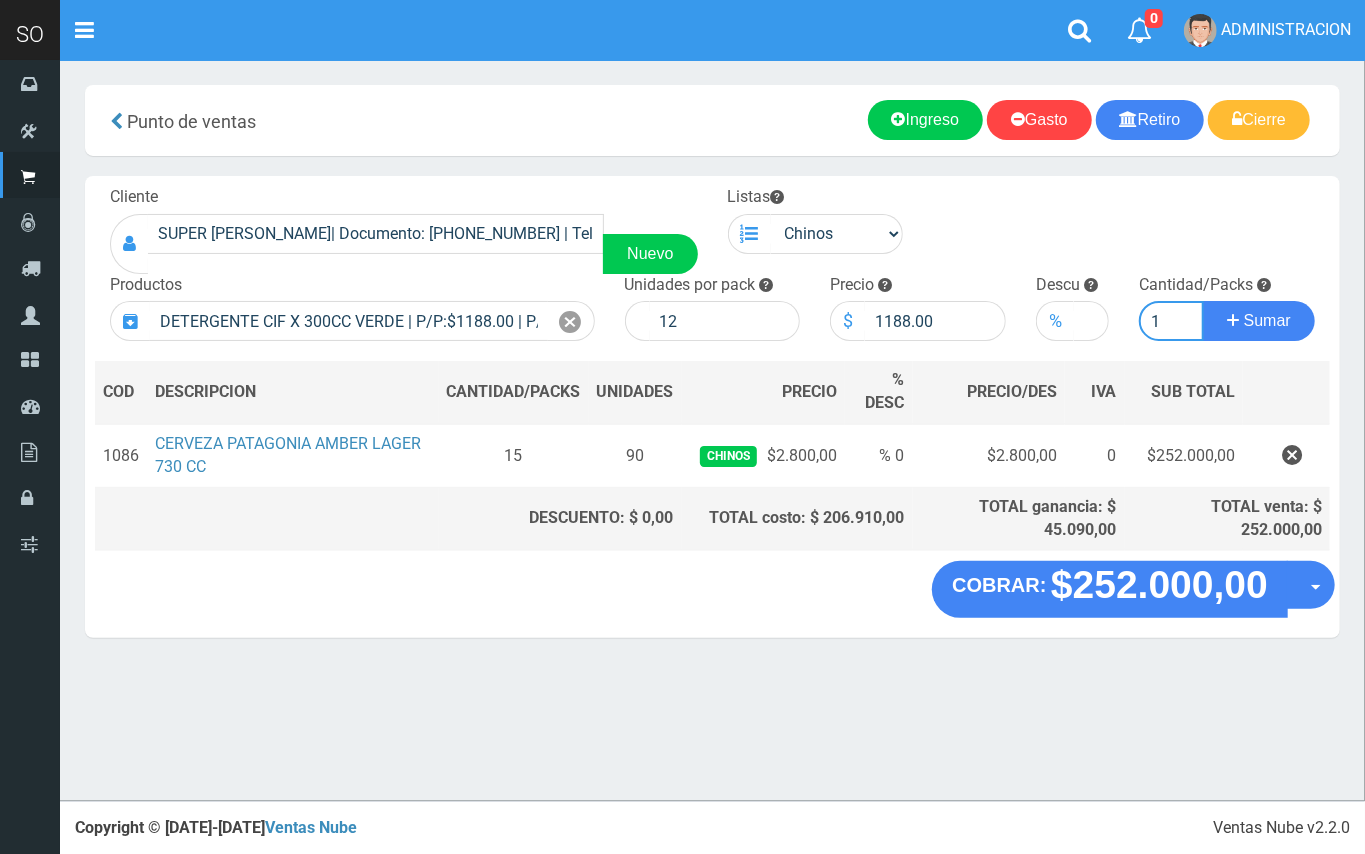 click on "Sumar" at bounding box center (1259, 321) 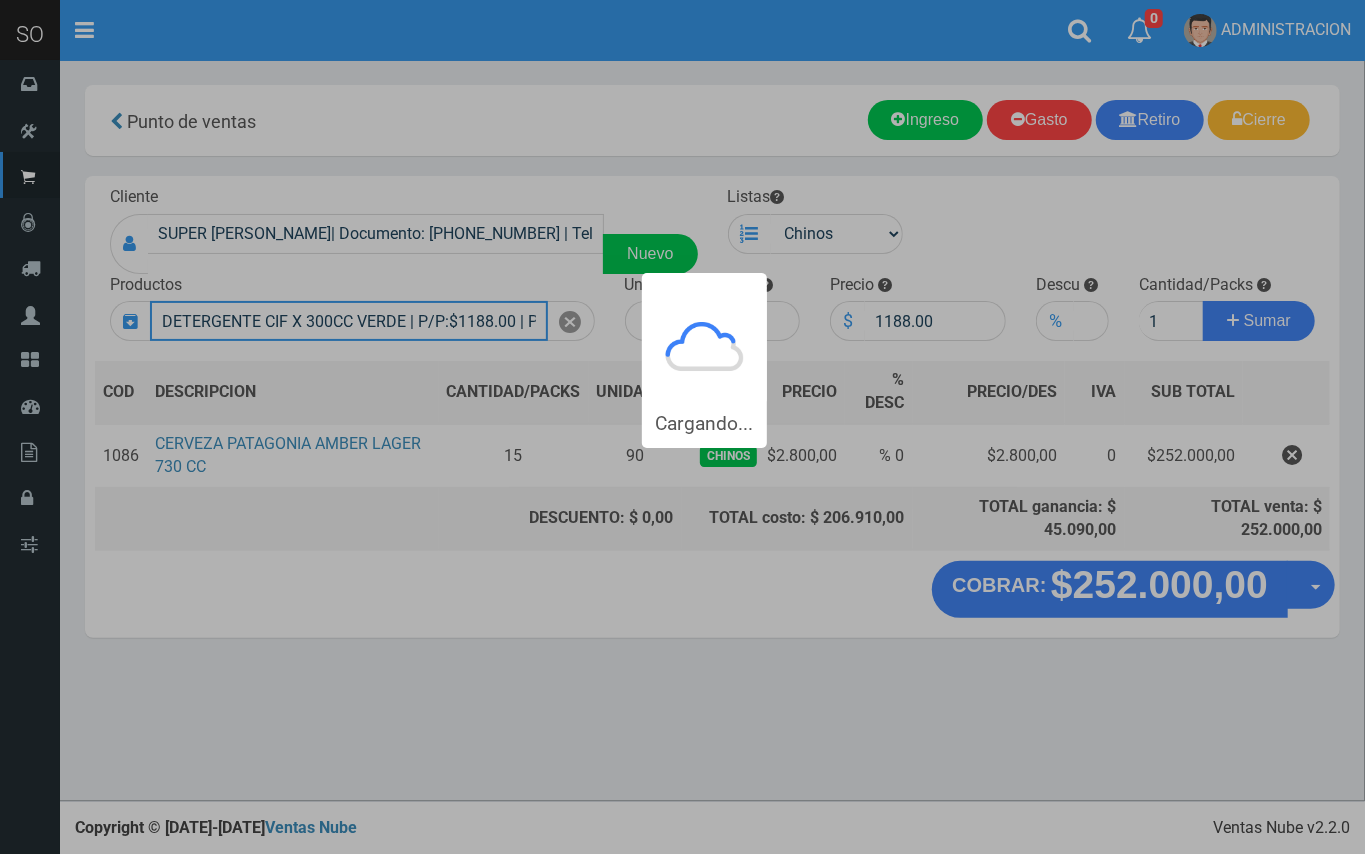 type 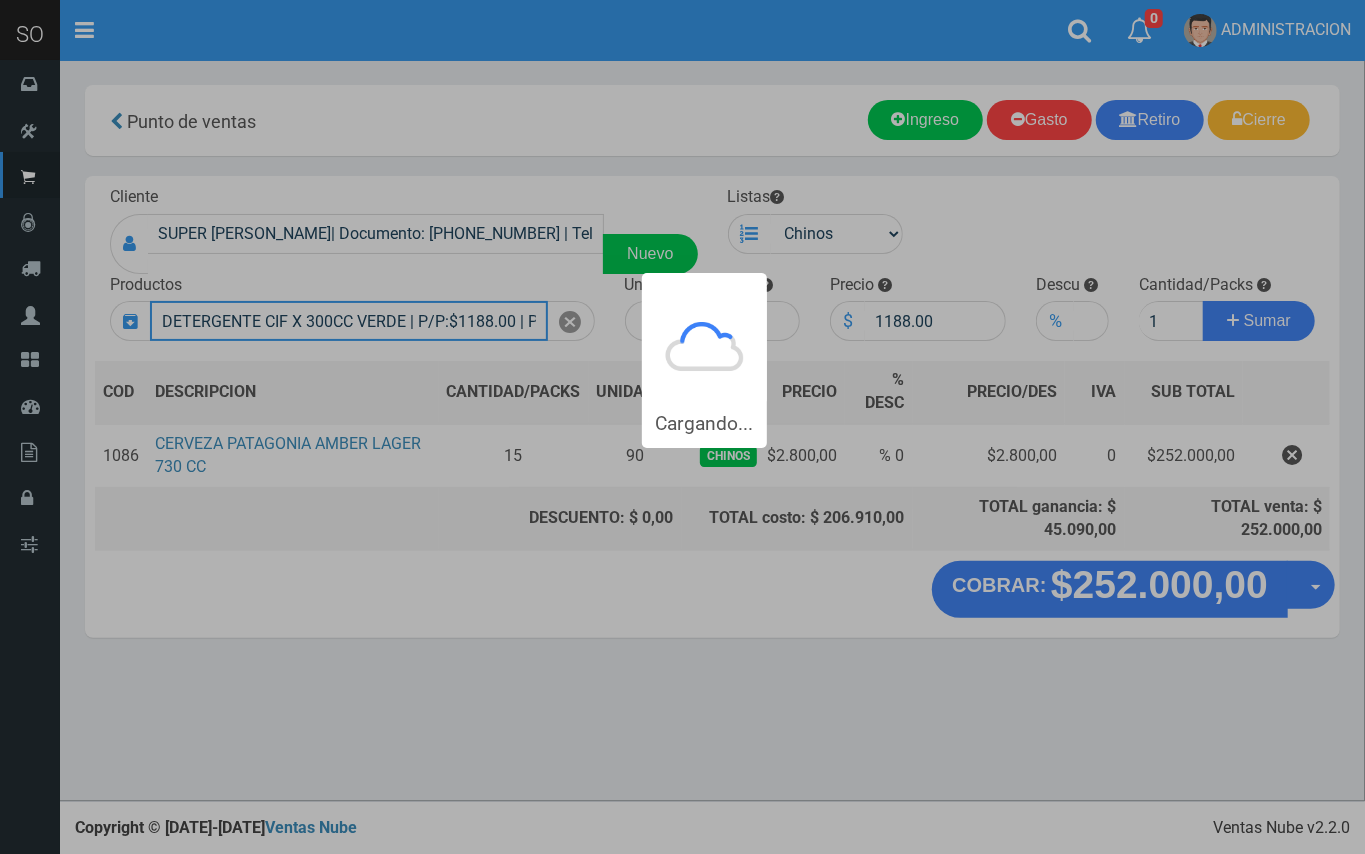 type 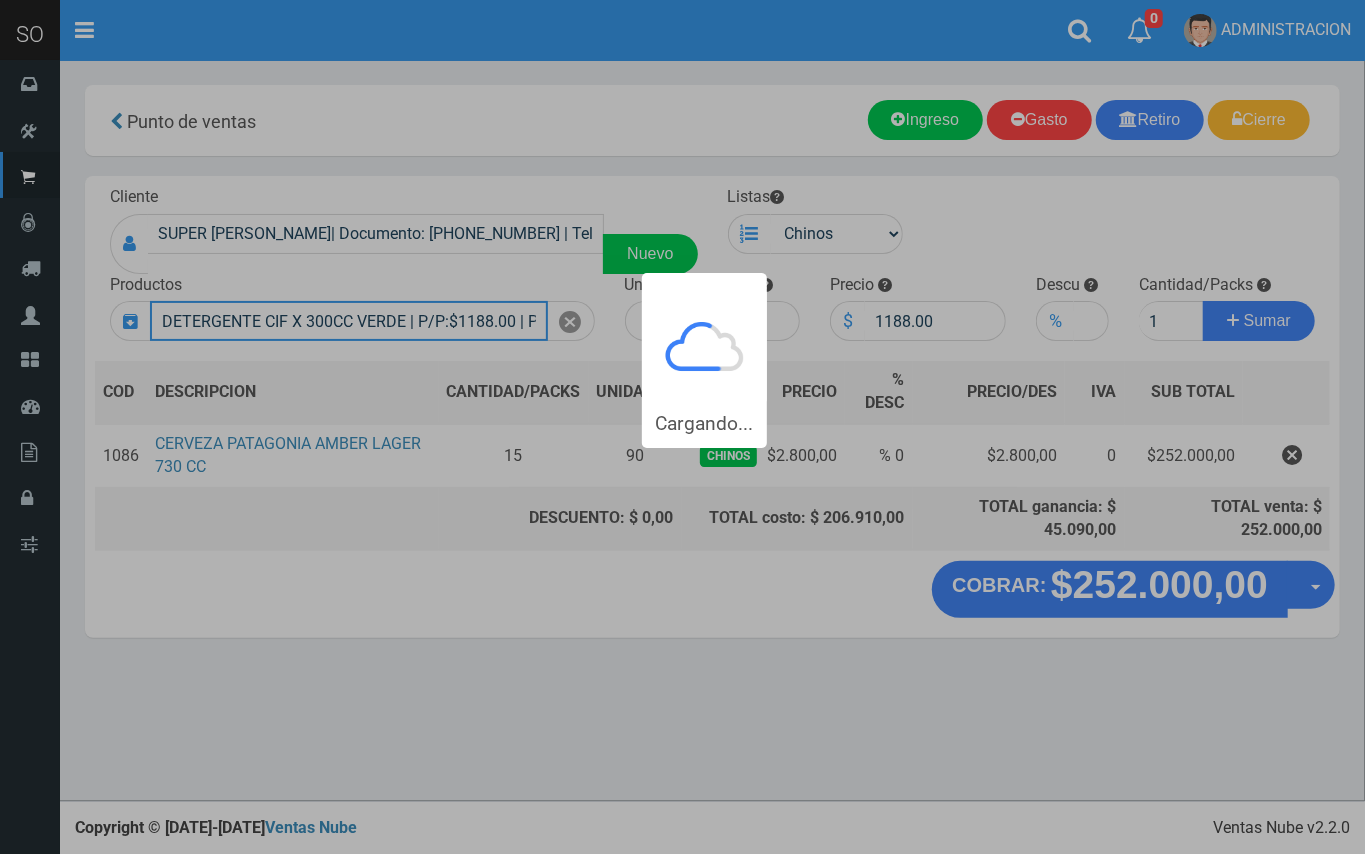 type 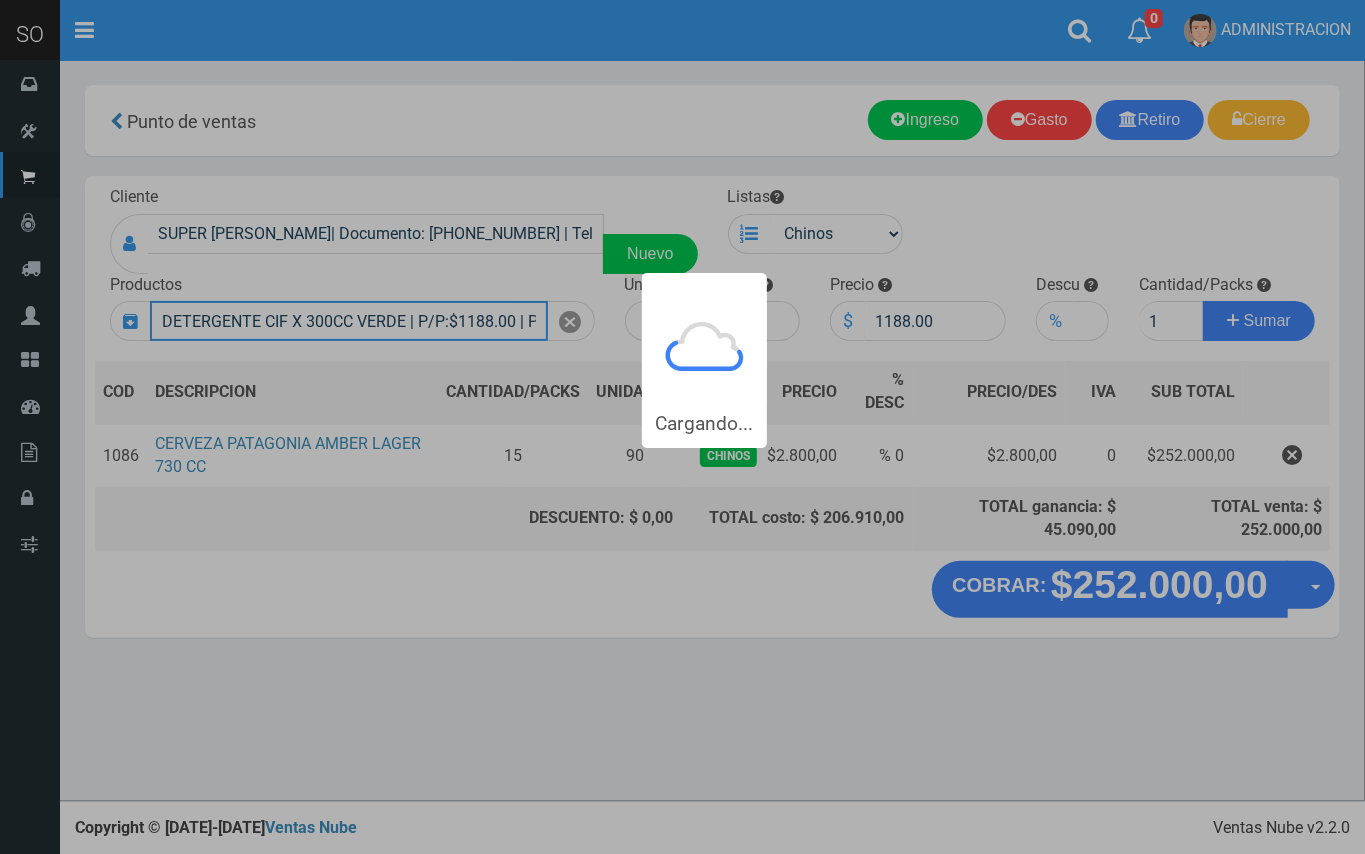 type 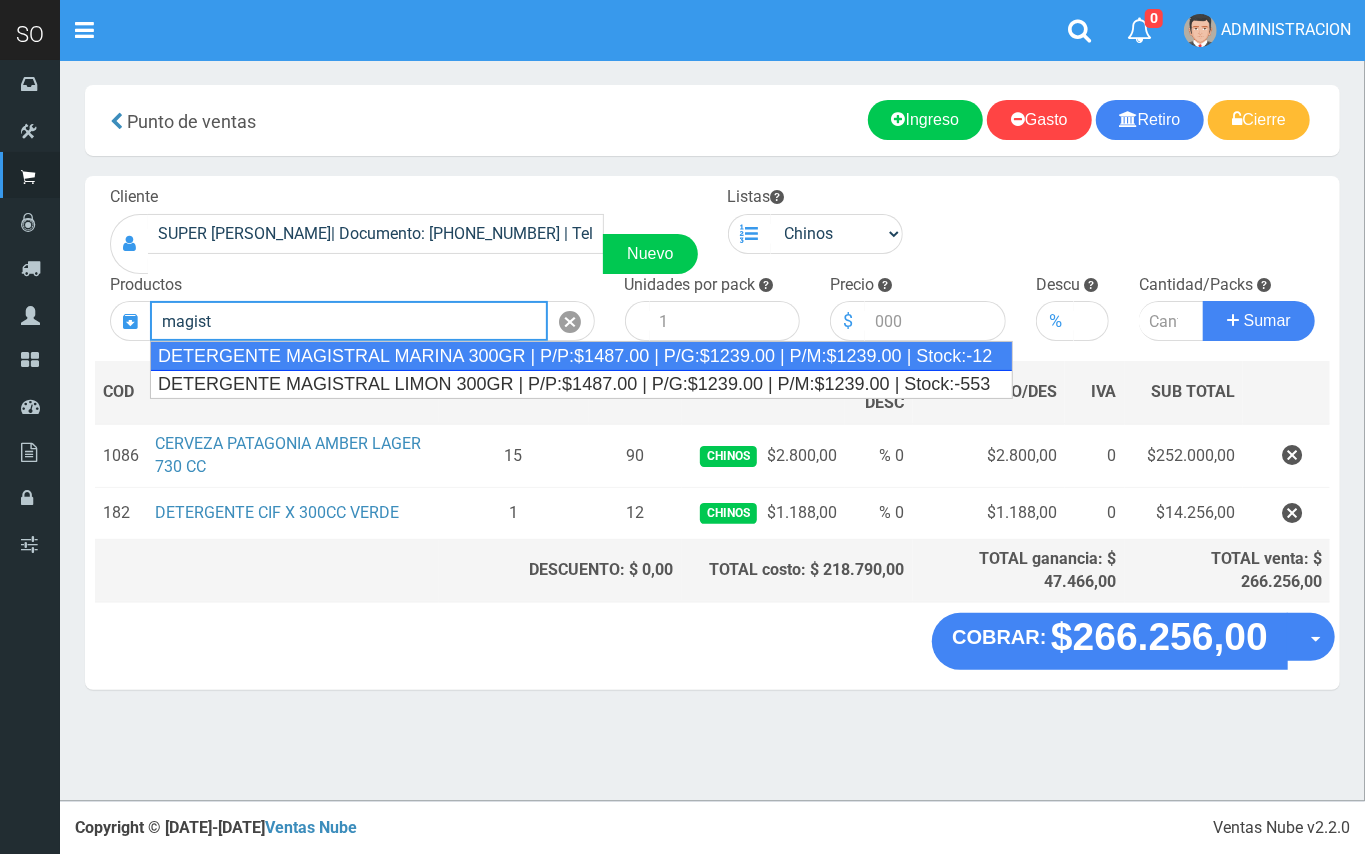 click on "DETERGENTE MAGISTRAL MARINA 300GR | P/P:$1487.00 | P/G:$1239.00 | P/M:$1239.00 | Stock:-12" at bounding box center [581, 356] 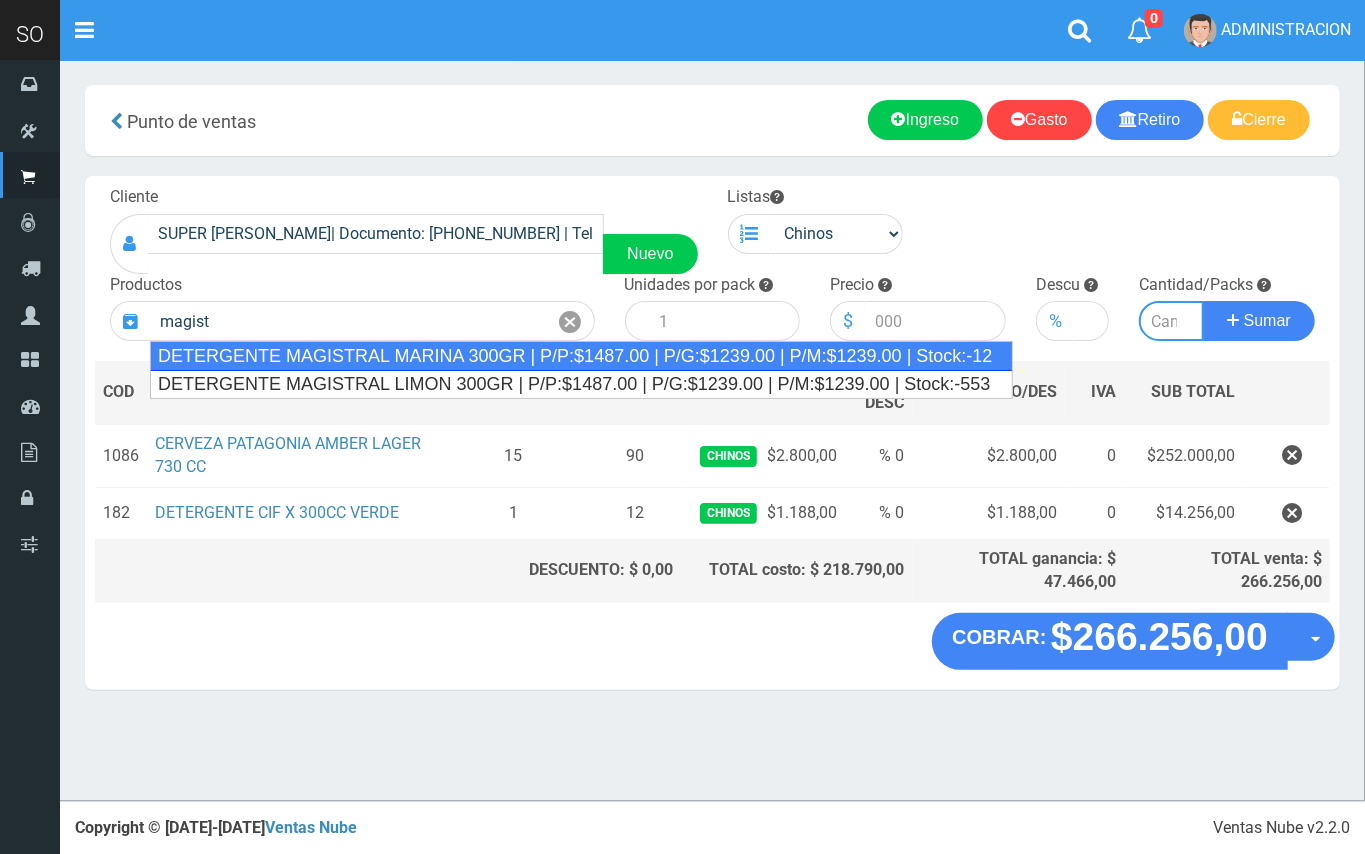 type on "DETERGENTE MAGISTRAL MARINA 300GR | P/P:$1487.00 | P/G:$1239.00 | P/M:$1239.00 | Stock:-12" 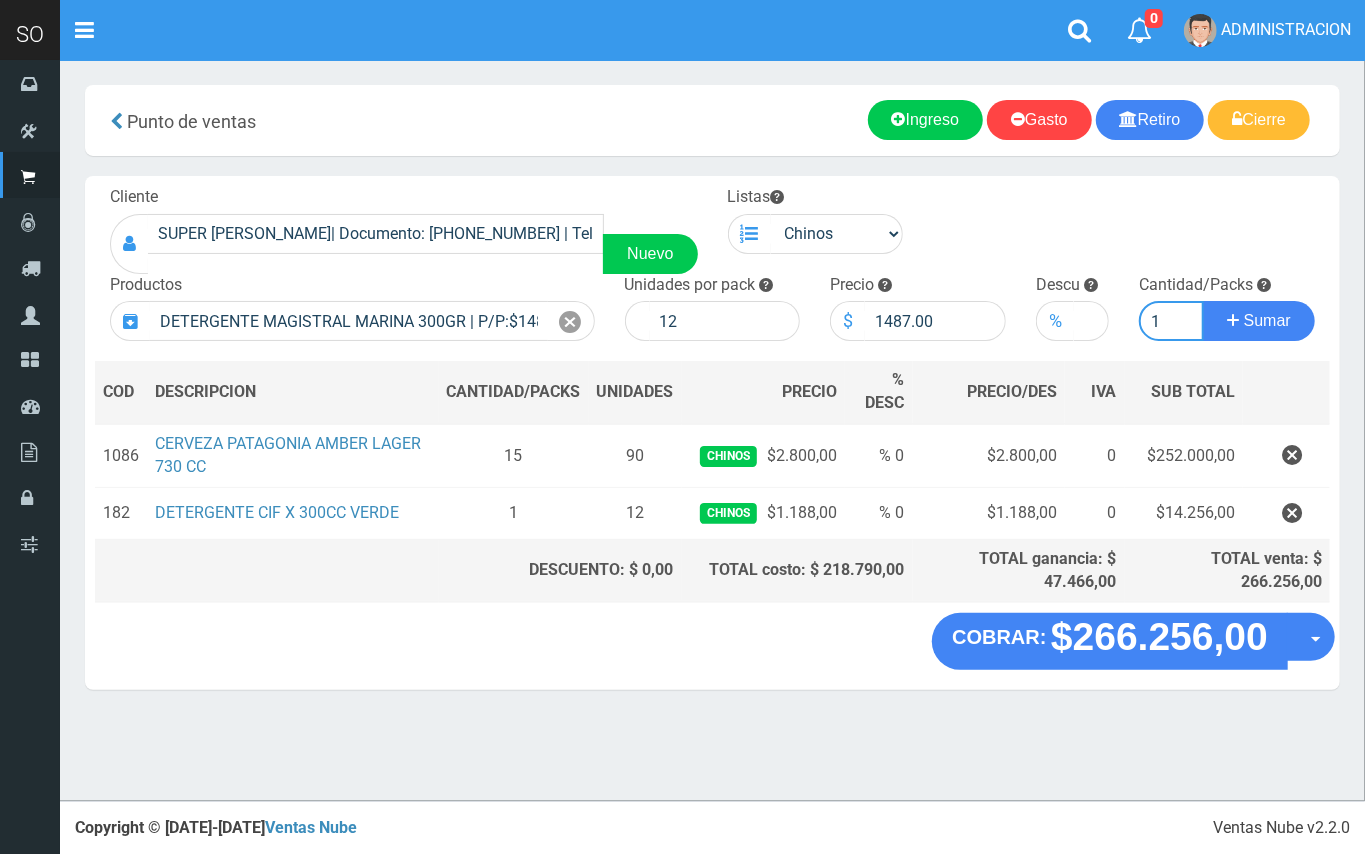 type on "1" 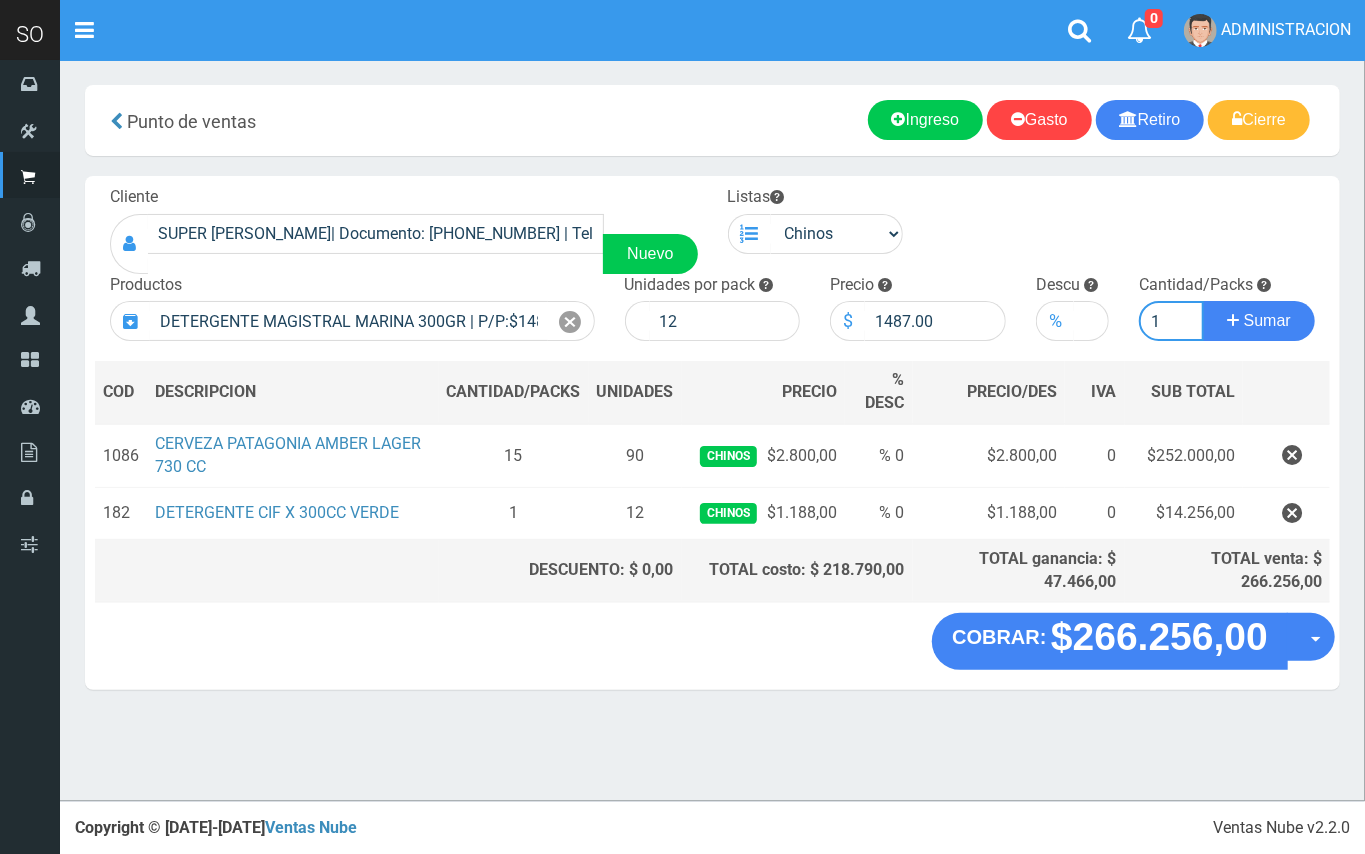 click on "Sumar" at bounding box center [1259, 321] 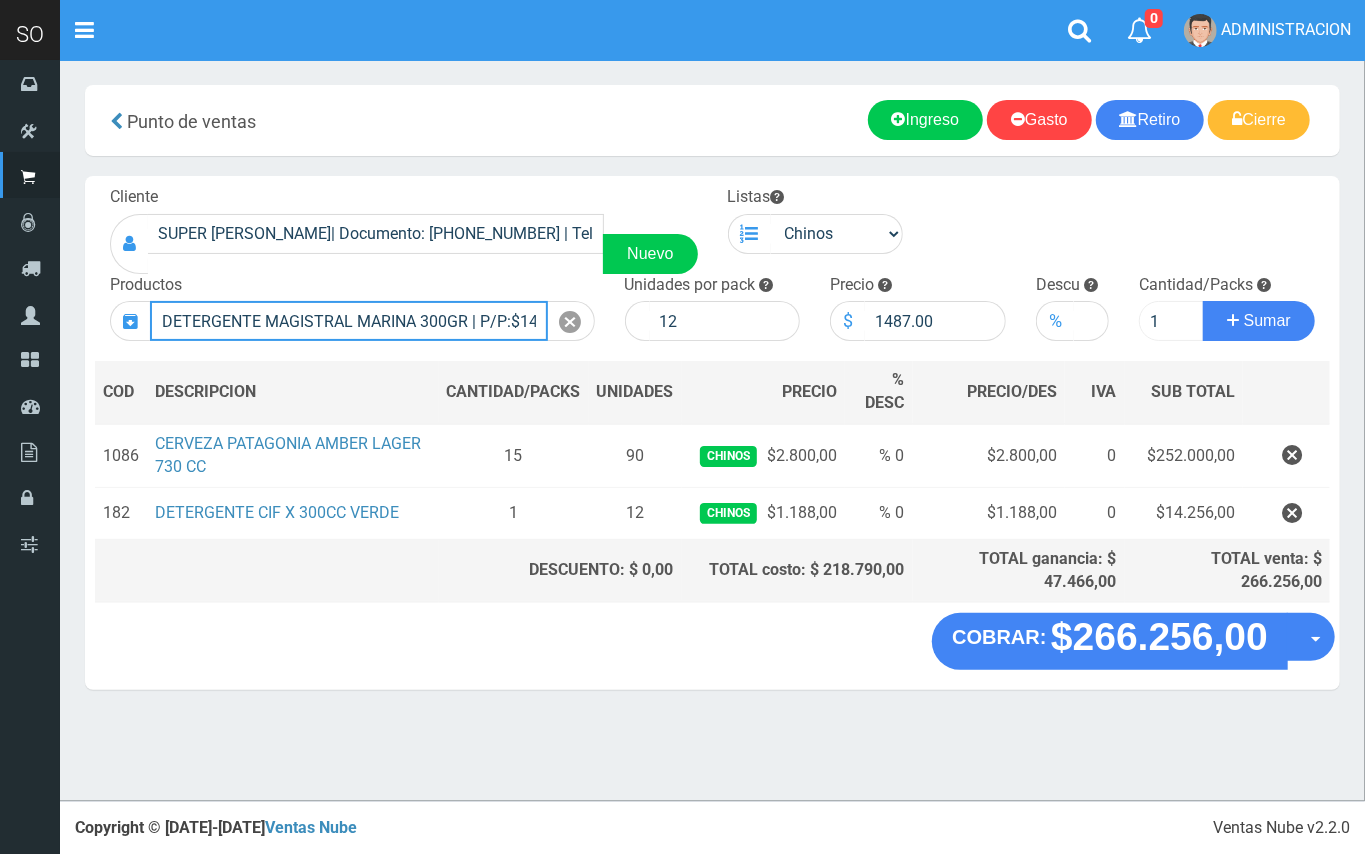 type 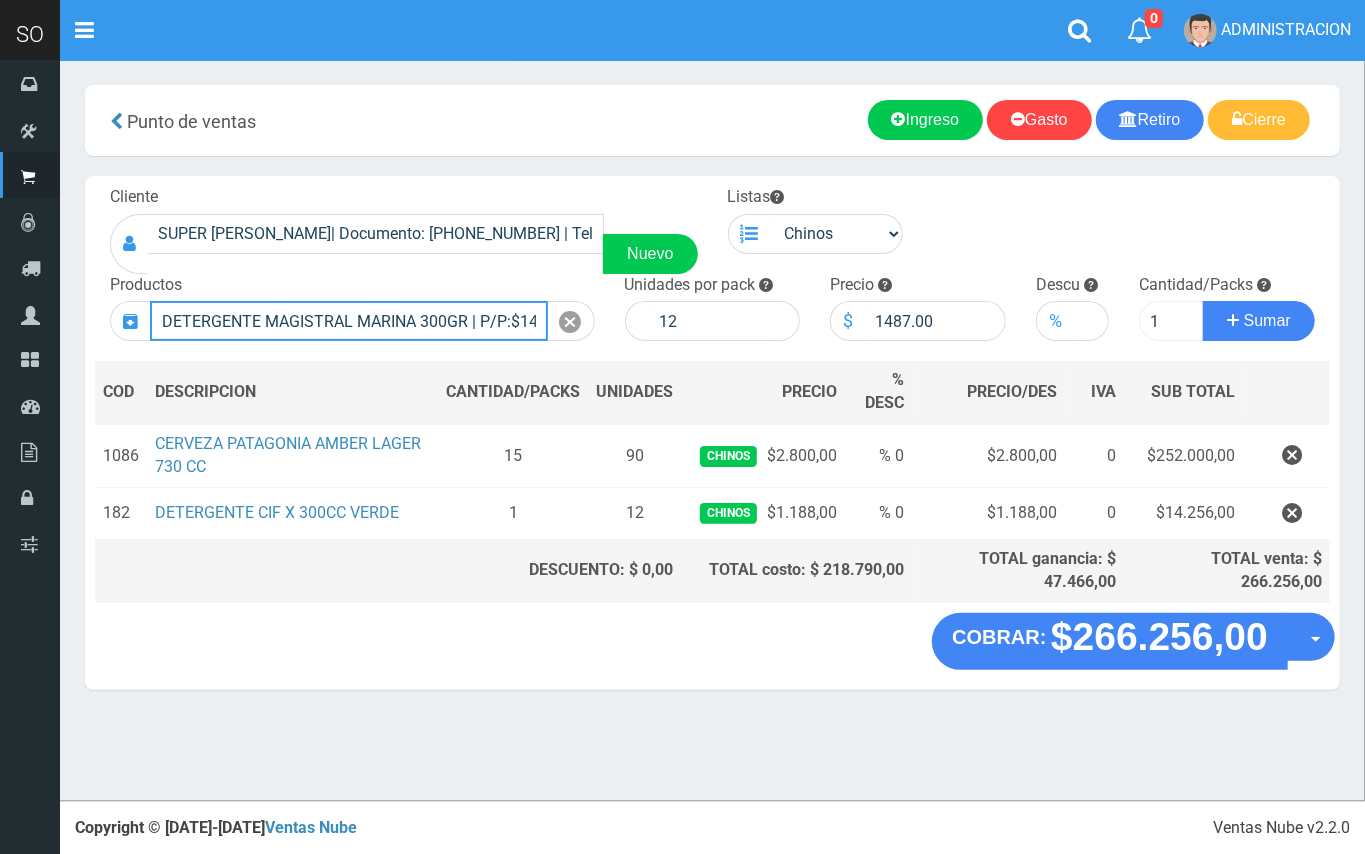 type 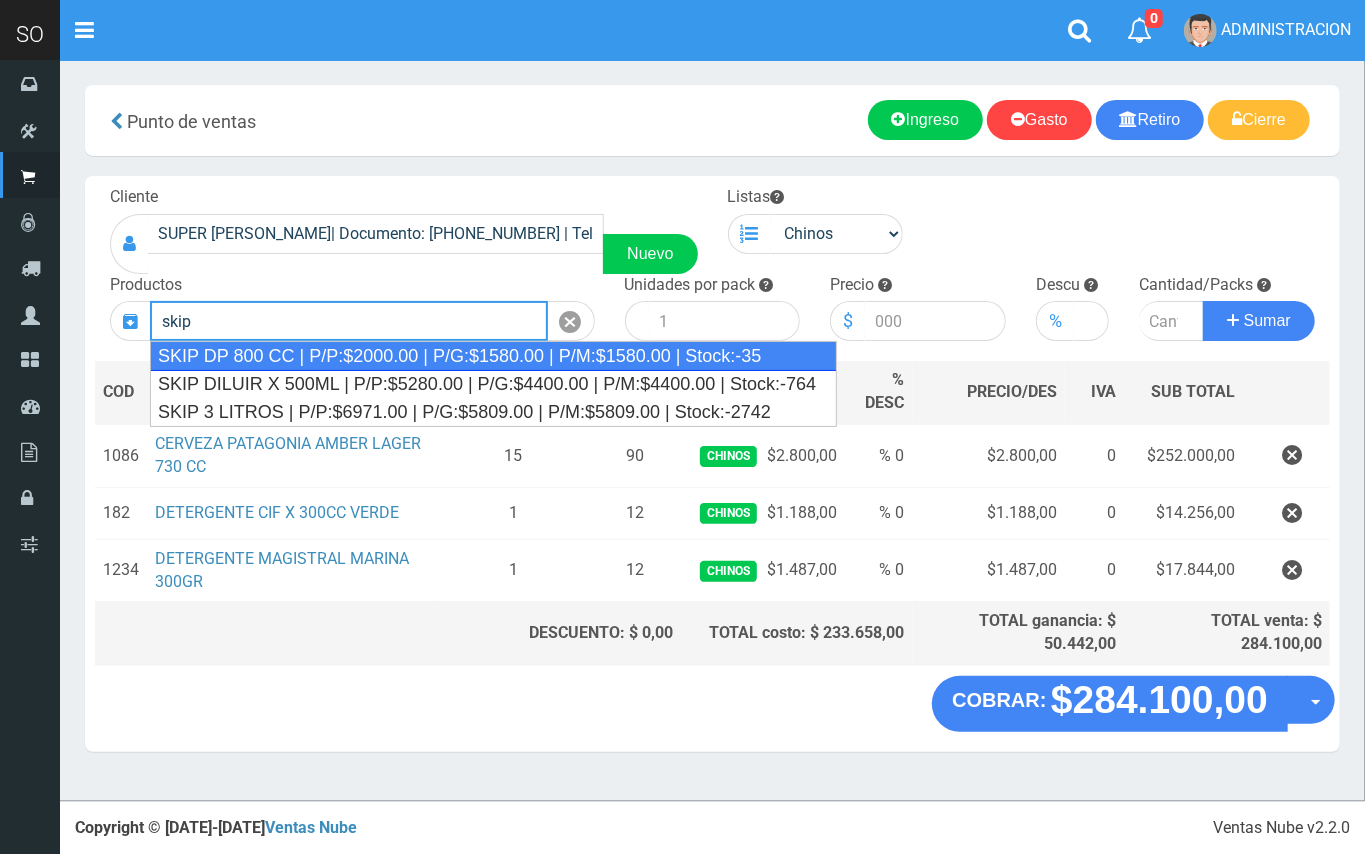 click on "SKIP DP 800 CC | P/P:$2000.00 | P/G:$1580.00 | P/M:$1580.00 | Stock:-35" at bounding box center (493, 356) 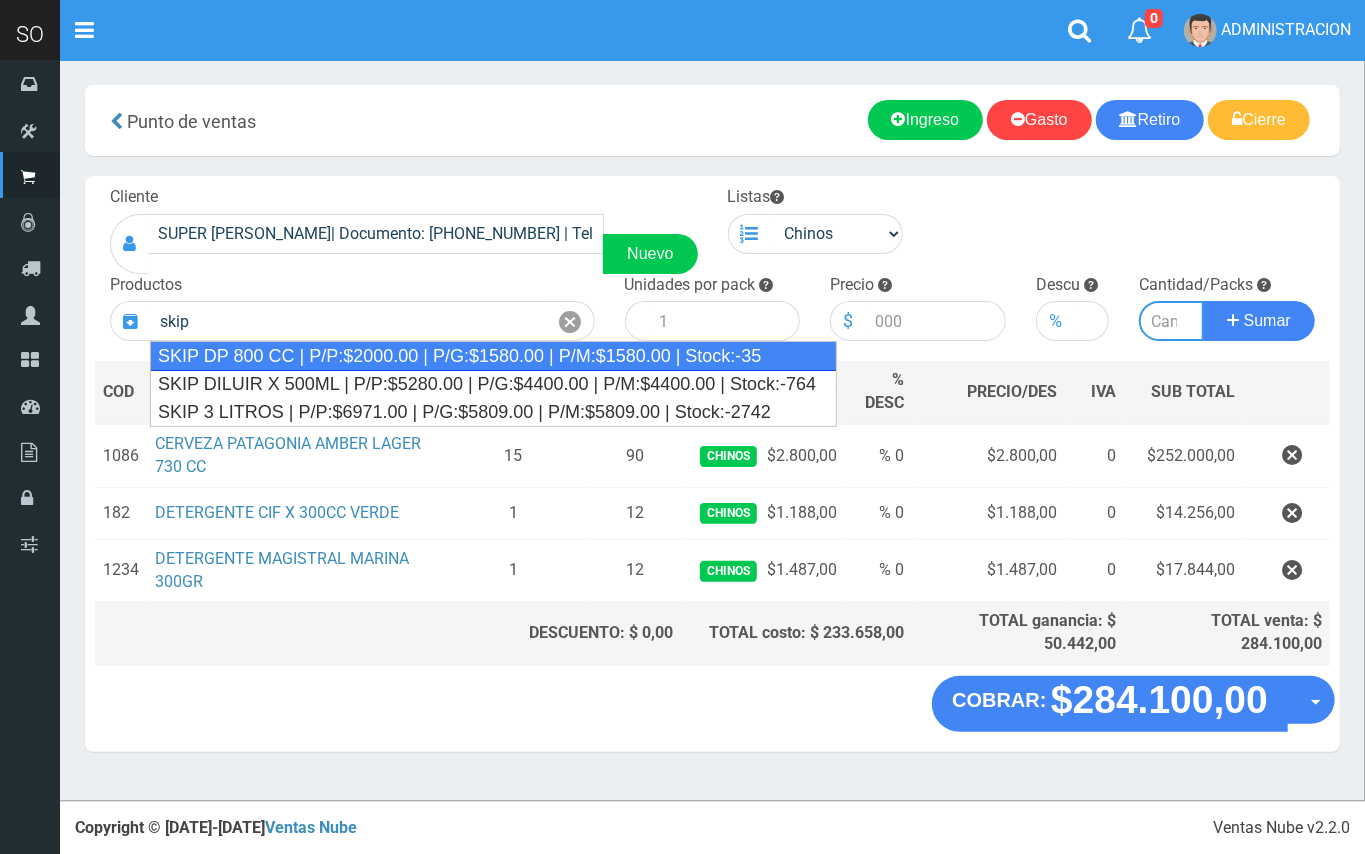 type on "SKIP DP 800 CC | P/P:$2000.00 | P/G:$1580.00 | P/M:$1580.00 | Stock:-35" 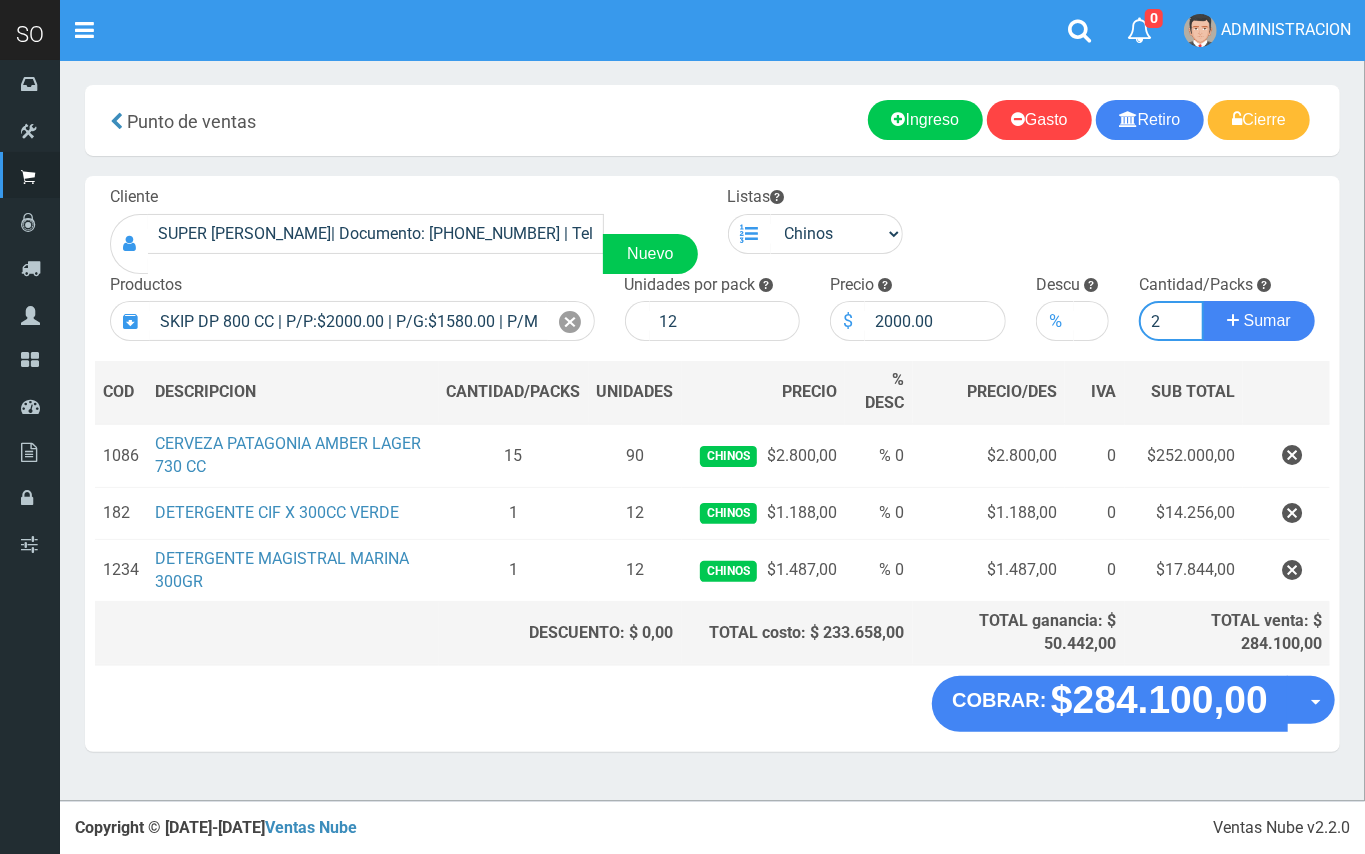 type on "2" 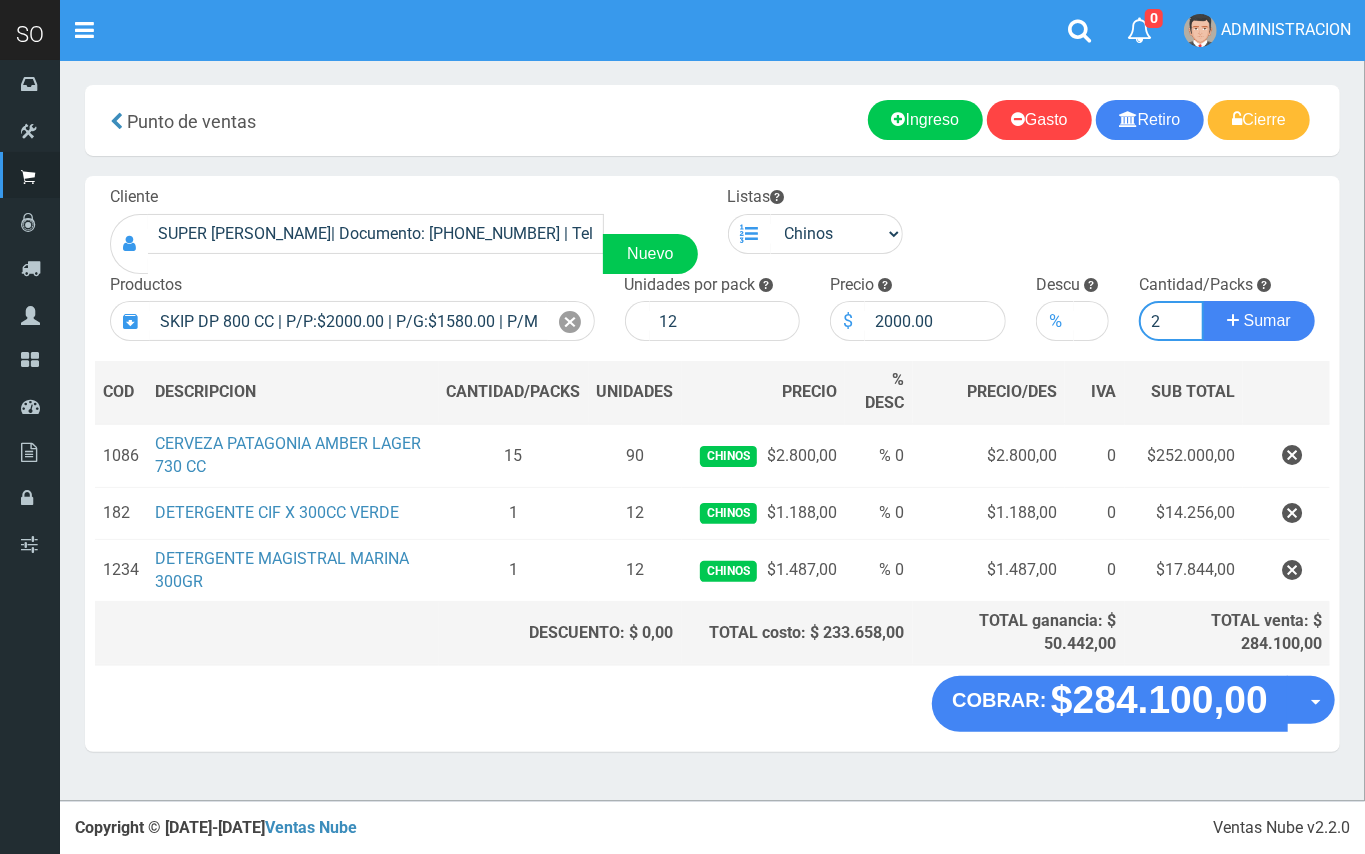click on "Sumar" at bounding box center [1259, 321] 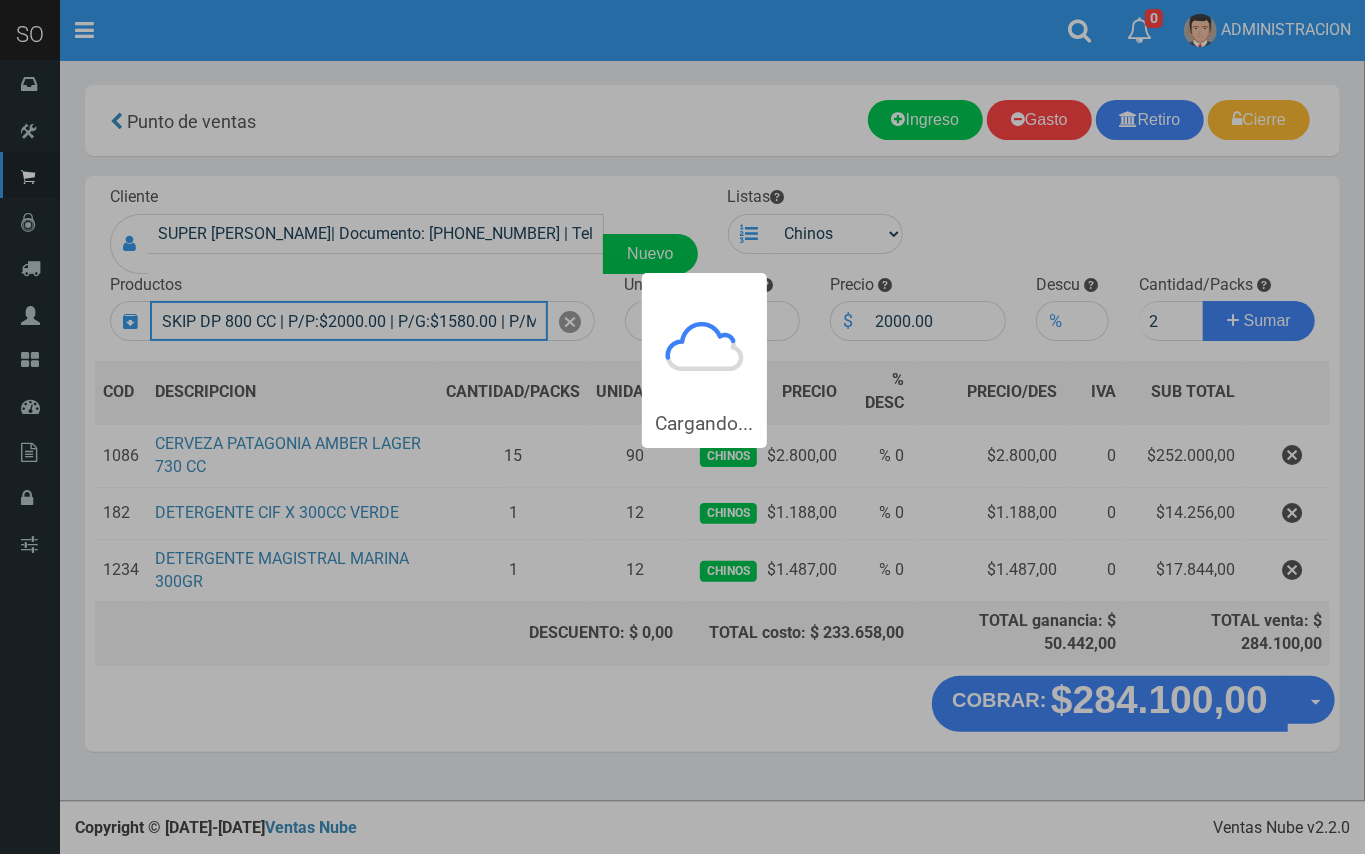 type 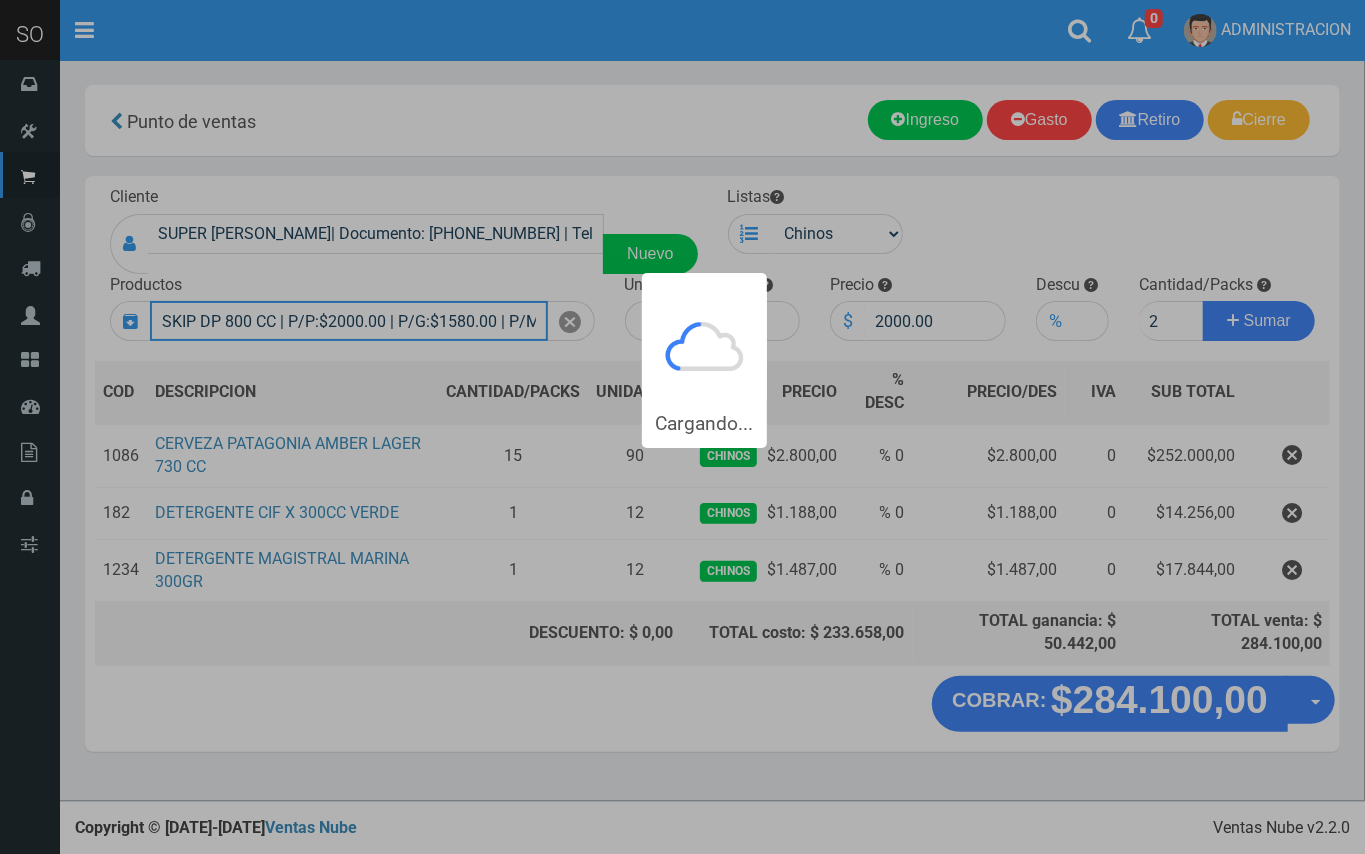 type 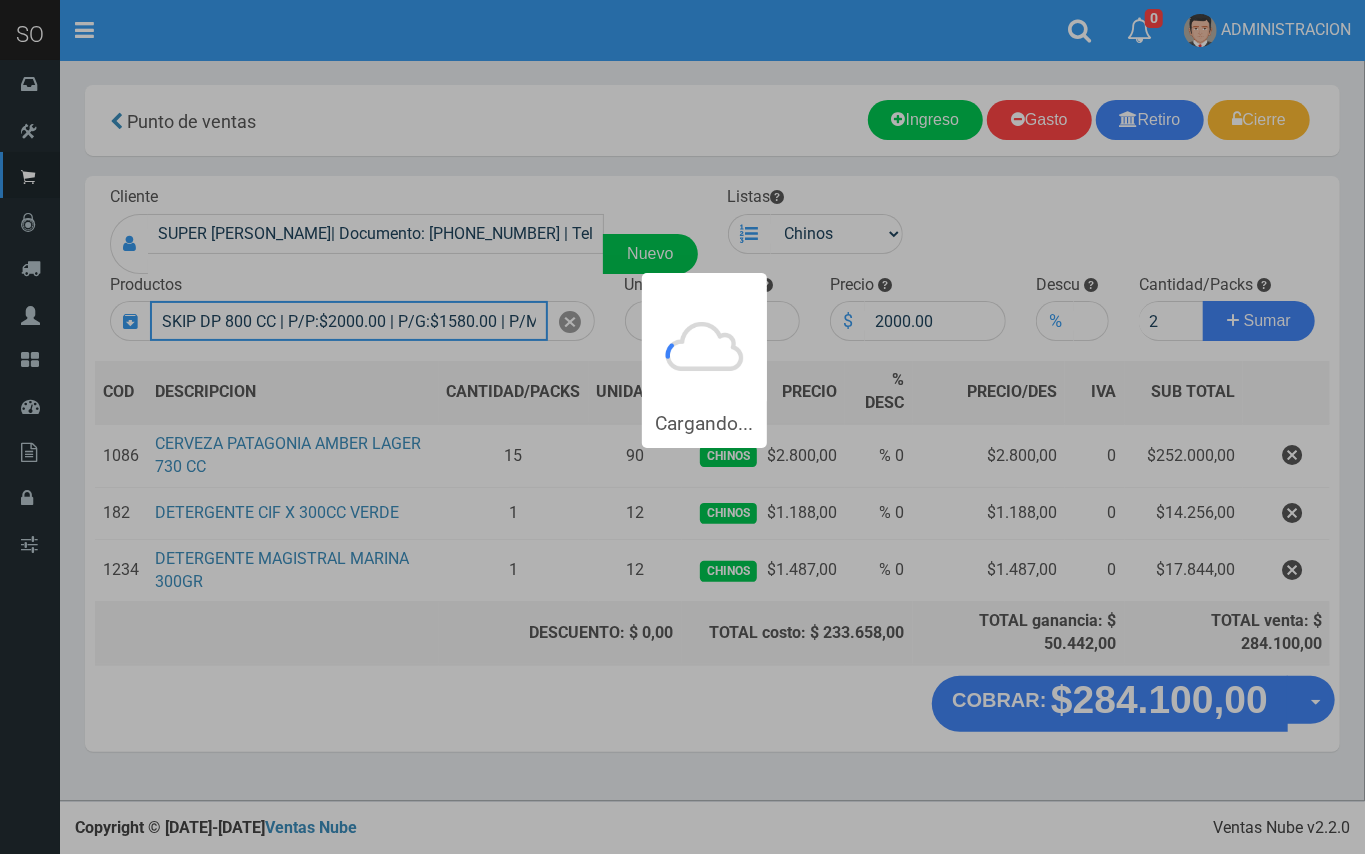 type 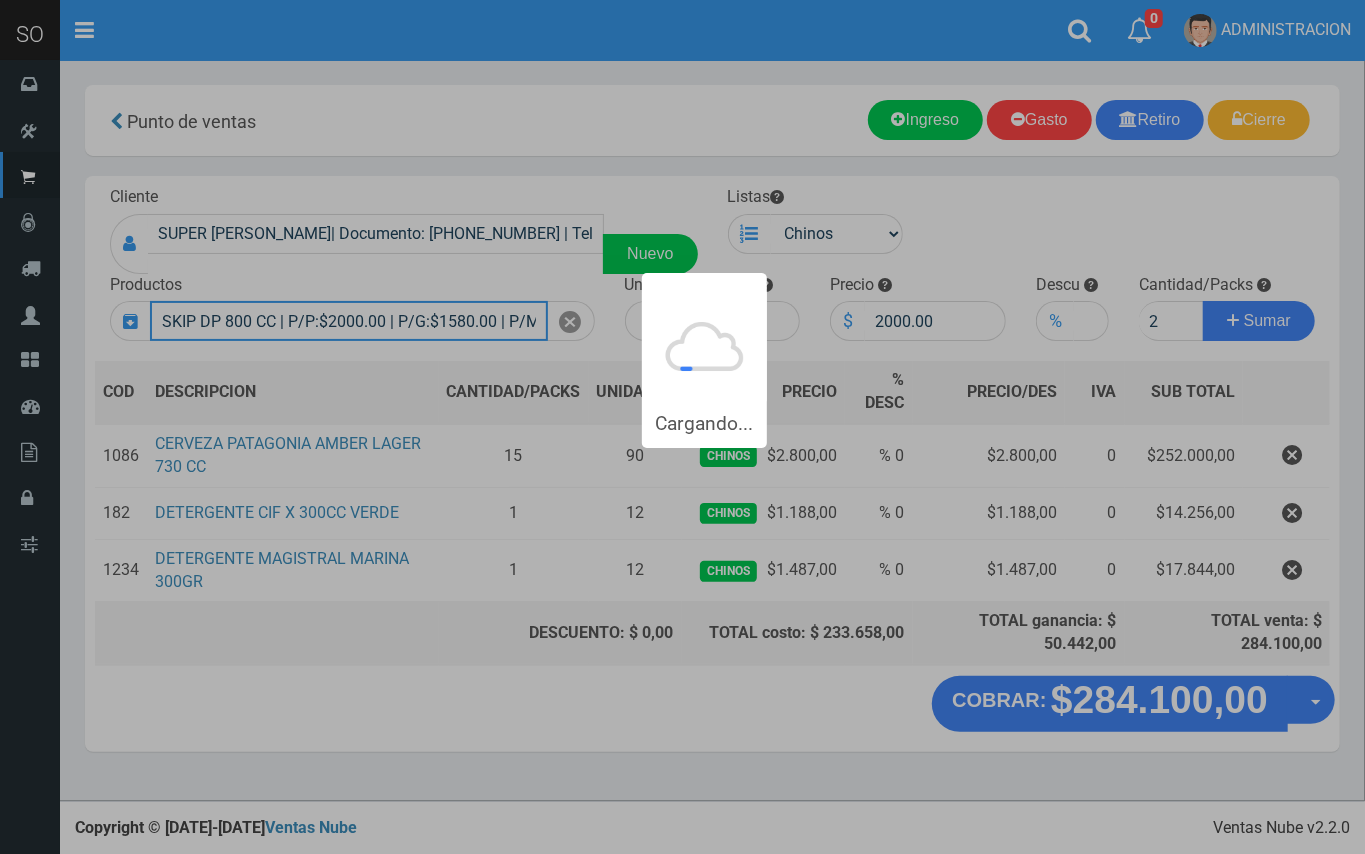 type 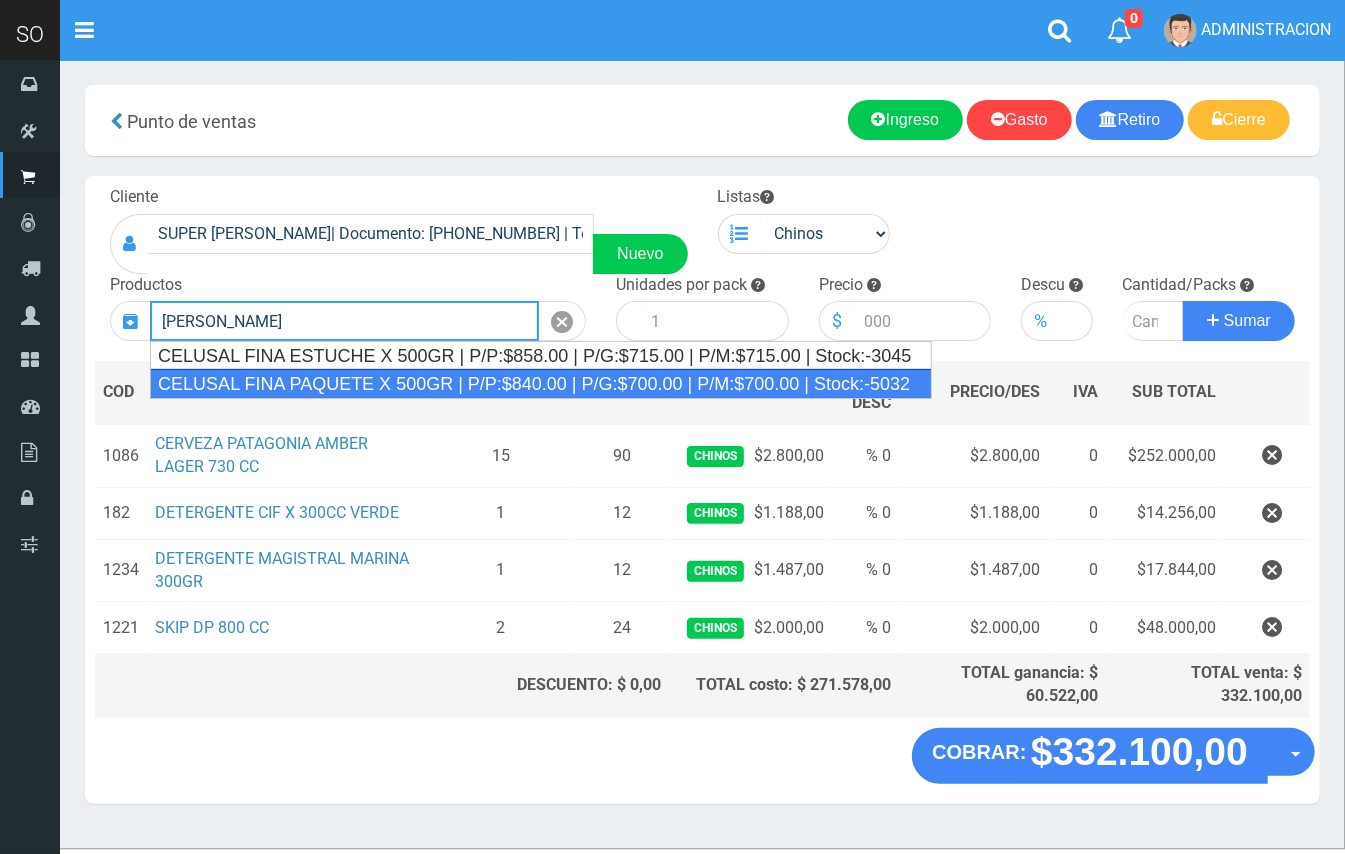 drag, startPoint x: 464, startPoint y: 382, endPoint x: 433, endPoint y: 232, distance: 153.16985 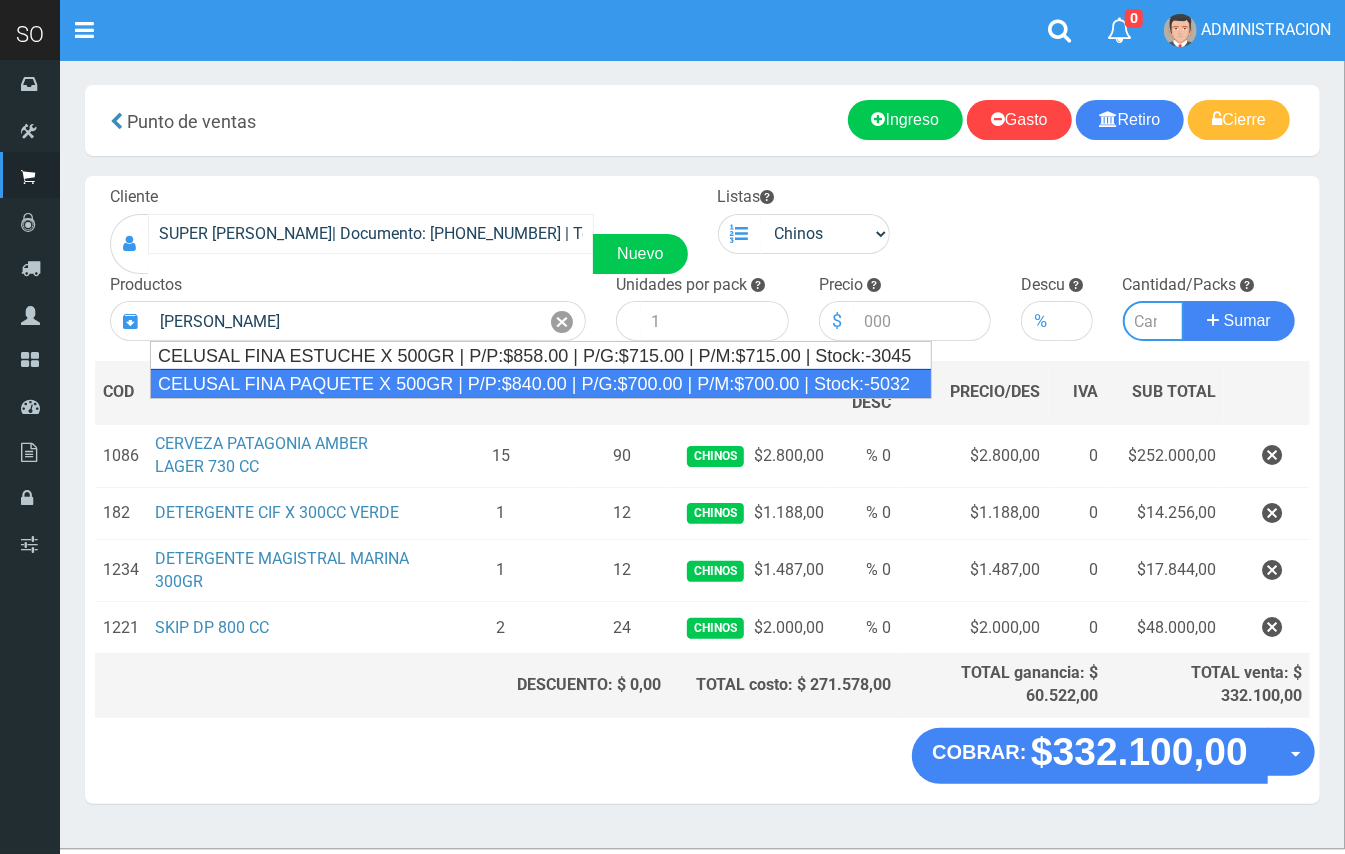 type on "CELUSAL FINA PAQUETE X 500GR | P/P:$840.00 | P/G:$700.00 | P/M:$700.00 | Stock:-5032" 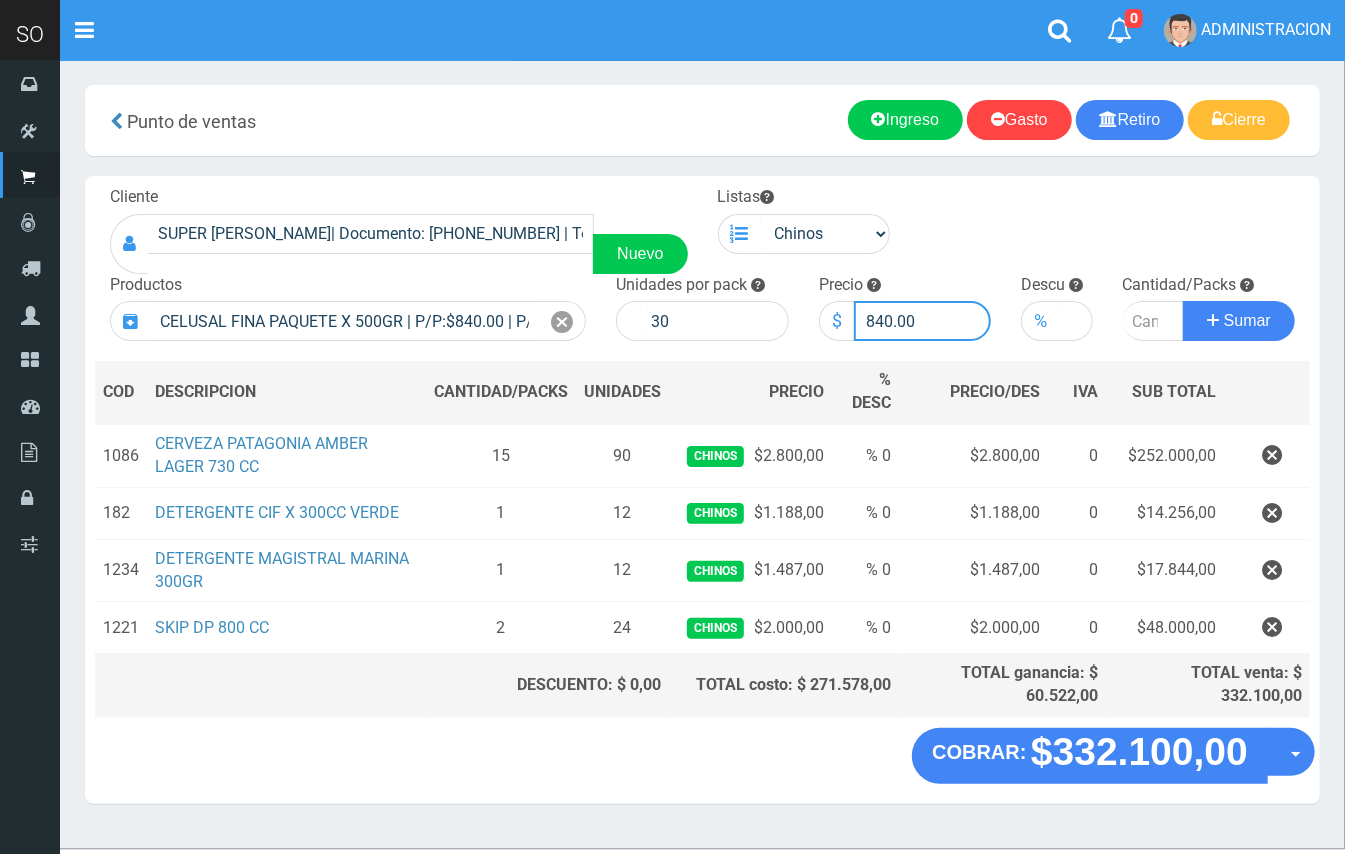 drag, startPoint x: 892, startPoint y: 316, endPoint x: 861, endPoint y: 314, distance: 31.06445 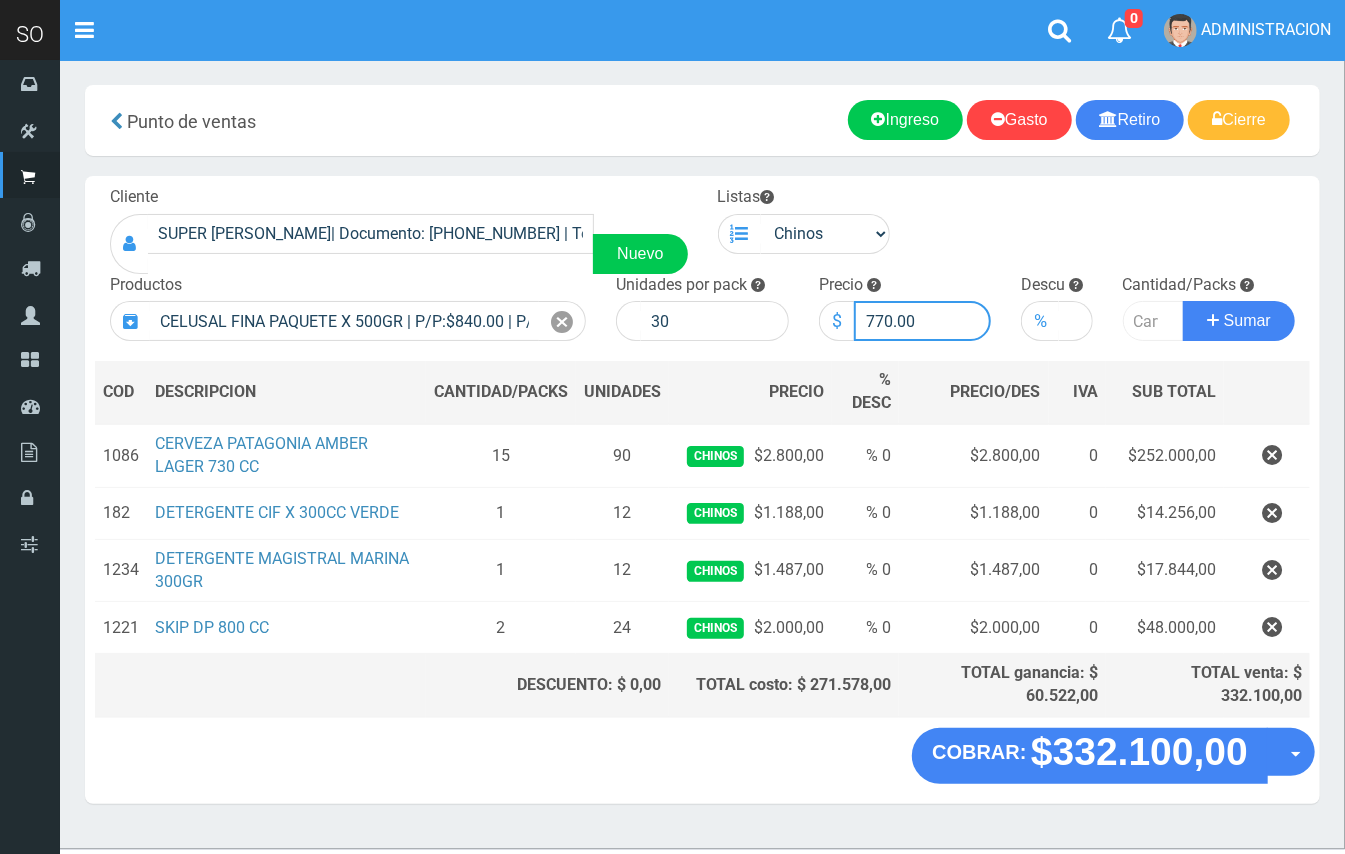 type on "770.00" 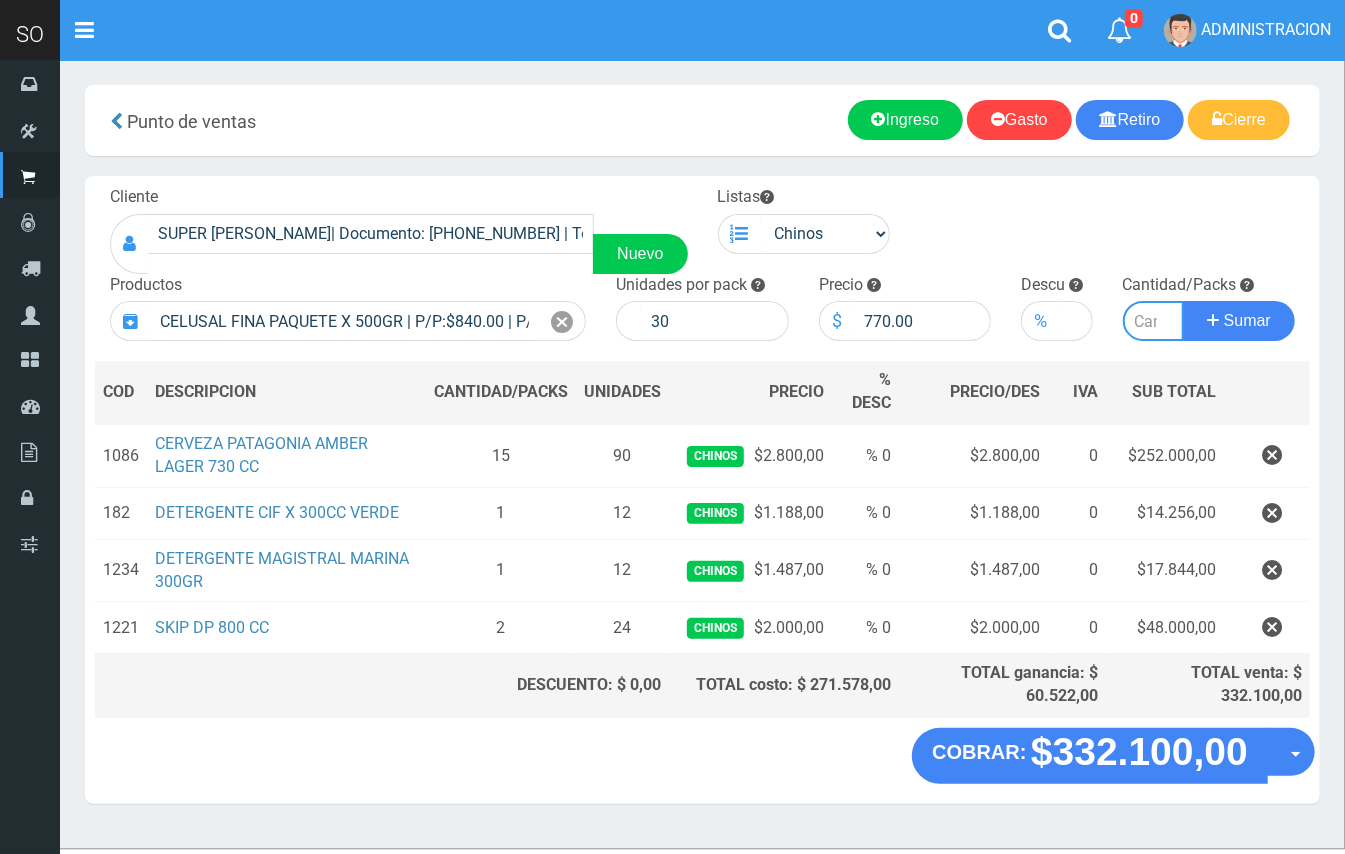 click at bounding box center [1154, 321] 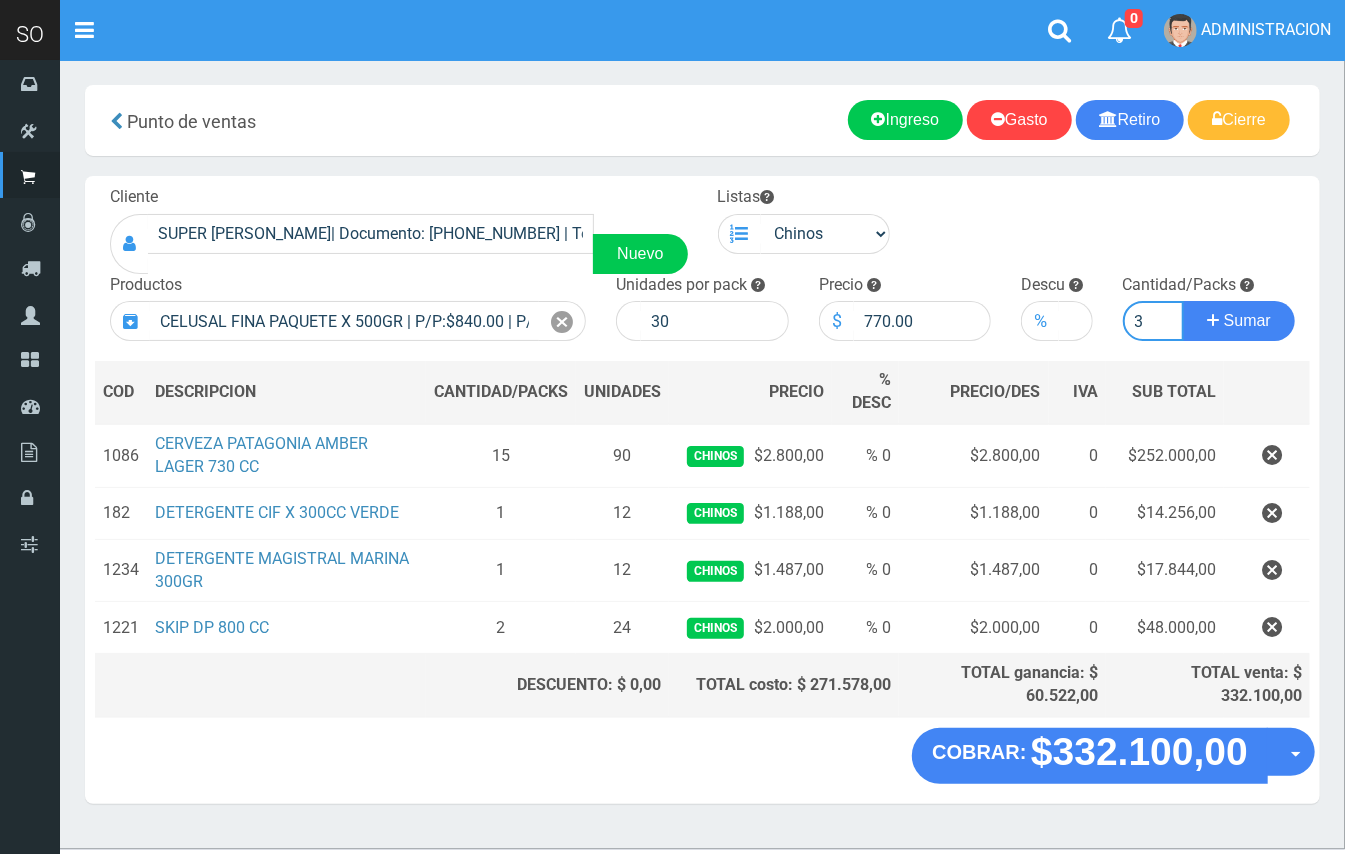 type on "3" 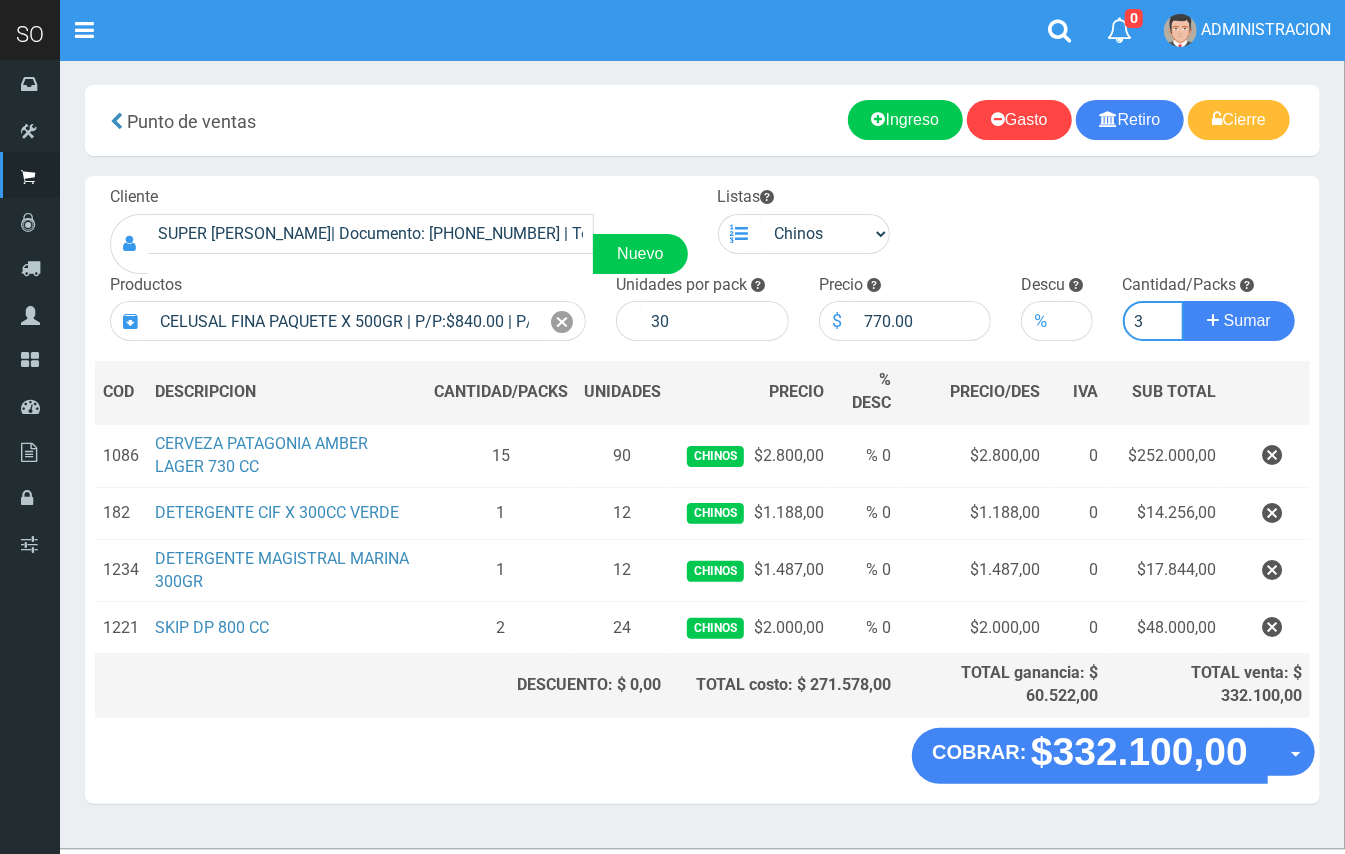 click on "Sumar" at bounding box center [1239, 321] 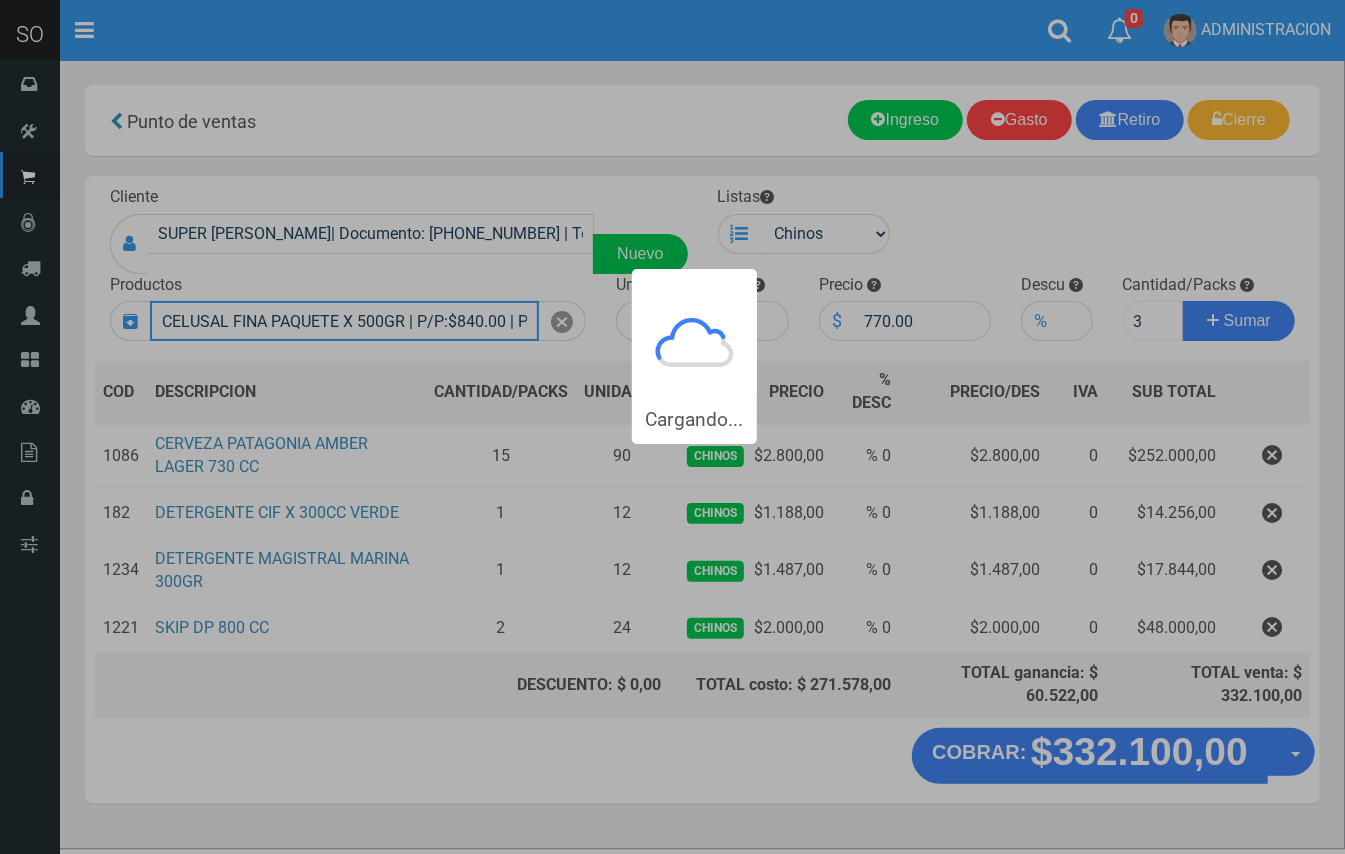 type 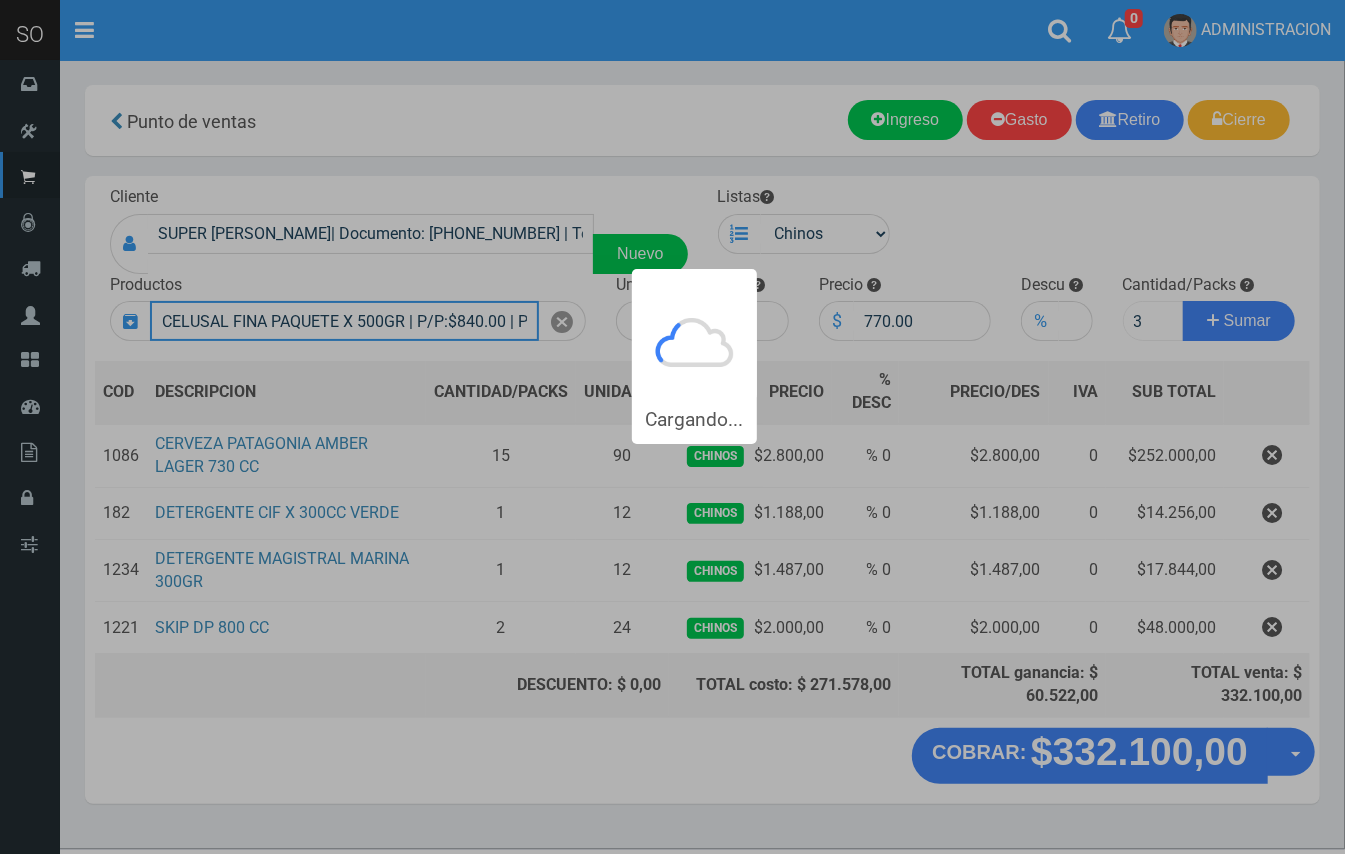 type 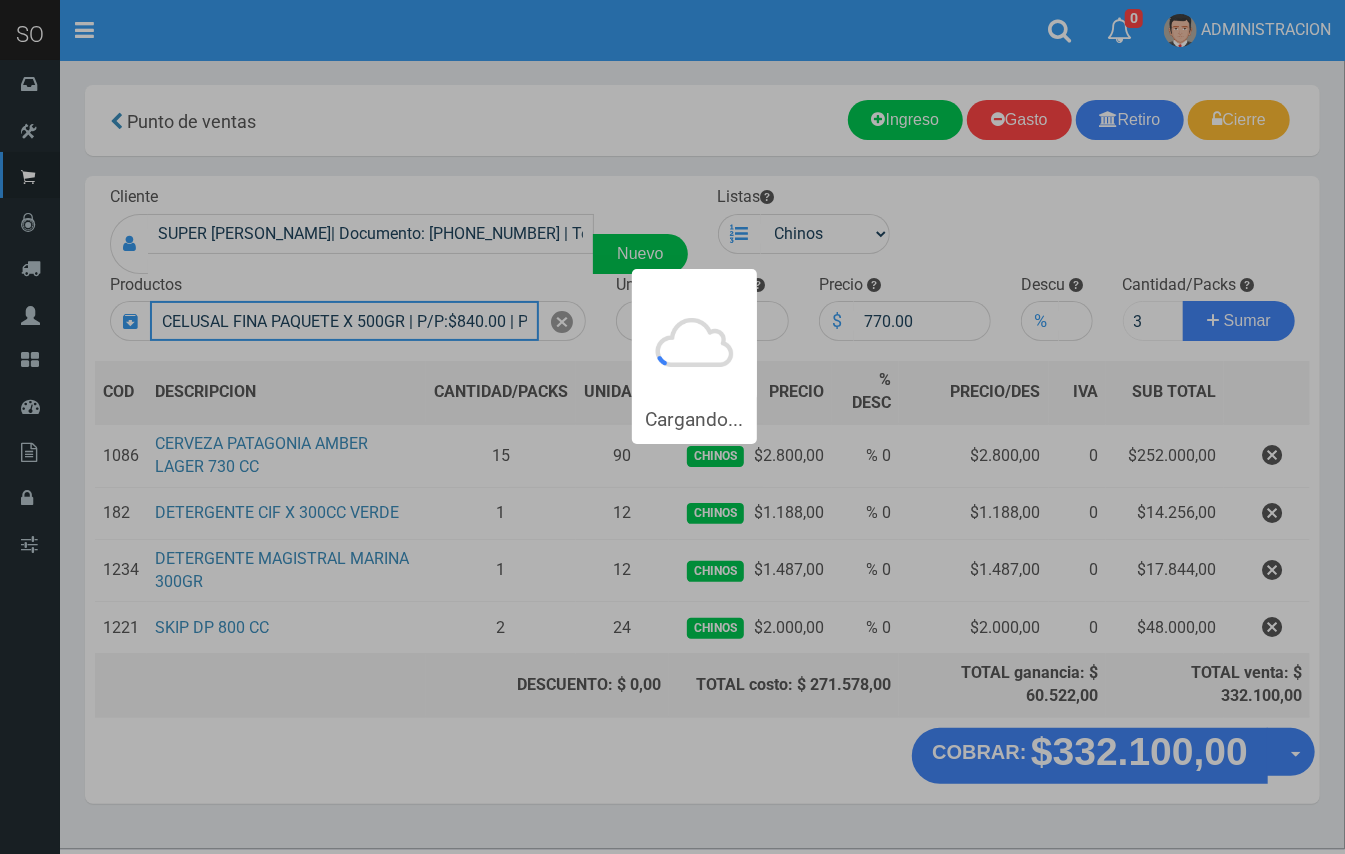 type 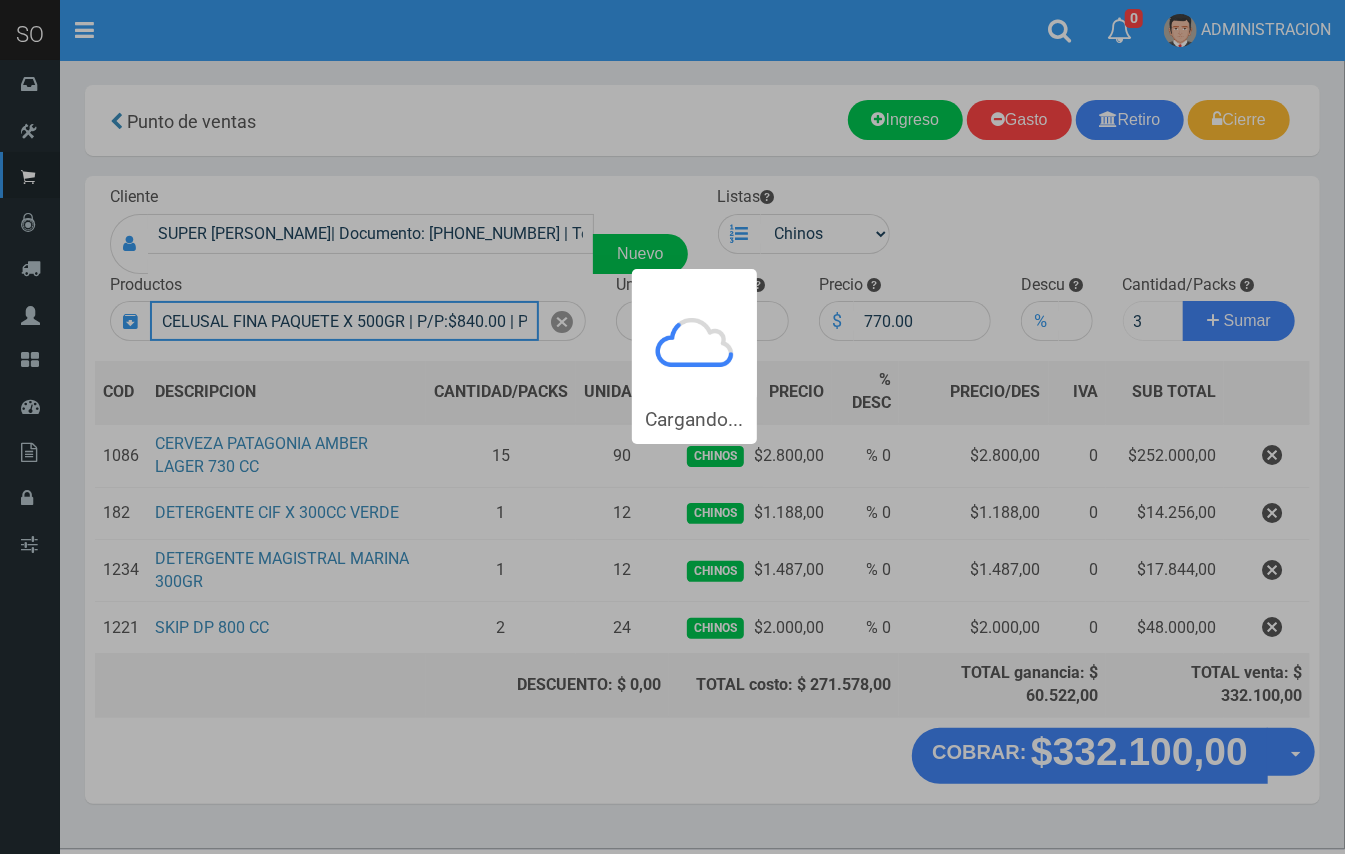 type 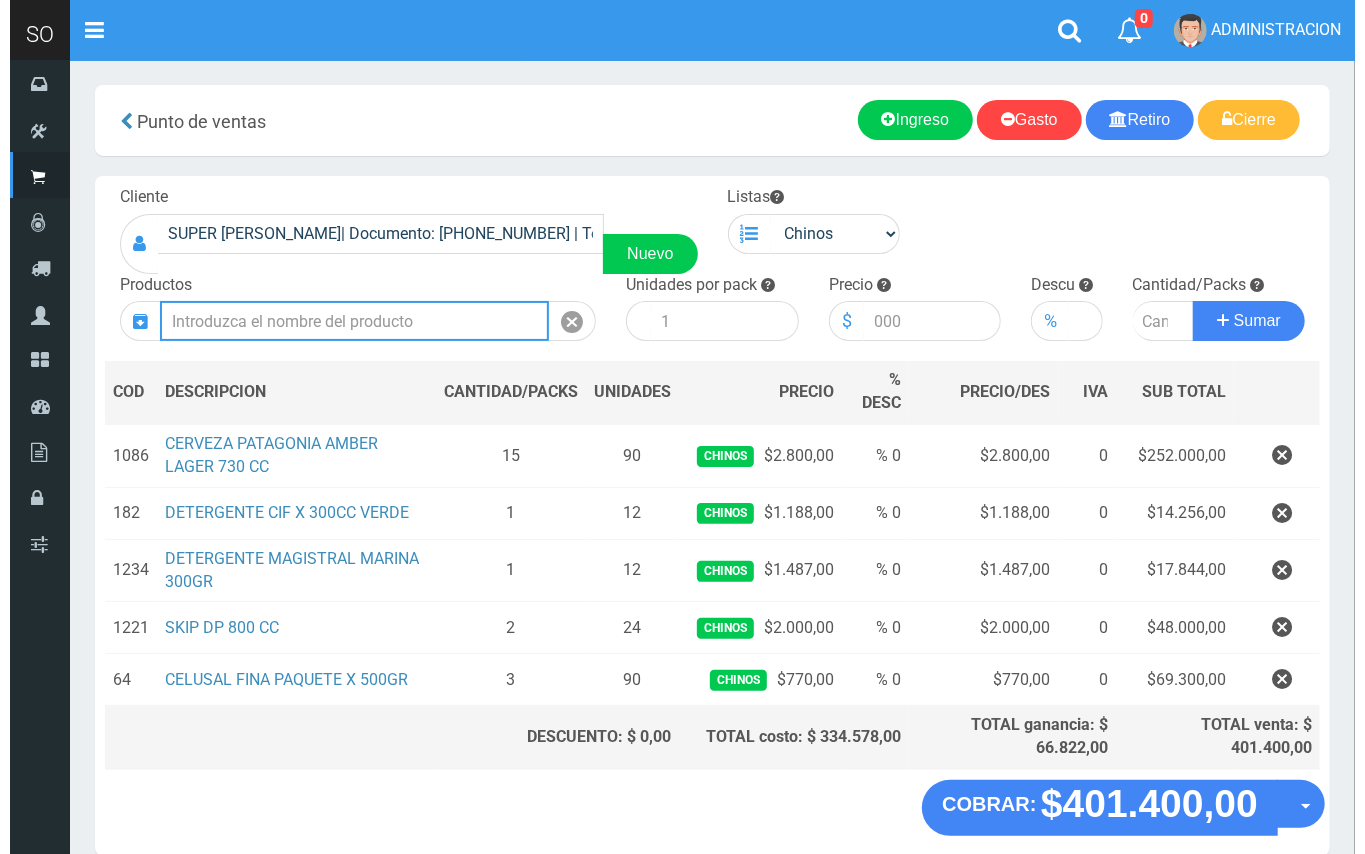 scroll, scrollTop: 93, scrollLeft: 0, axis: vertical 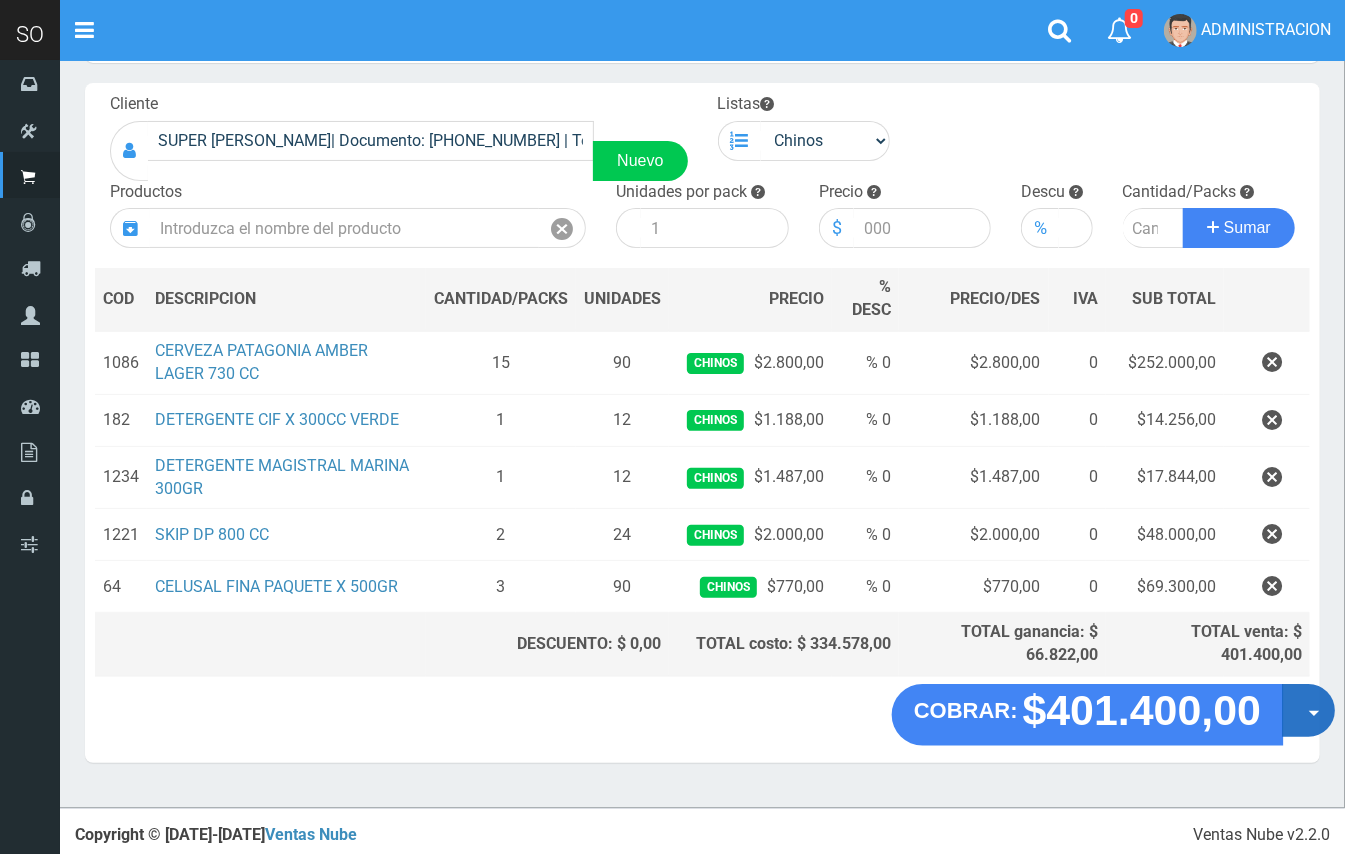 drag, startPoint x: 1305, startPoint y: 702, endPoint x: 1305, endPoint y: 734, distance: 32 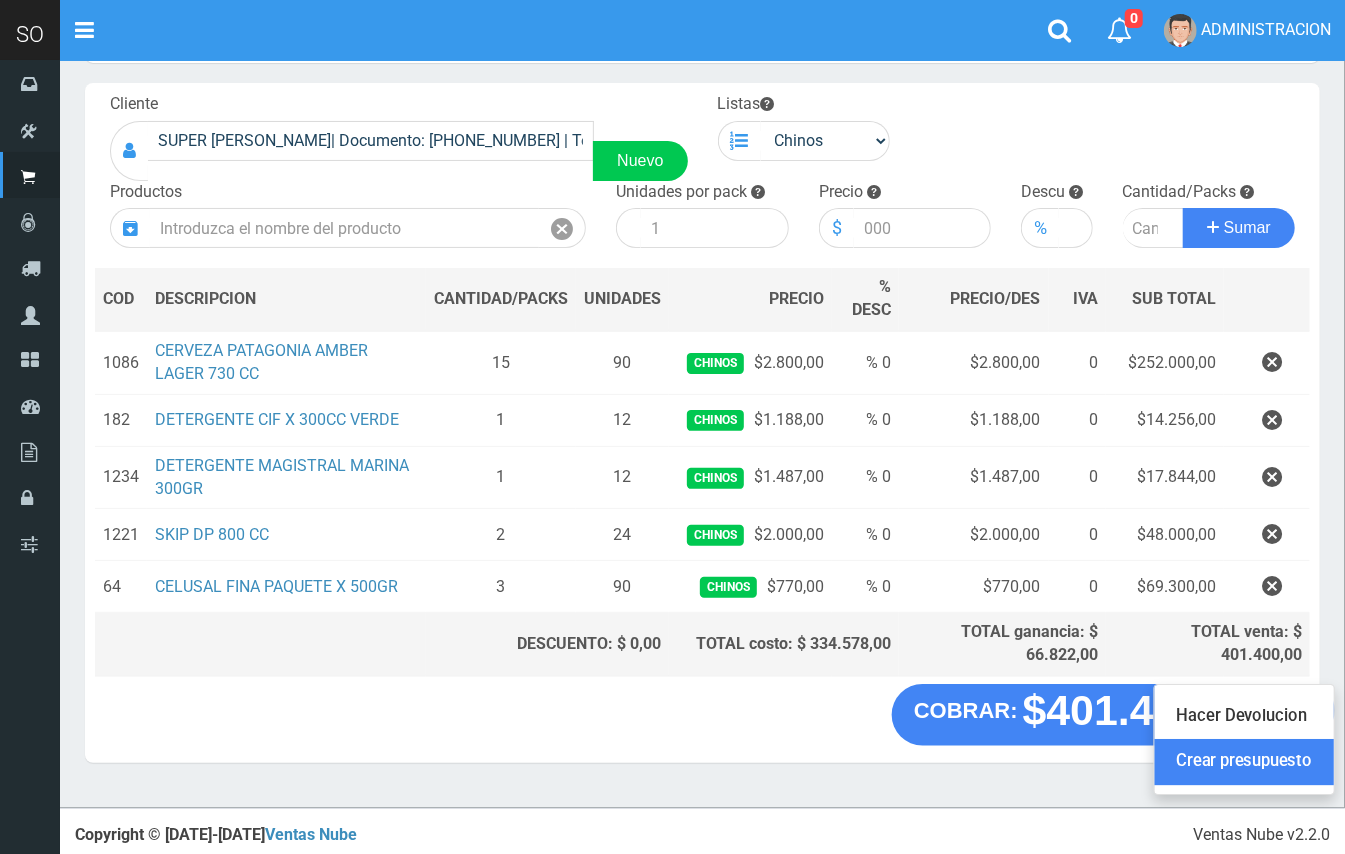 click on "Crear presupuesto" at bounding box center (1244, 763) 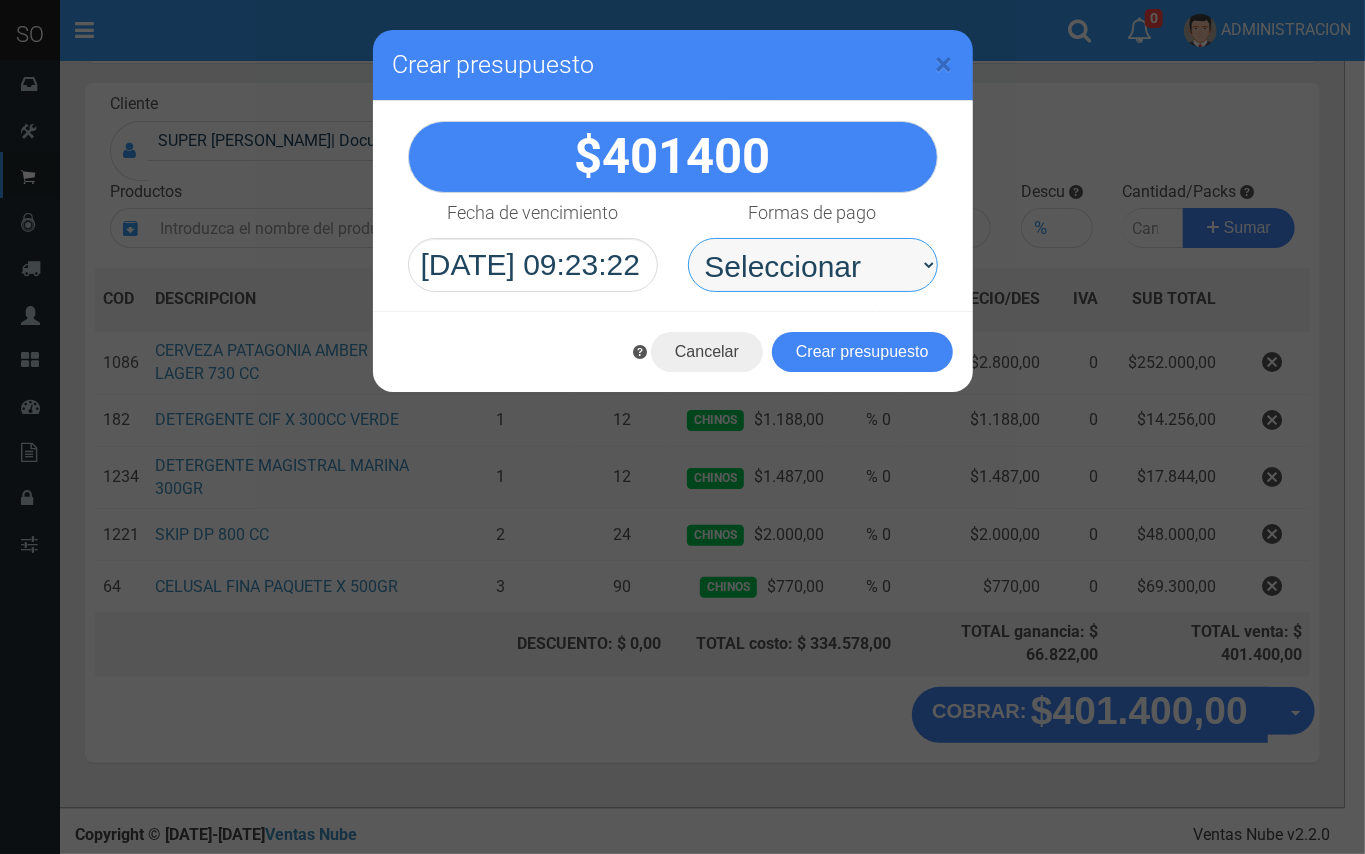 click on "Seleccionar
Efectivo
Tarjeta de Crédito
Depósito
Débito" at bounding box center (813, 265) 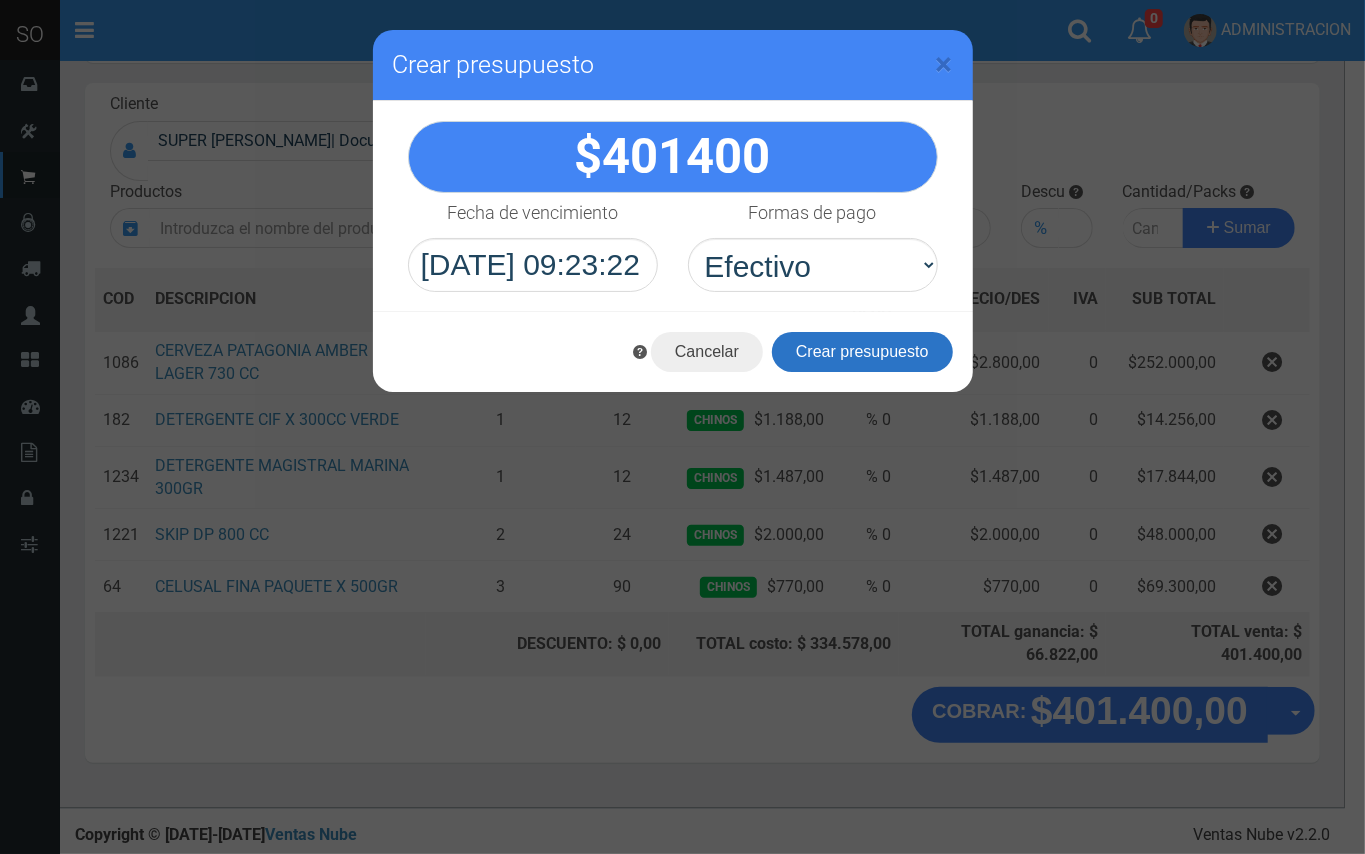 click on "Crear presupuesto" at bounding box center (862, 352) 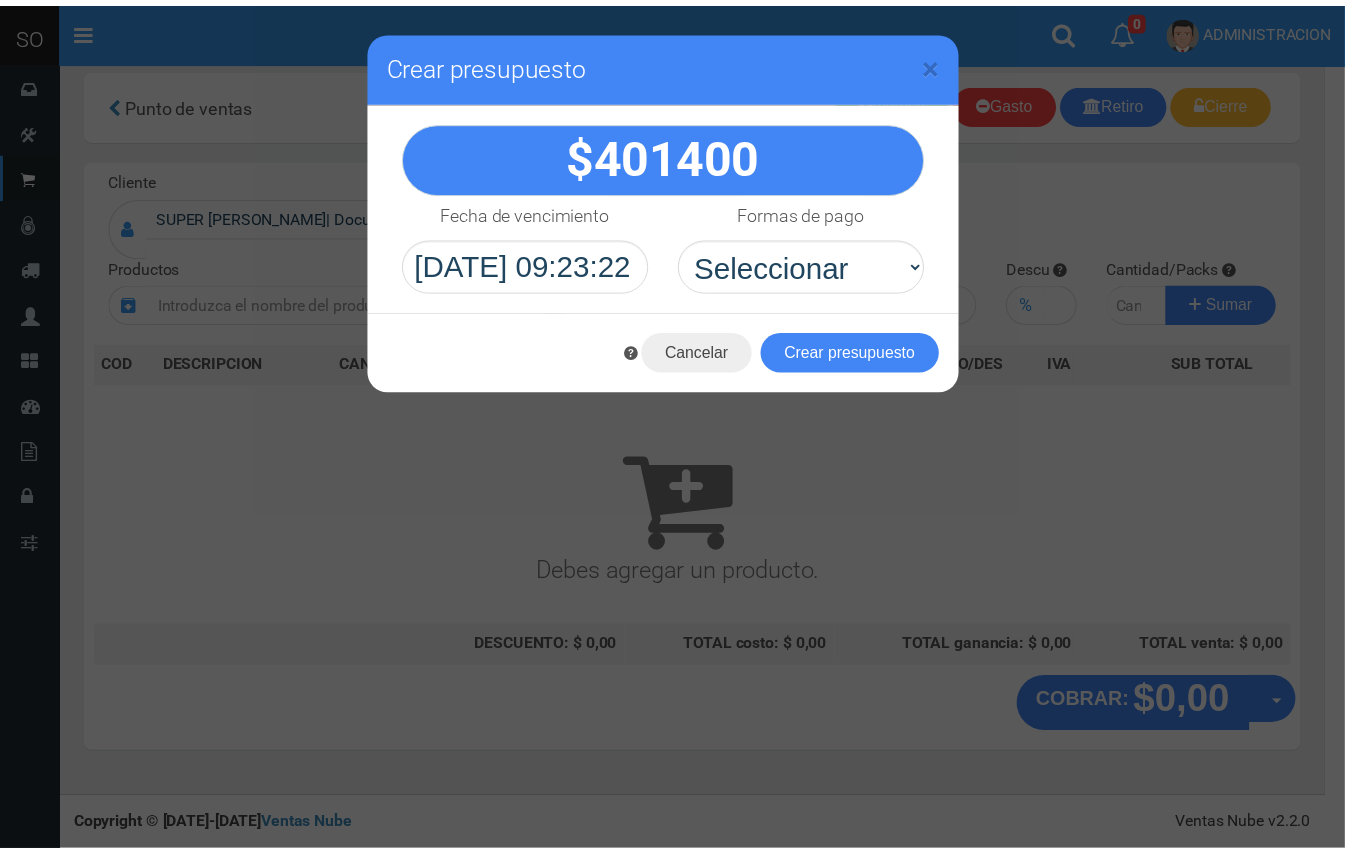 scroll, scrollTop: 6, scrollLeft: 0, axis: vertical 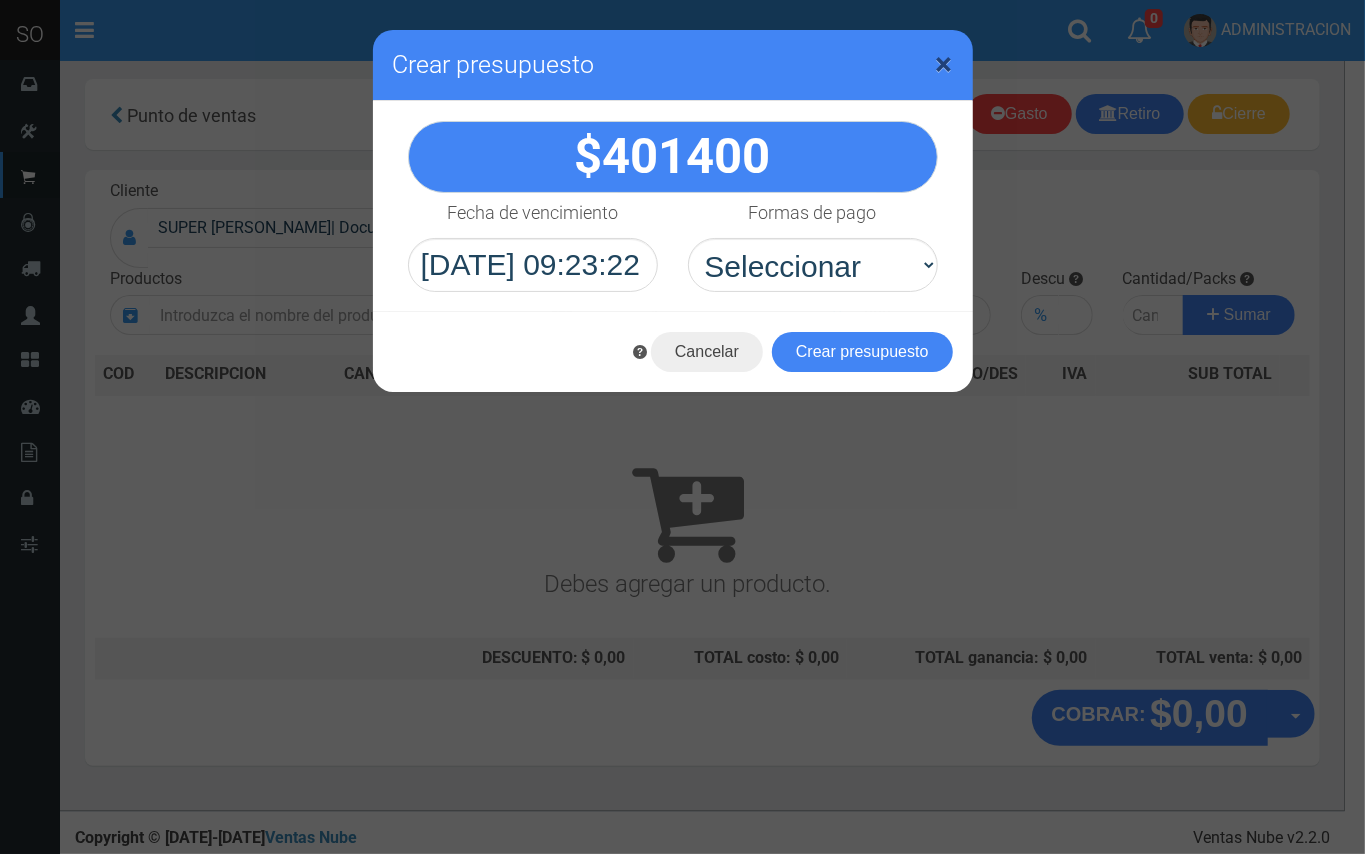 click on "×" at bounding box center (944, 64) 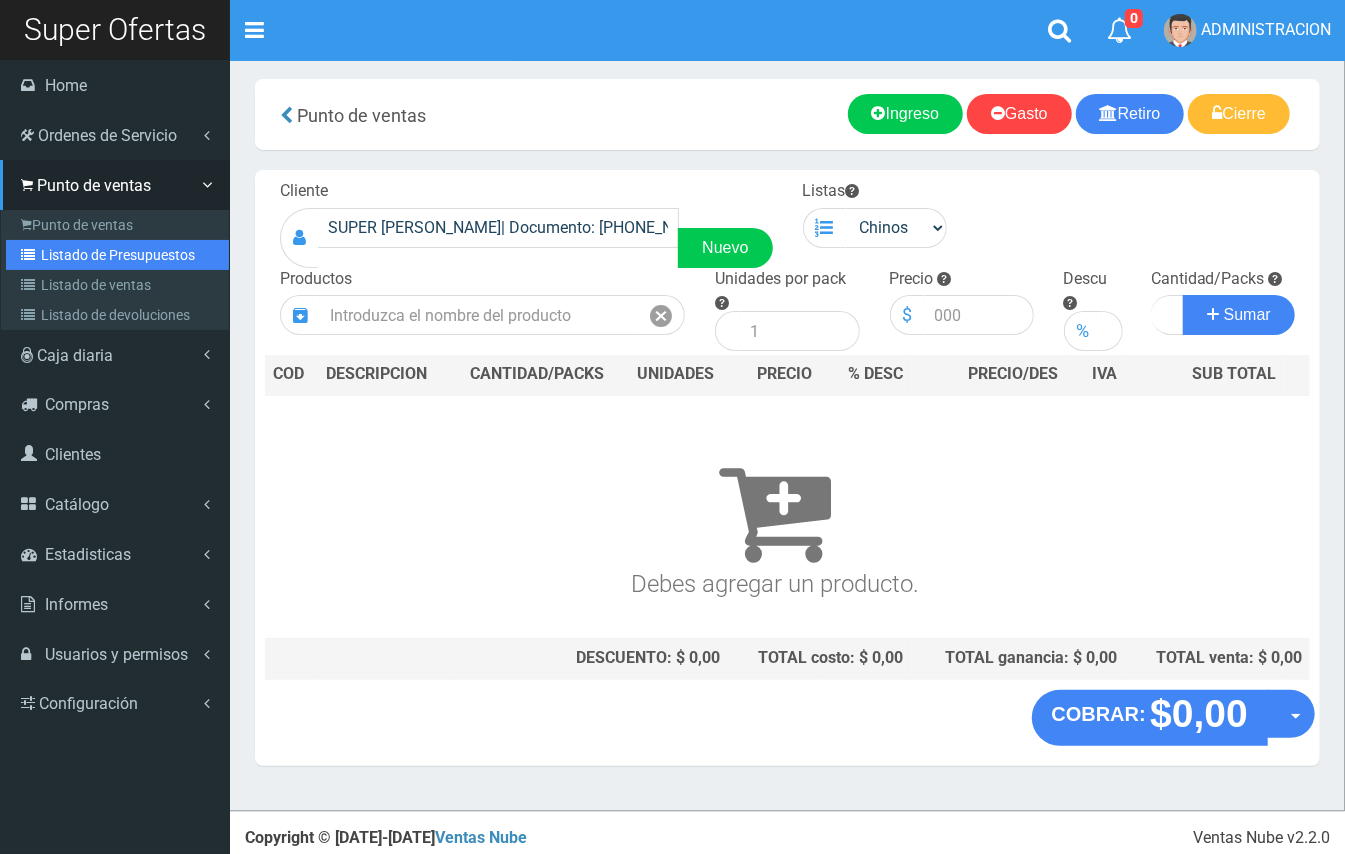 click on "Listado de Presupuestos" at bounding box center (117, 255) 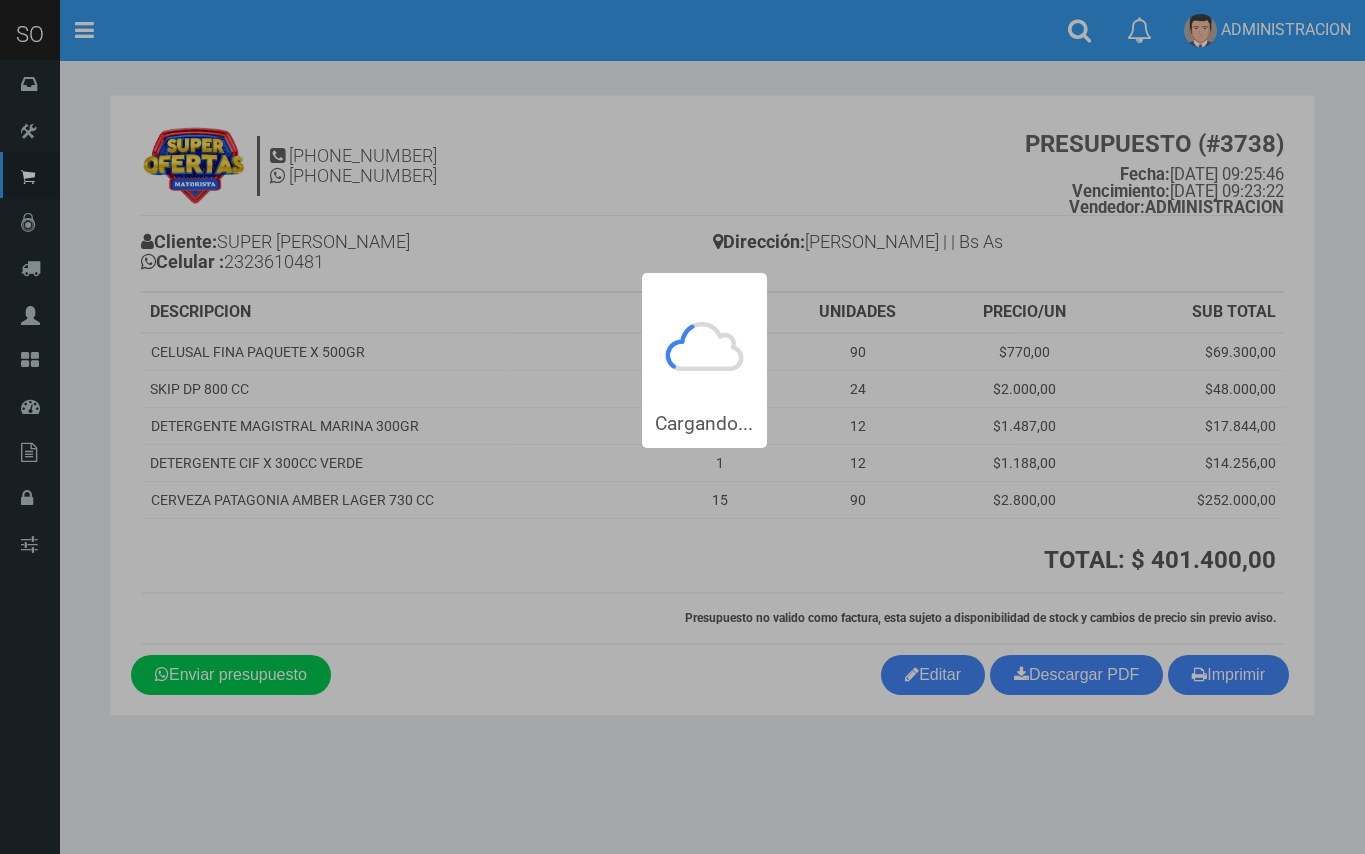 scroll, scrollTop: 0, scrollLeft: 0, axis: both 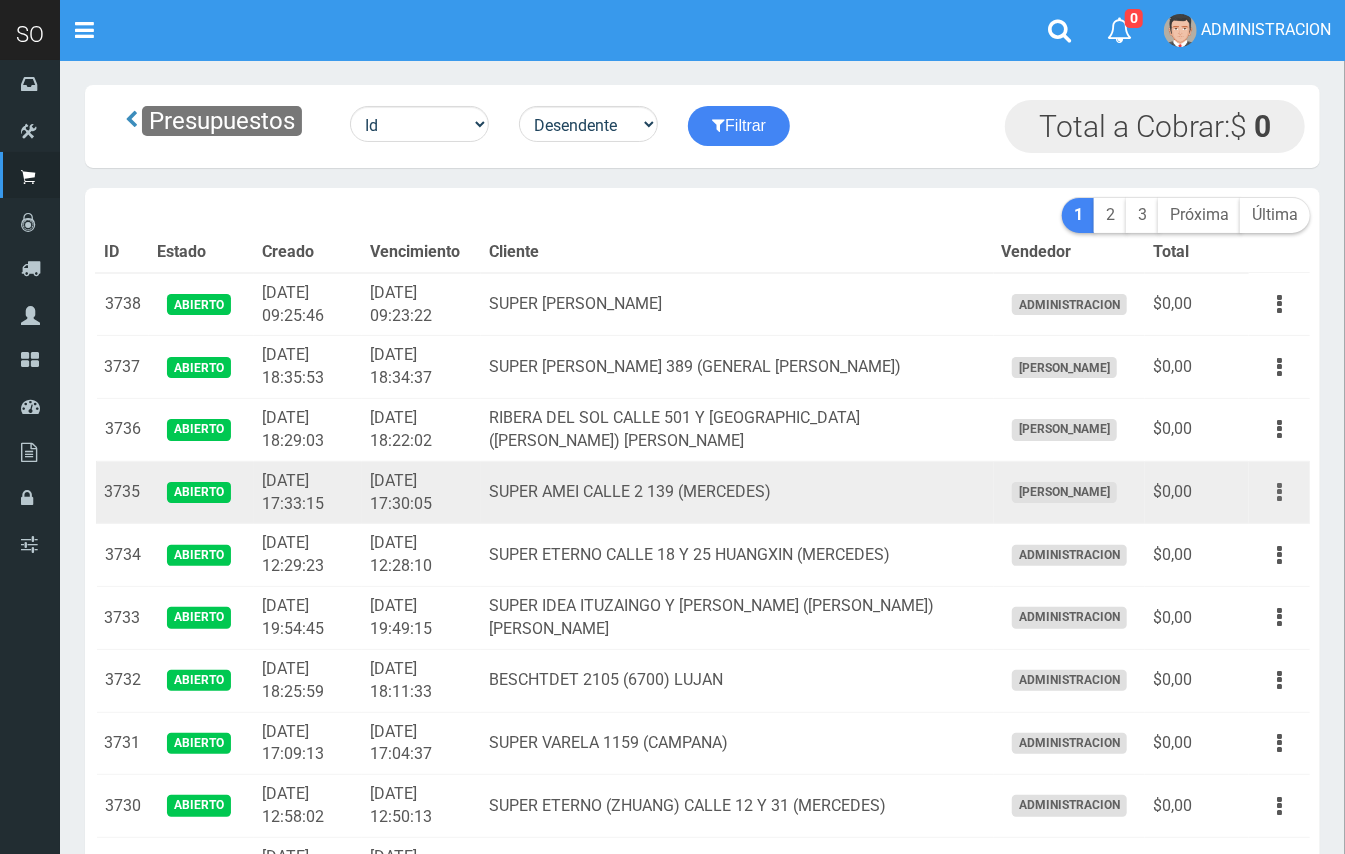click at bounding box center [1279, 492] 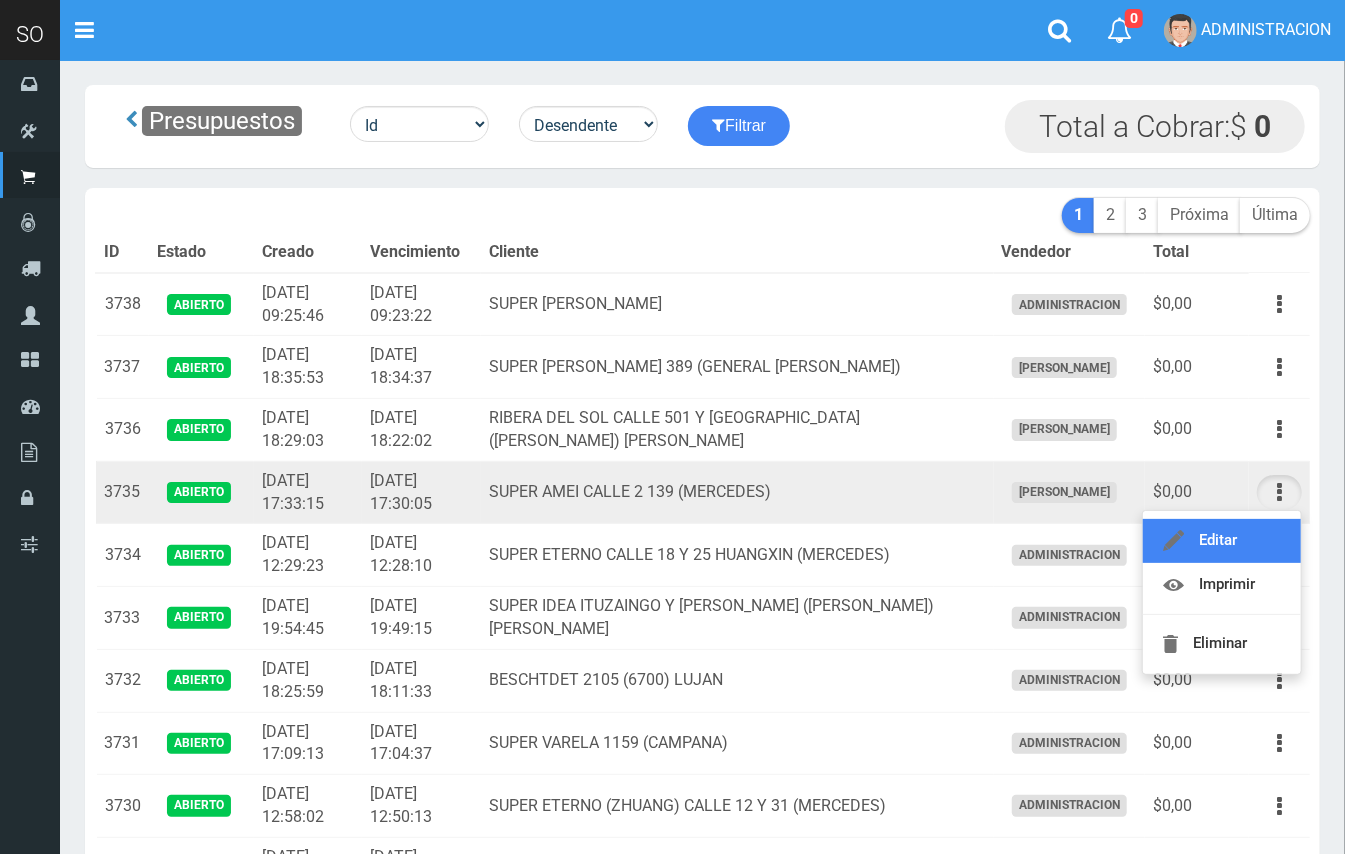 click on "Editar" at bounding box center [1222, 541] 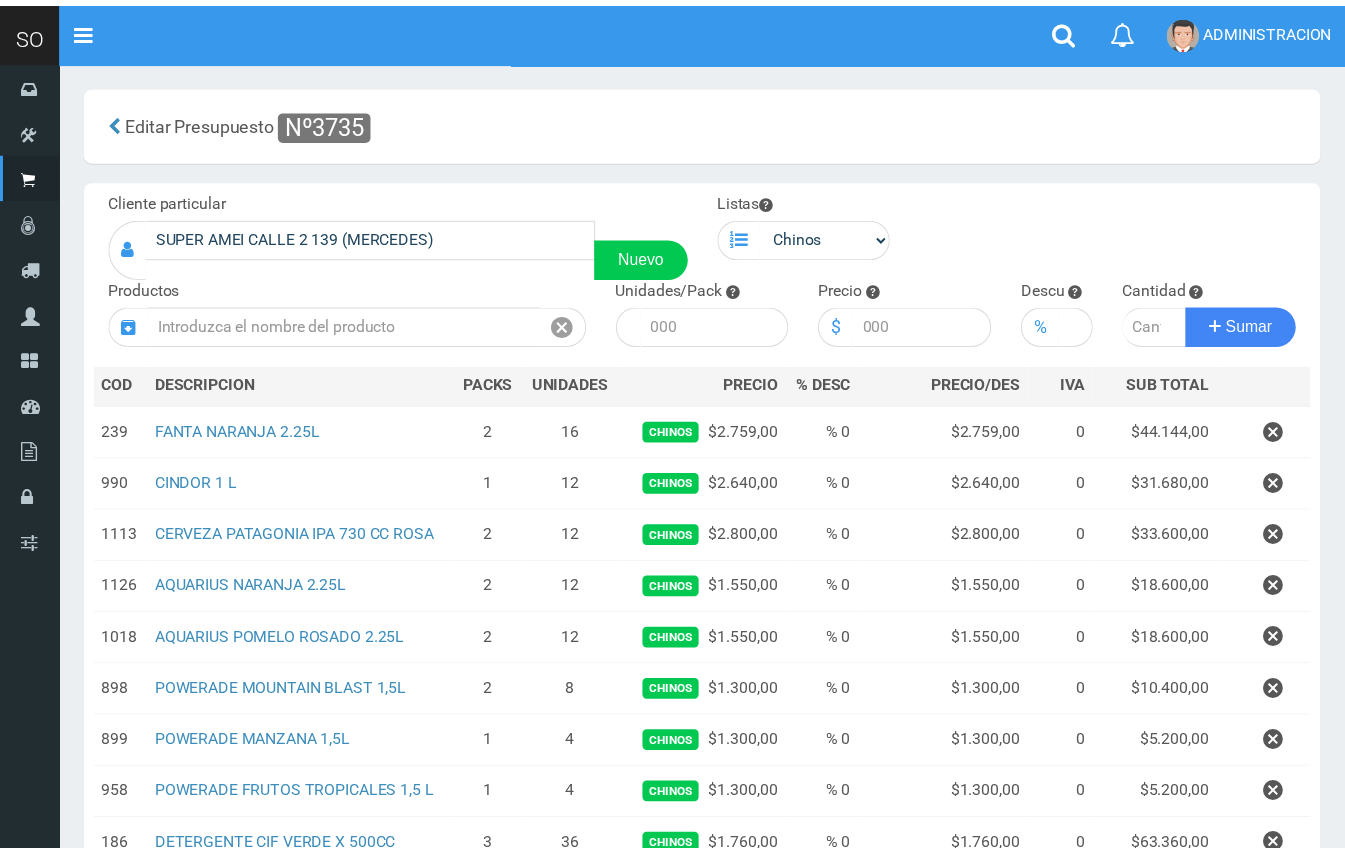 scroll, scrollTop: 0, scrollLeft: 0, axis: both 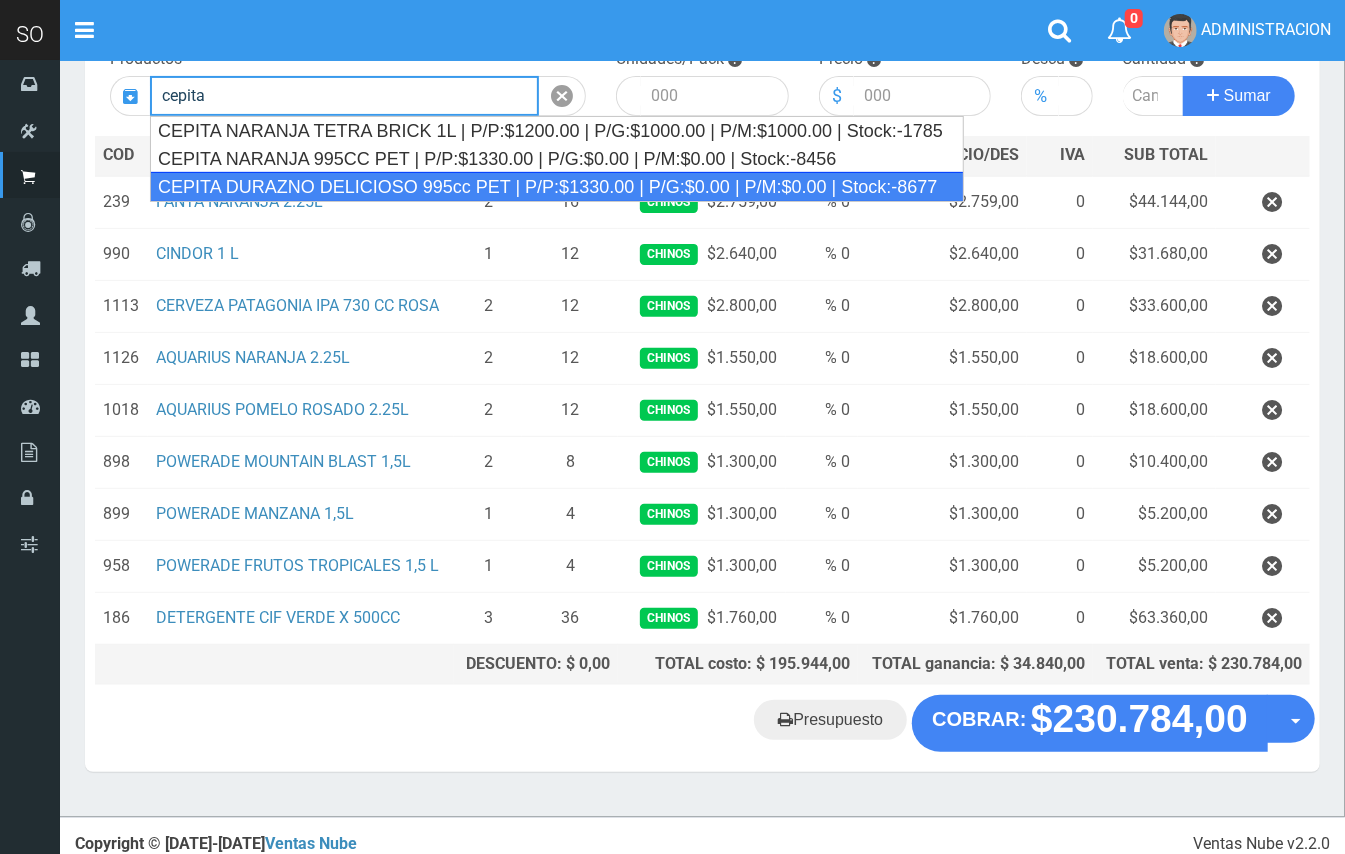 click on "CEPITA DURAZNO DELICIOSO 995cc PET | P/P:$1330.00 | P/G:$0.00 | P/M:$0.00 | Stock:-8677" at bounding box center (557, 187) 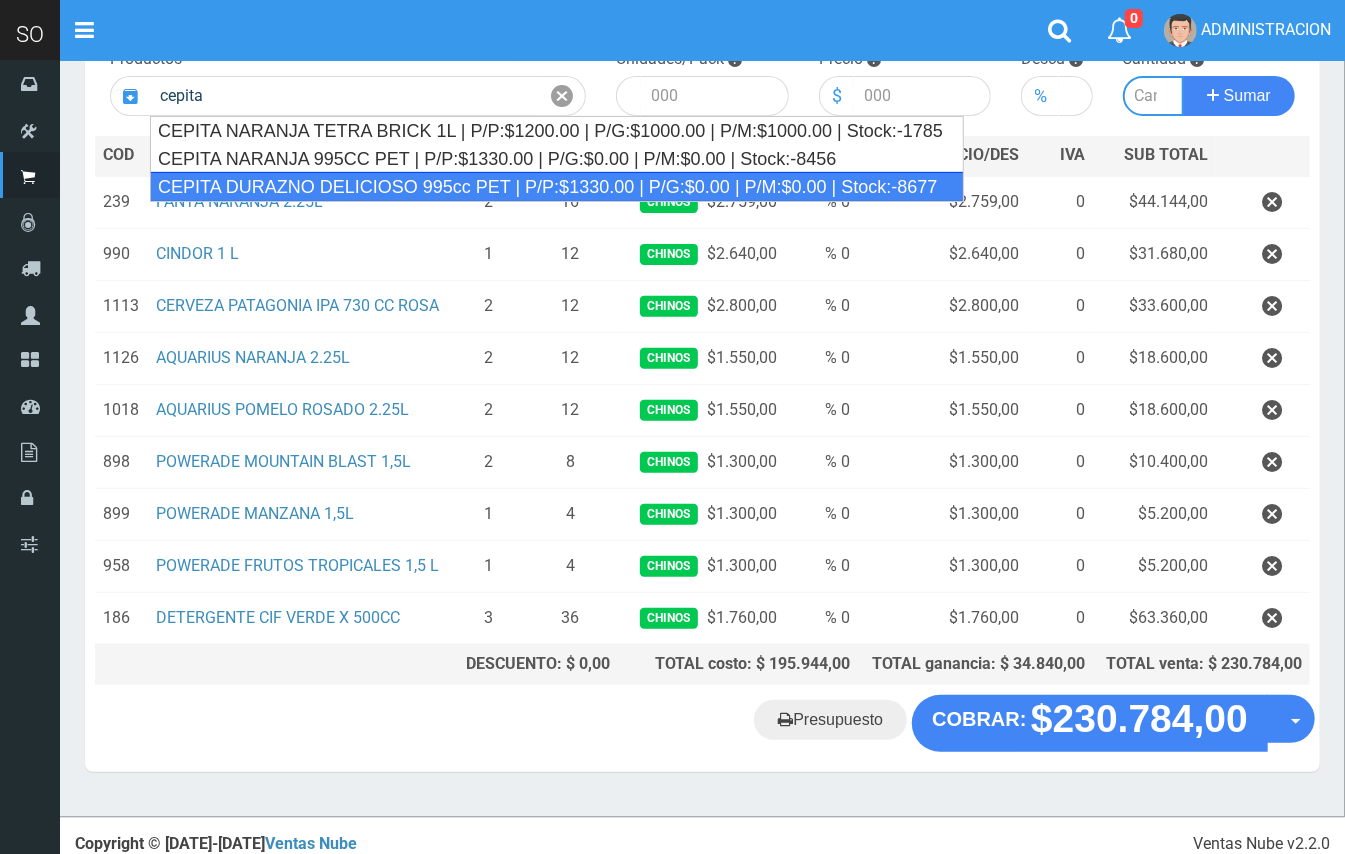 type on "CEPITA DURAZNO DELICIOSO 995cc PET | P/P:$1330.00 | P/G:$0.00 | P/M:$0.00 | Stock:-8677" 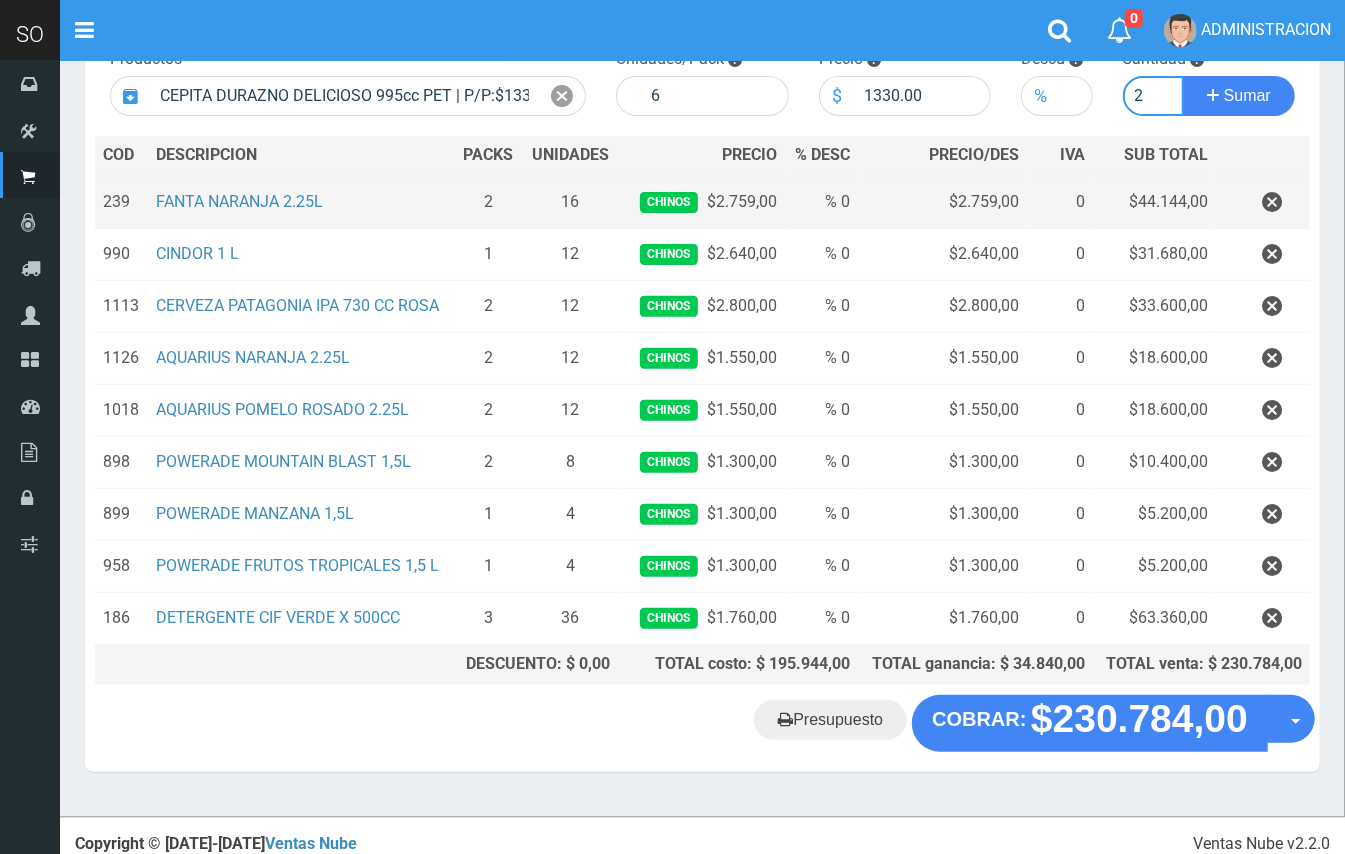 type on "2" 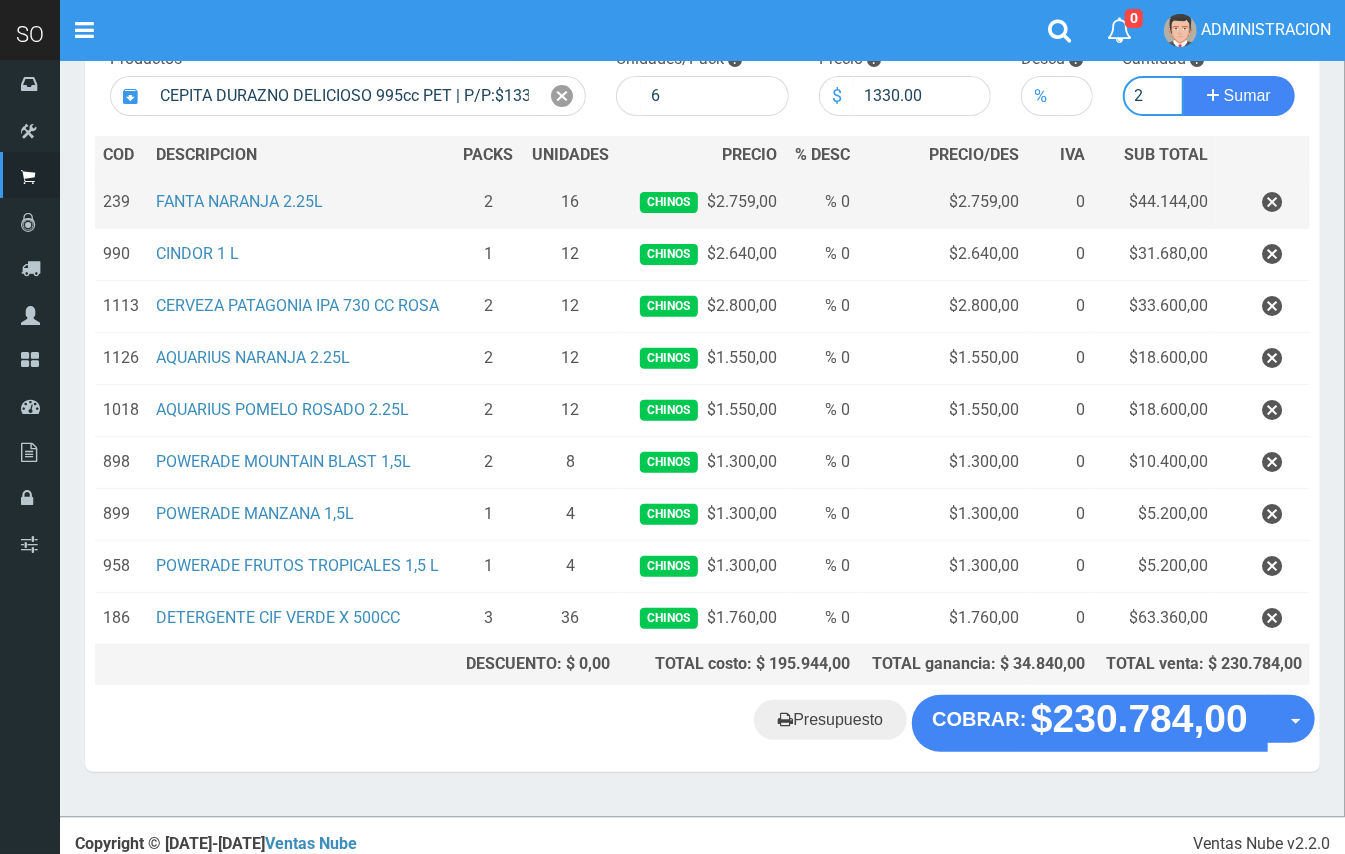 click on "Sumar" at bounding box center [1239, 96] 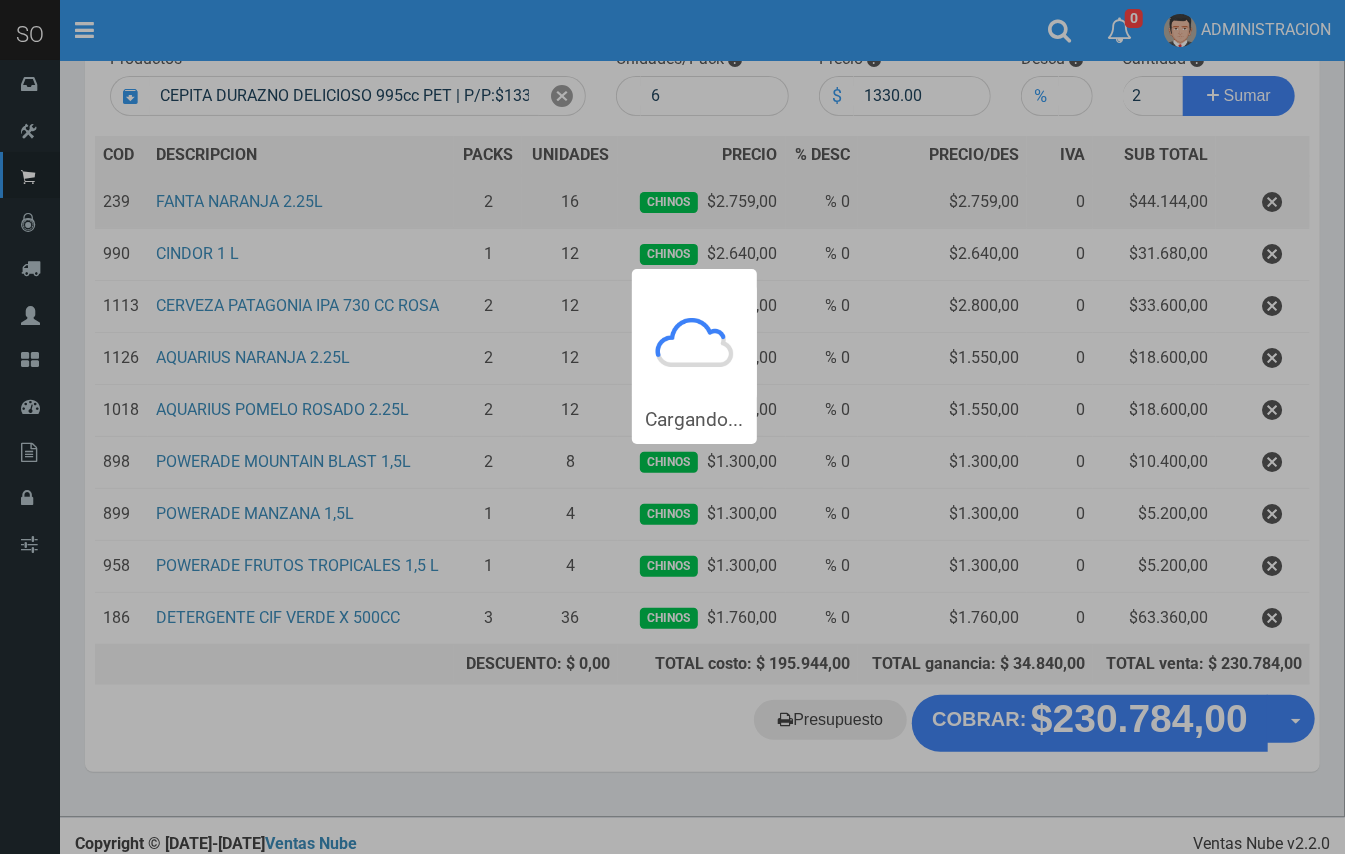 type 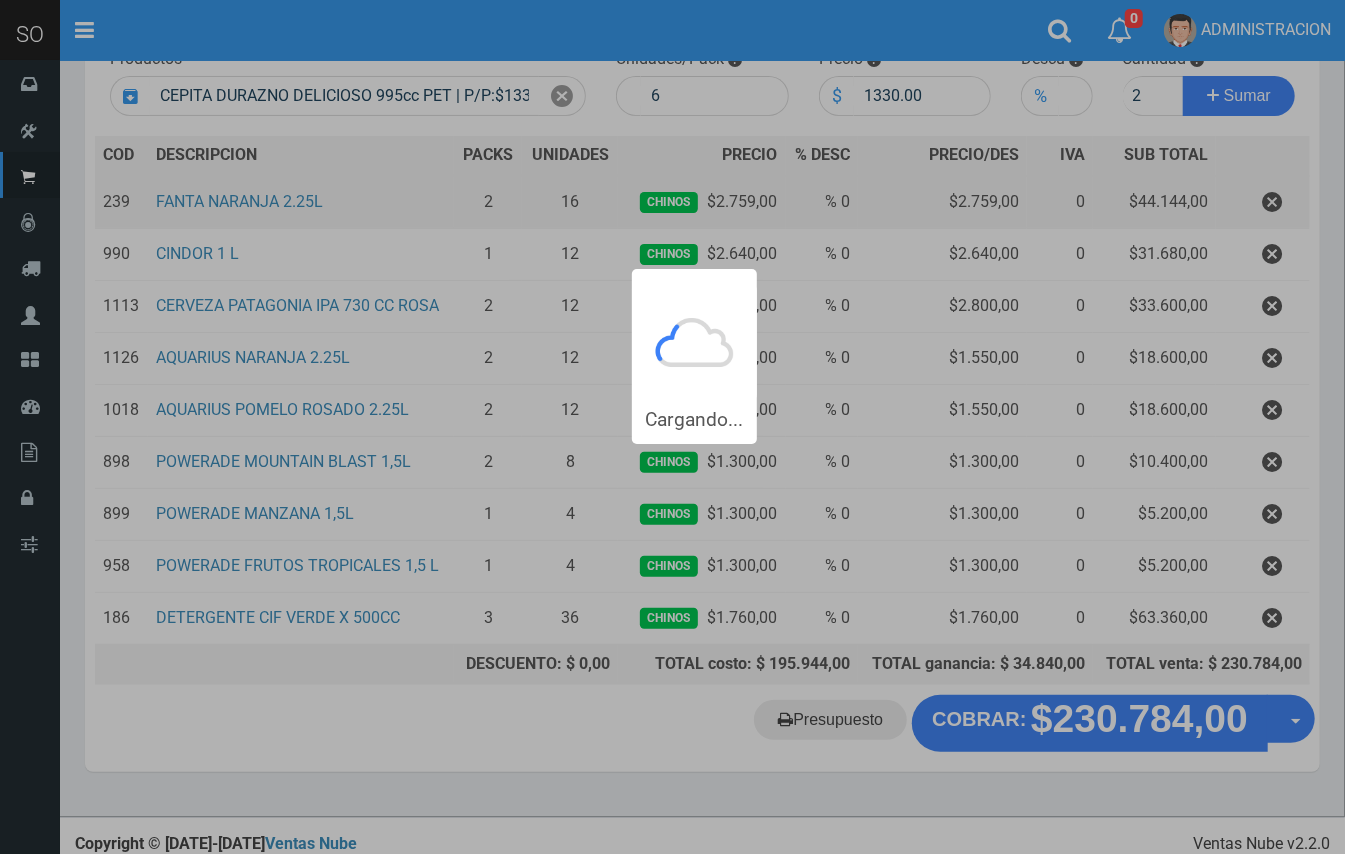 type 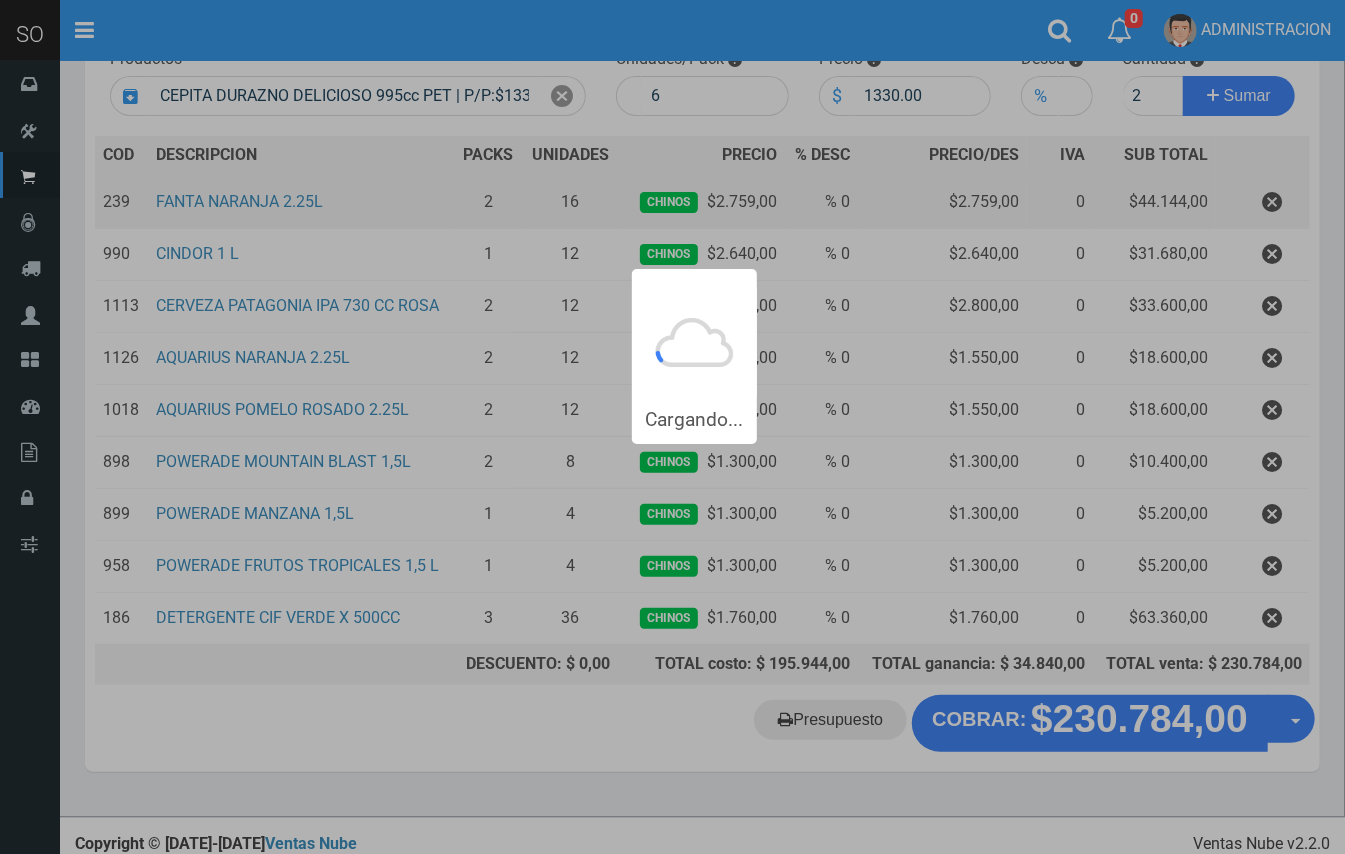 type 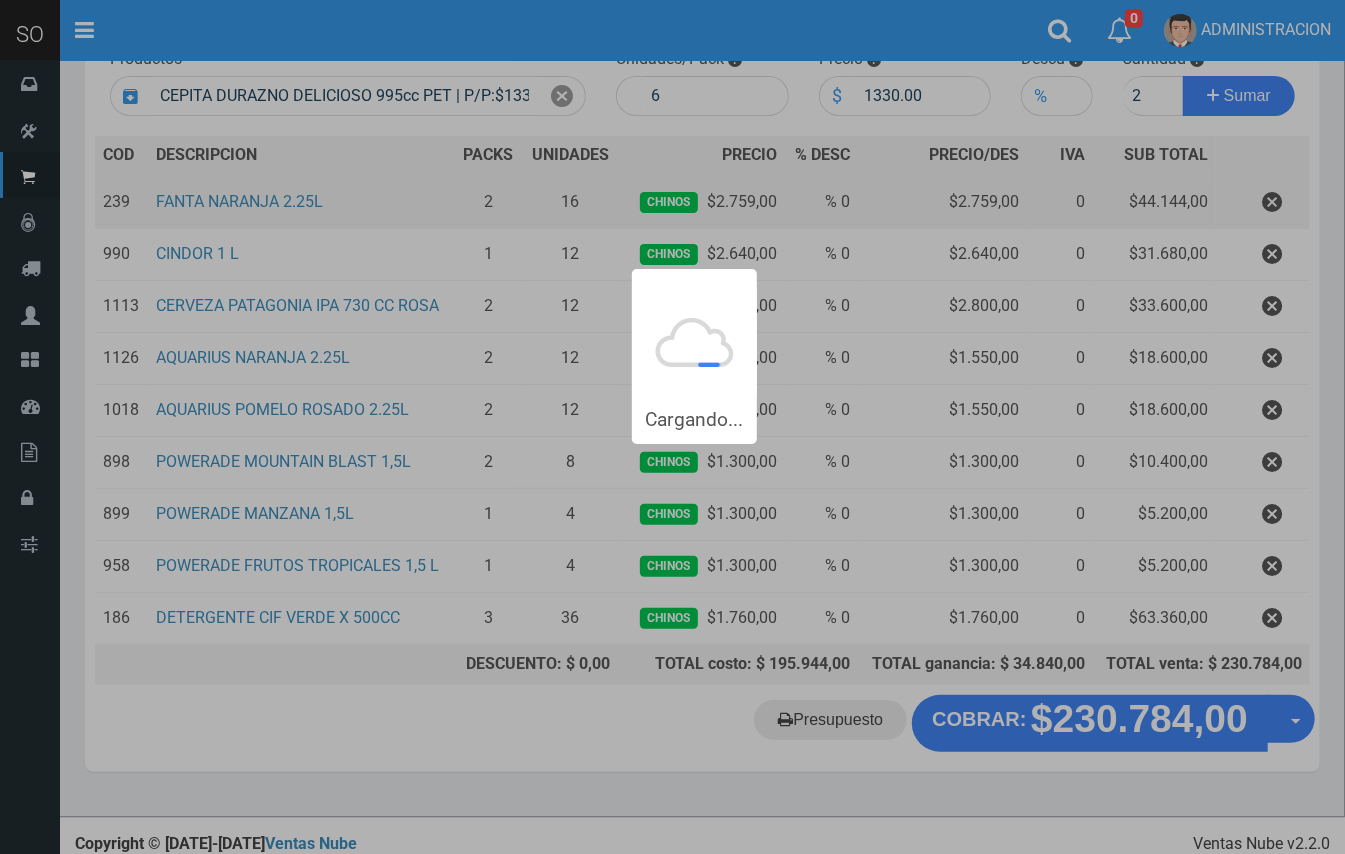 type 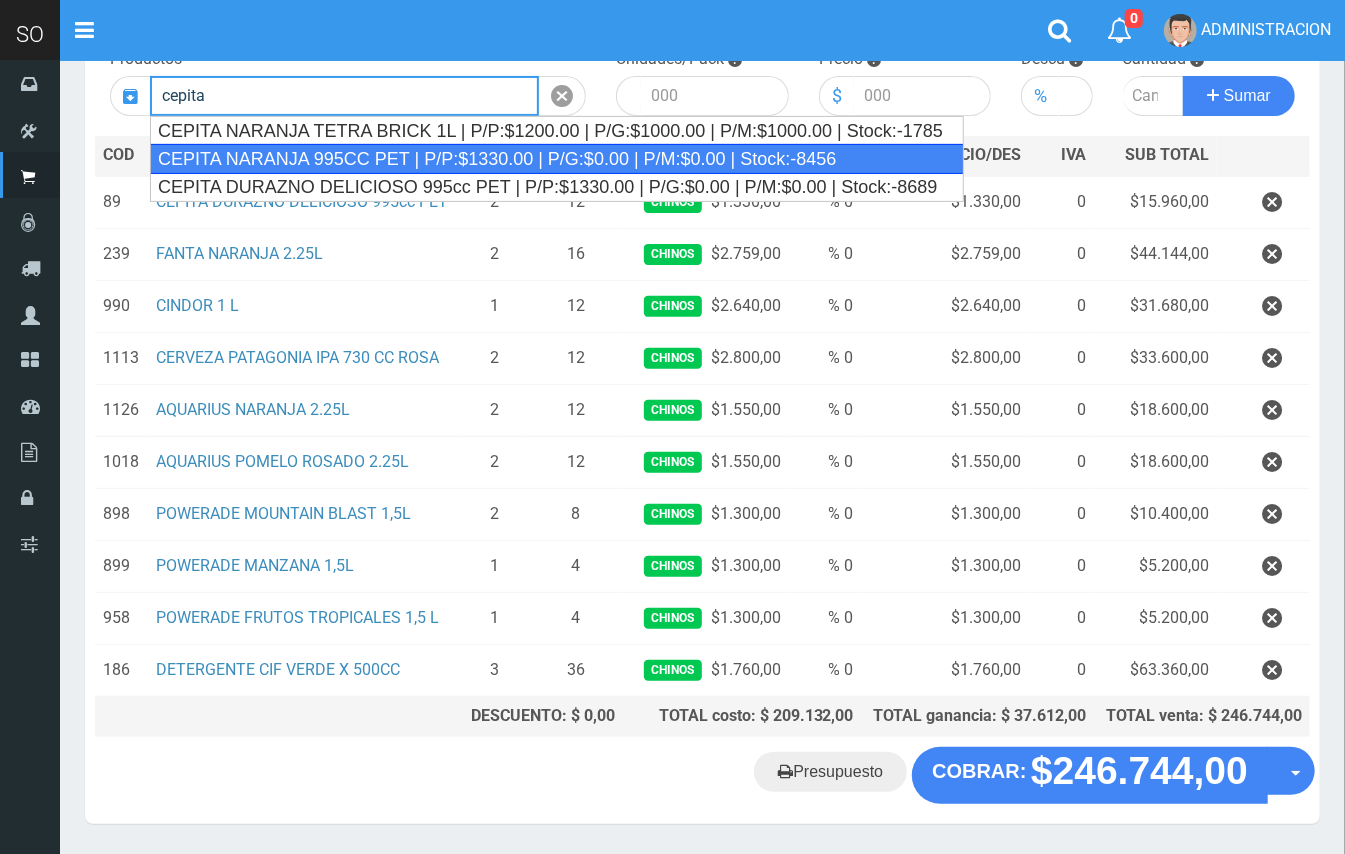 click on "CEPITA NARANJA 995CC PET | P/P:$1330.00 | P/G:$0.00 | P/M:$0.00 | Stock:-8456" at bounding box center (557, 159) 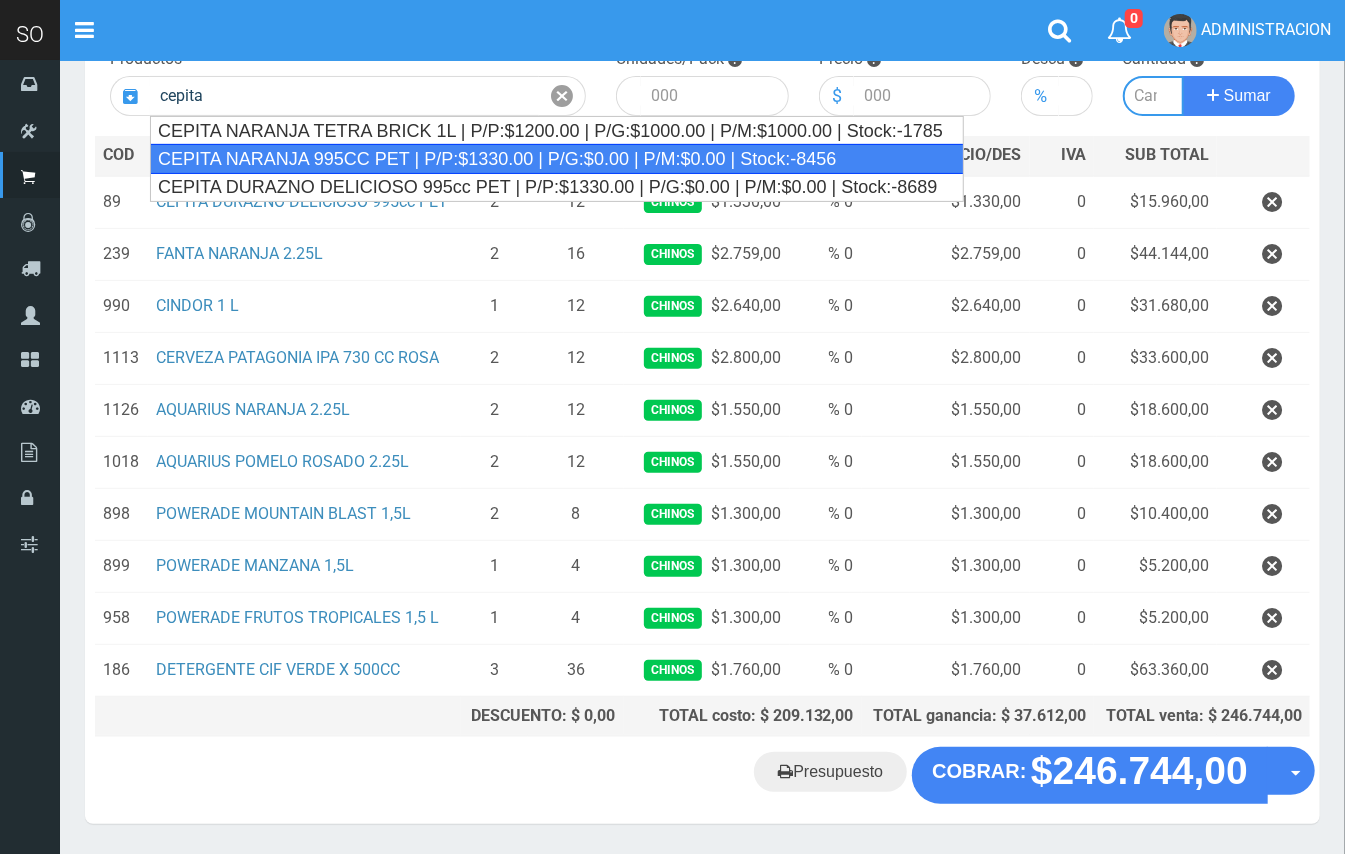 type on "CEPITA NARANJA 995CC PET | P/P:$1330.00 | P/G:$0.00 | P/M:$0.00 | Stock:-8456" 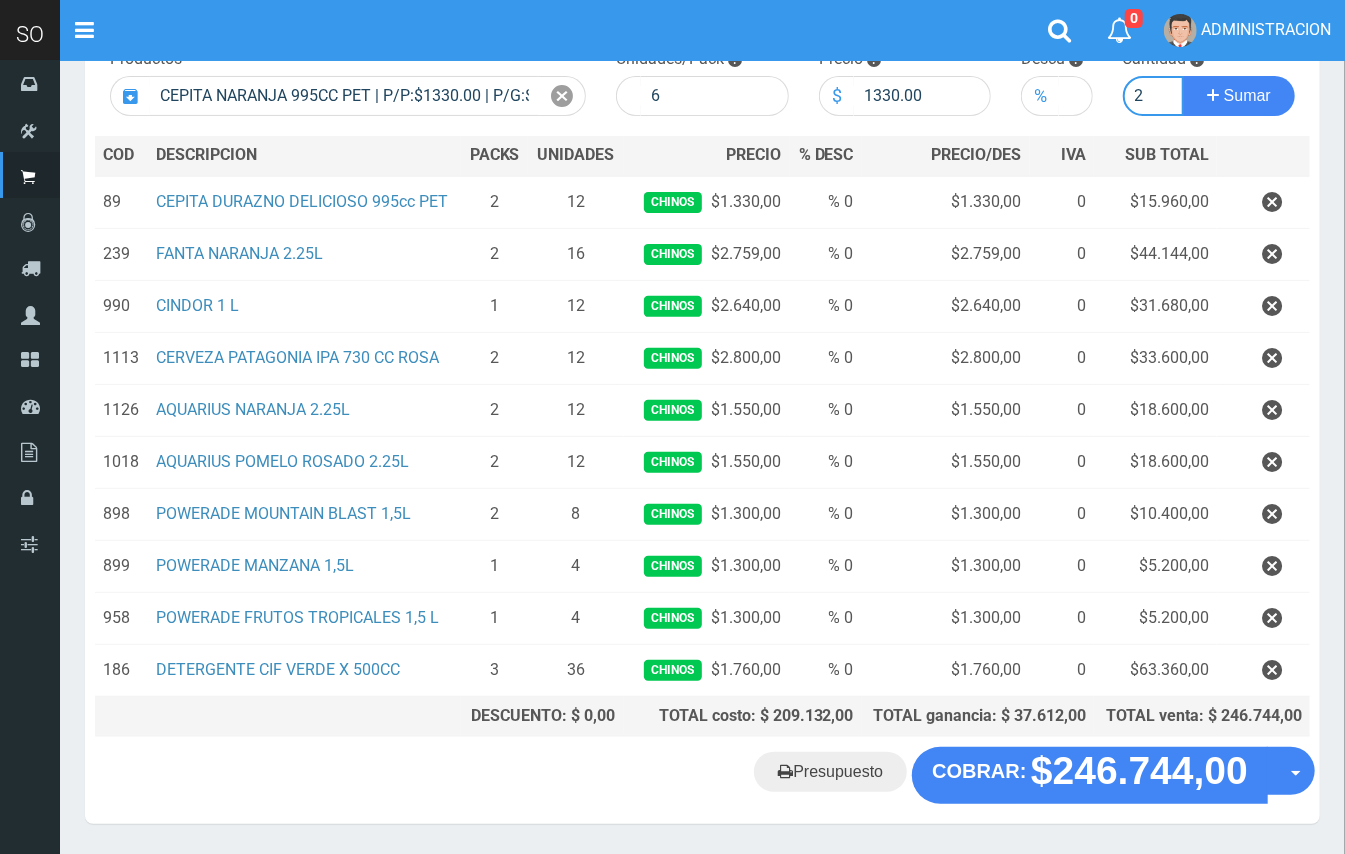 type on "2" 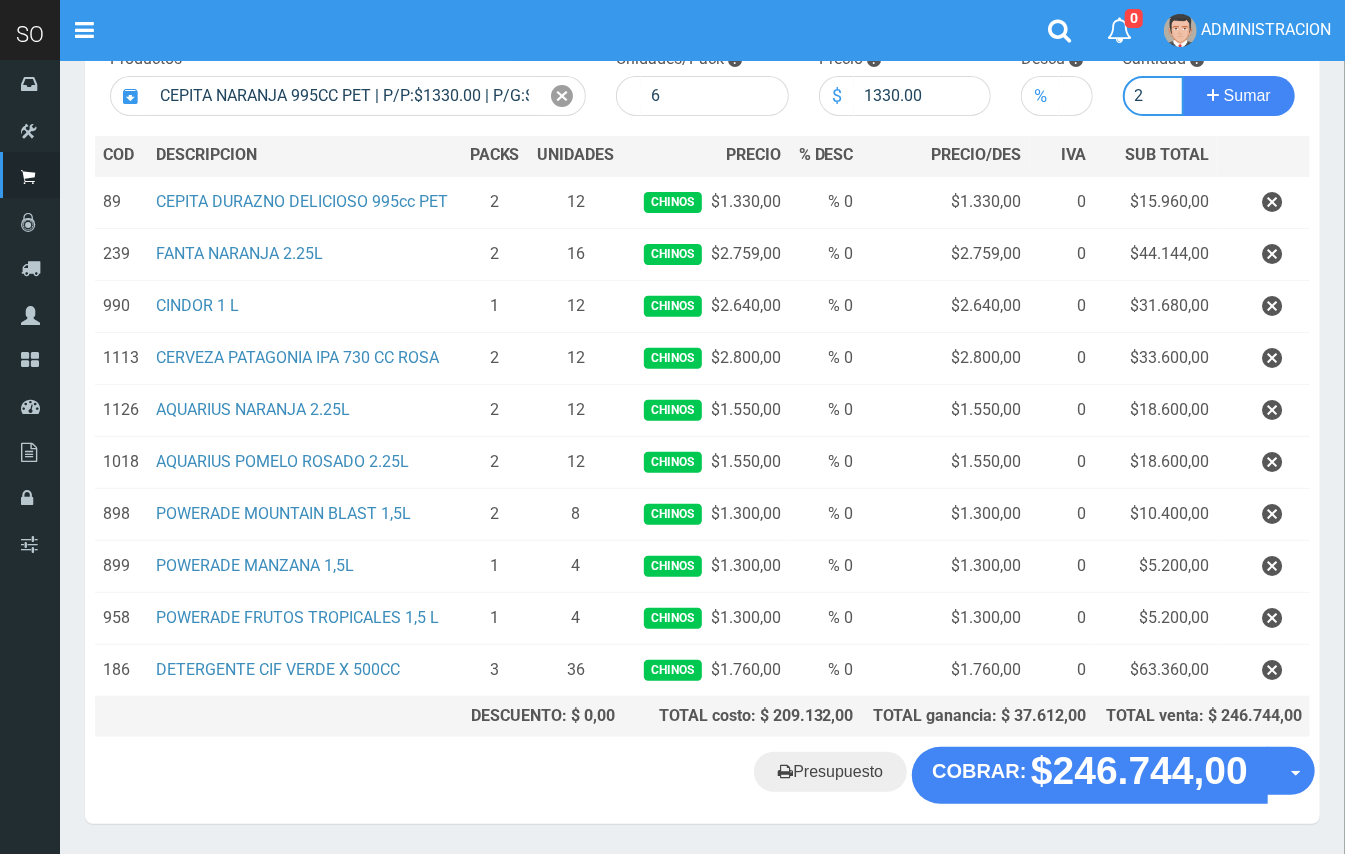click on "Sumar" at bounding box center [1239, 96] 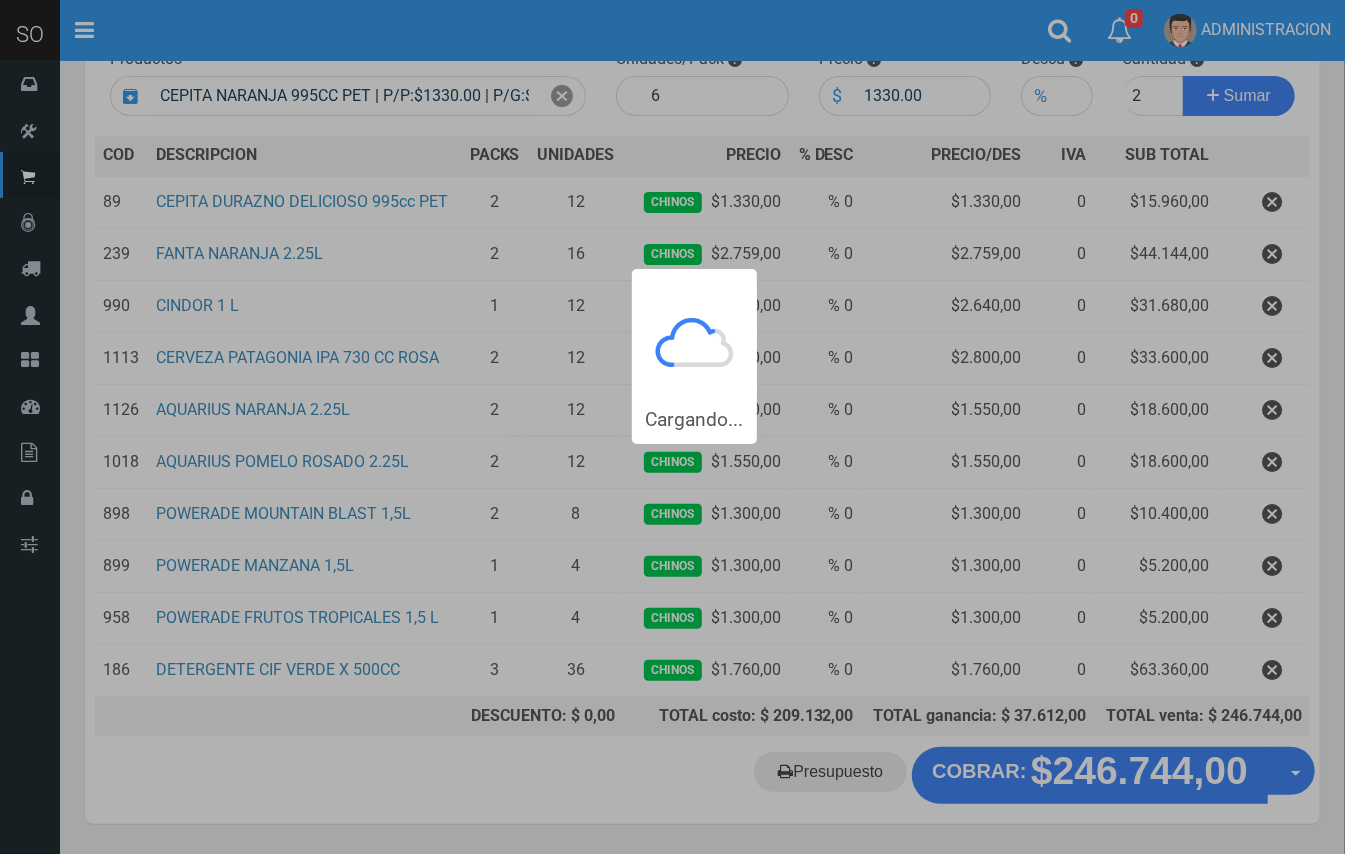 type 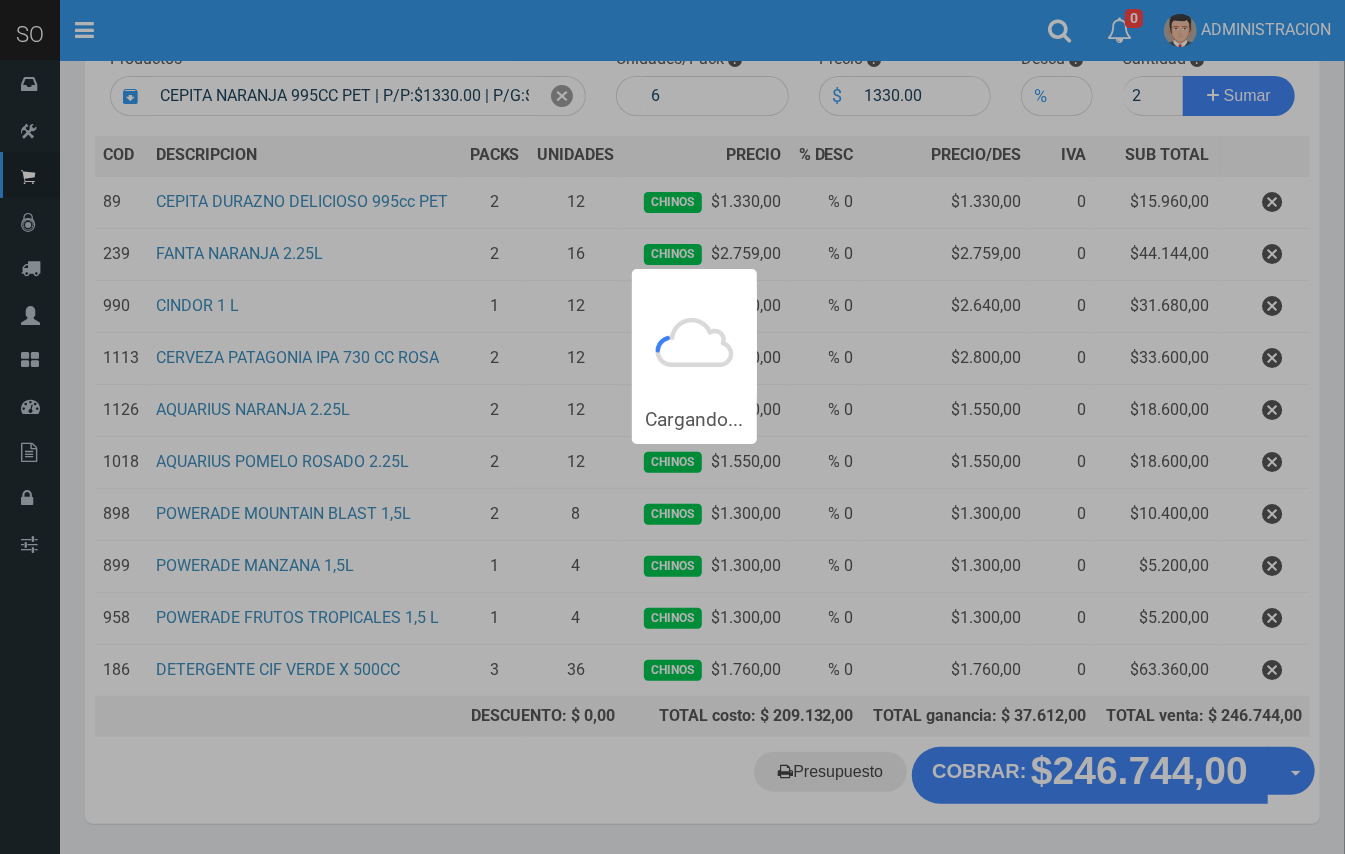 type 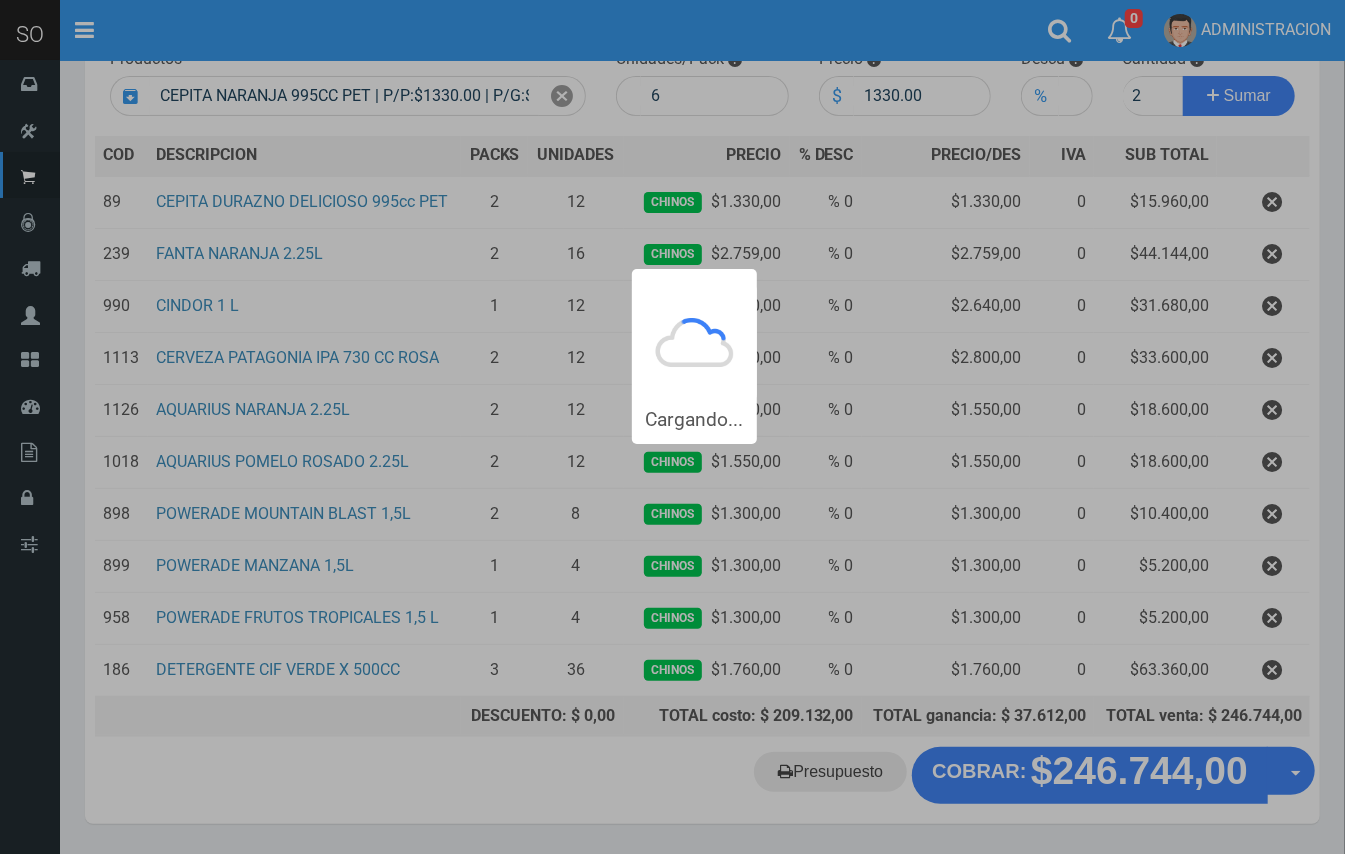 type 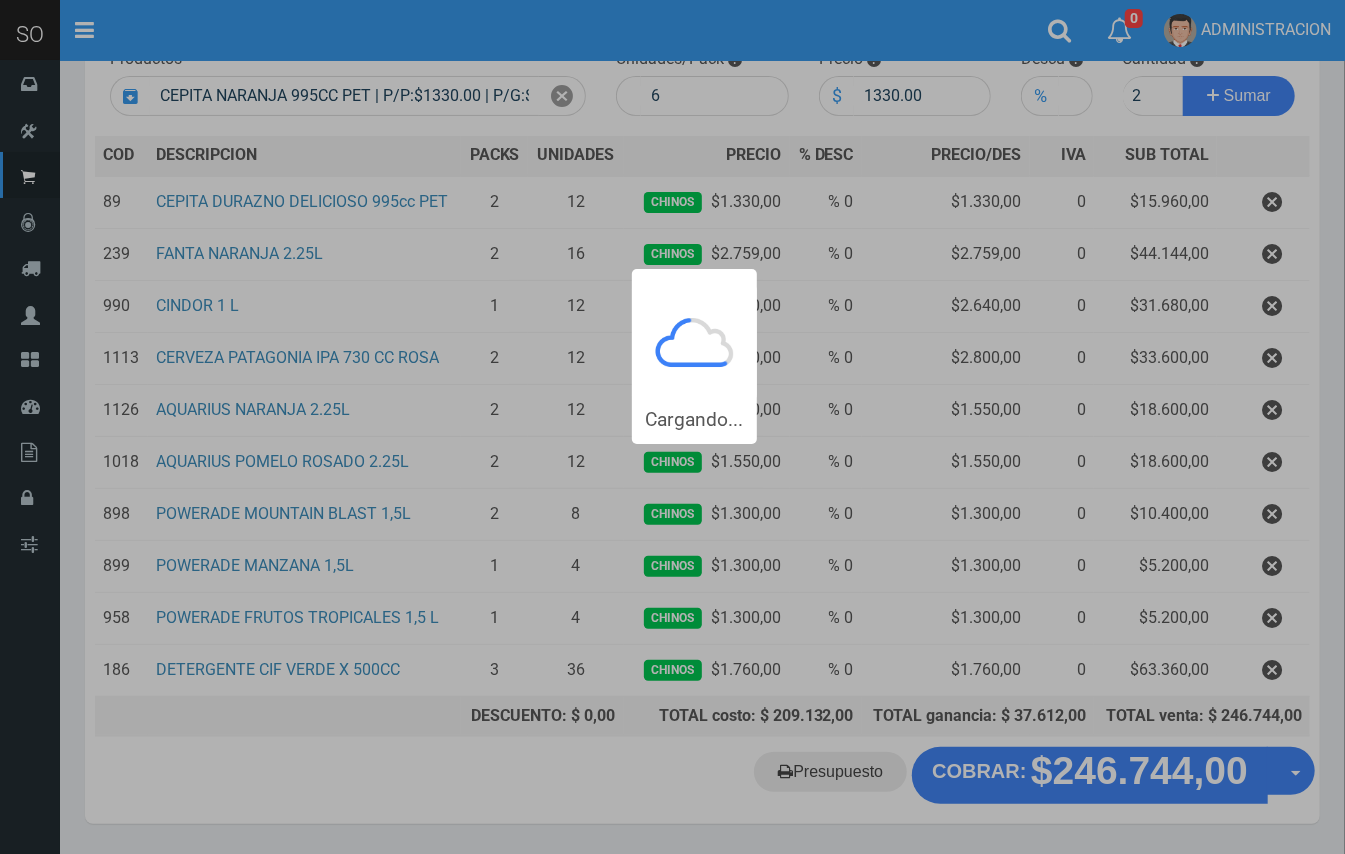 type 